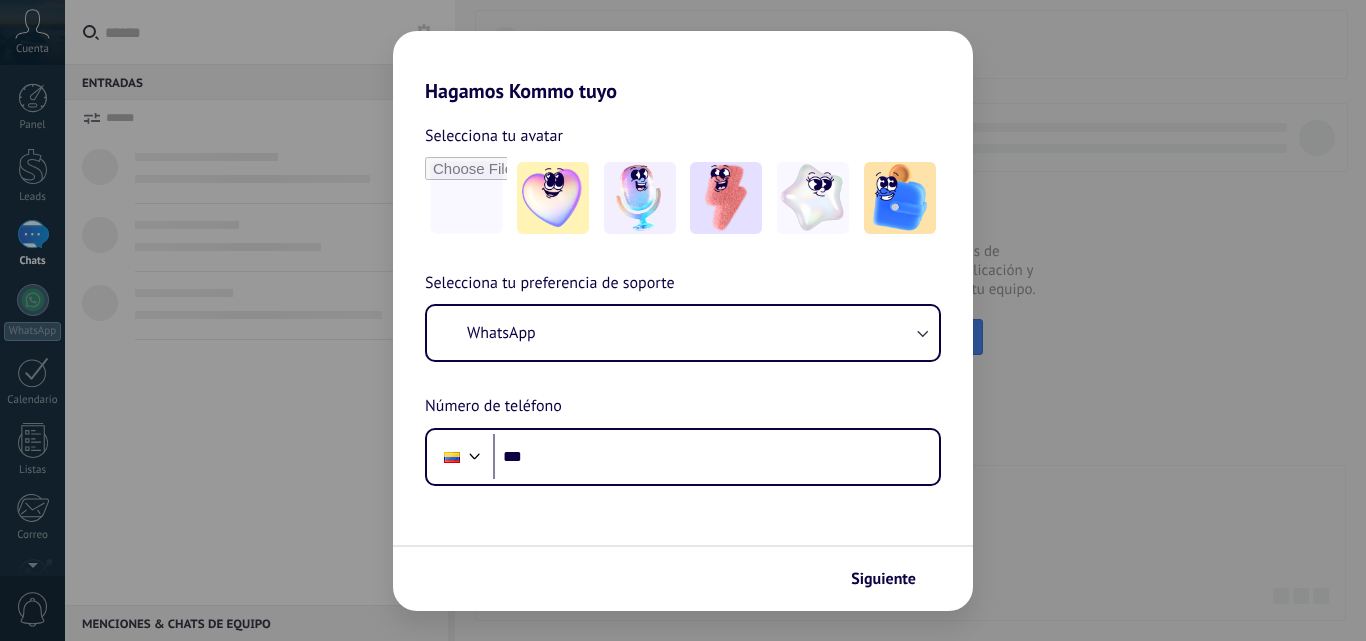 scroll, scrollTop: 0, scrollLeft: 0, axis: both 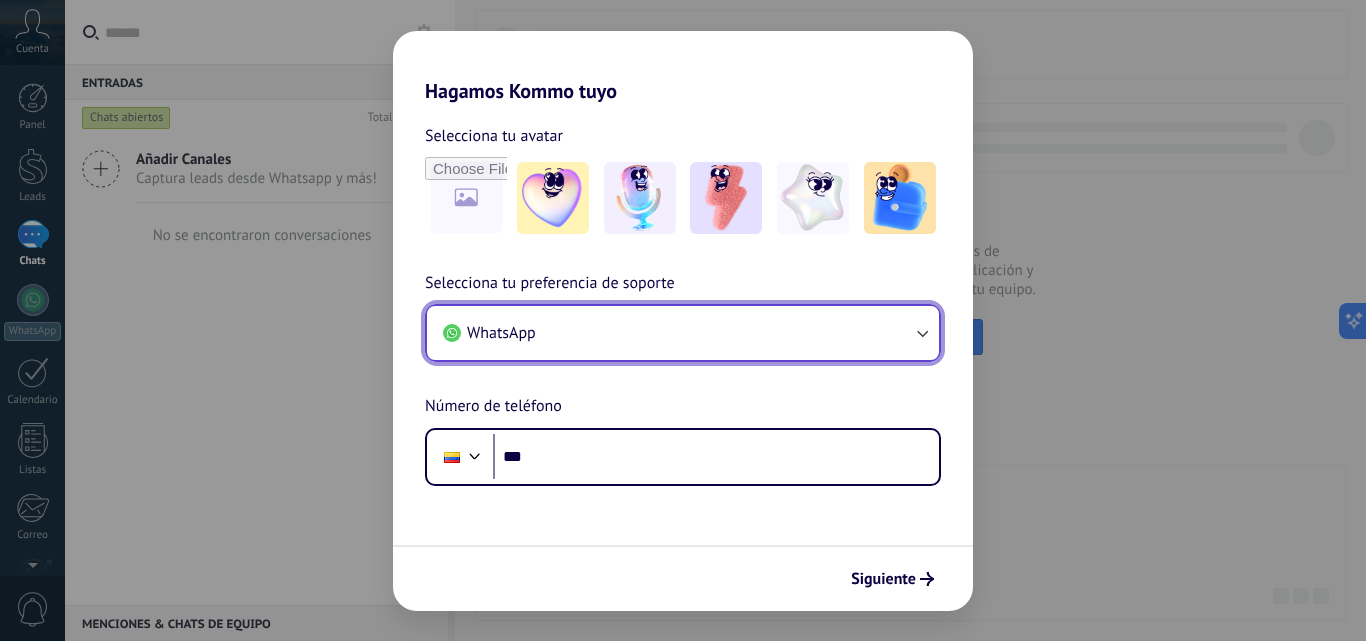 click on "WhatsApp" at bounding box center (683, 333) 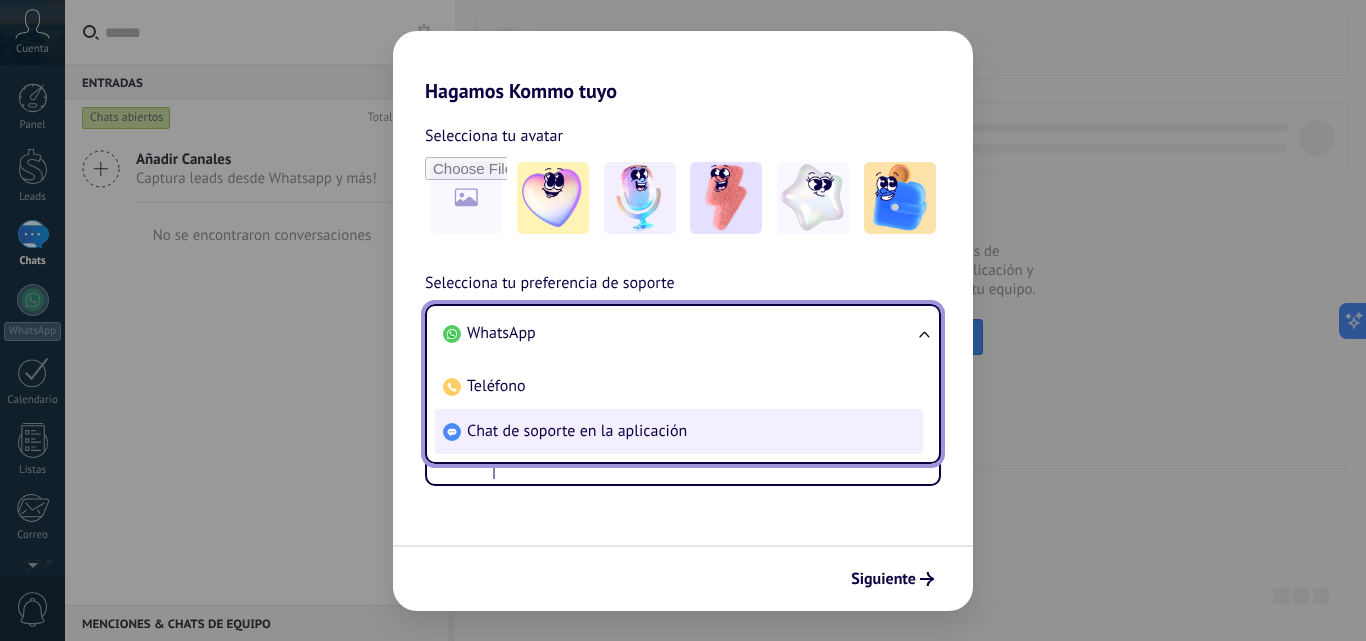 click on "Chat de soporte en la aplicación" at bounding box center [577, 431] 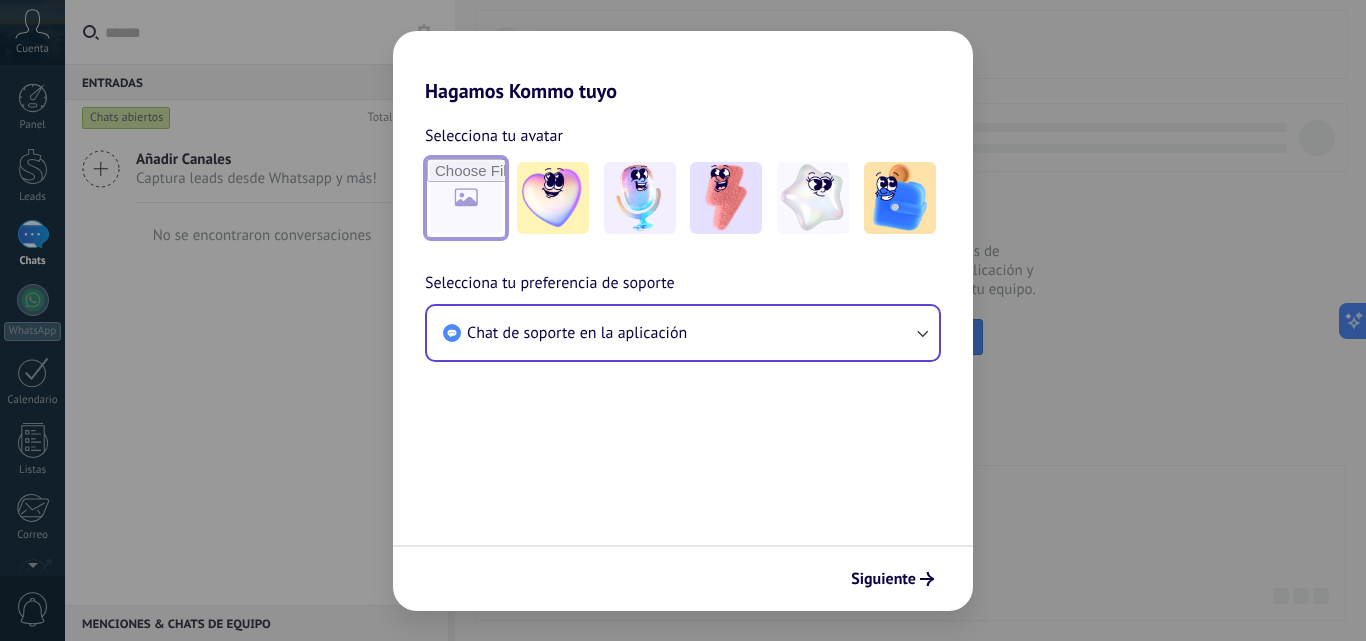 click at bounding box center [466, 198] 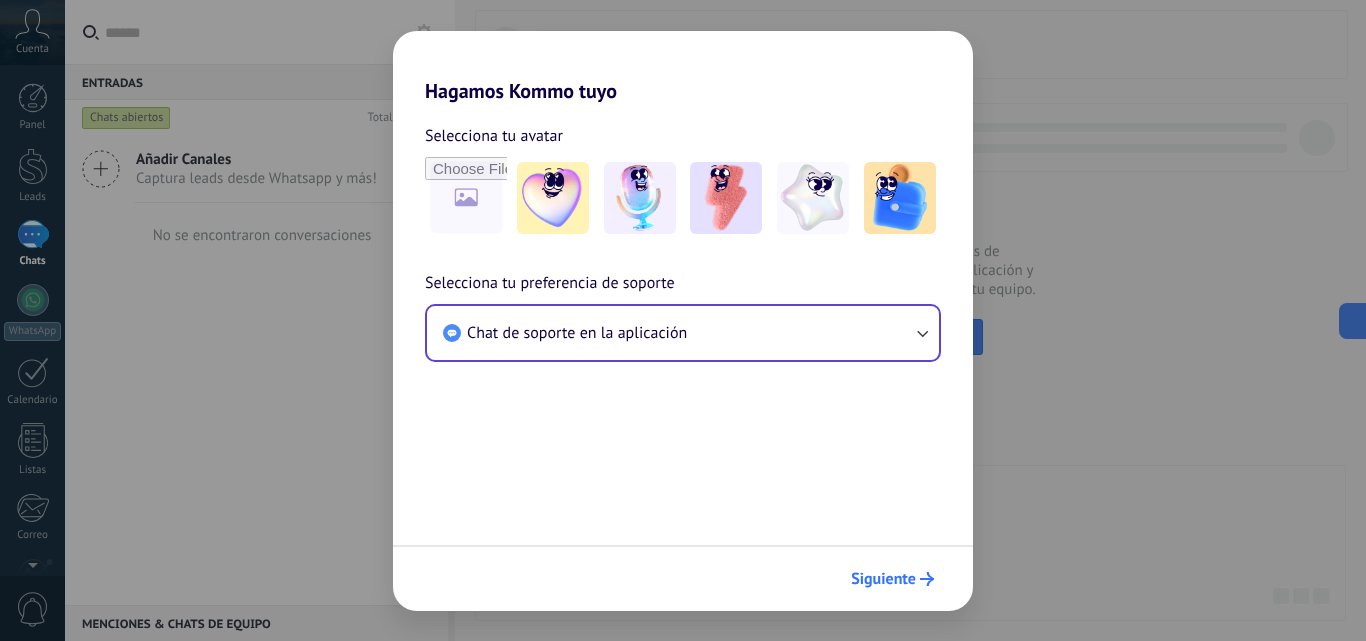 click on "Siguiente" at bounding box center [883, 579] 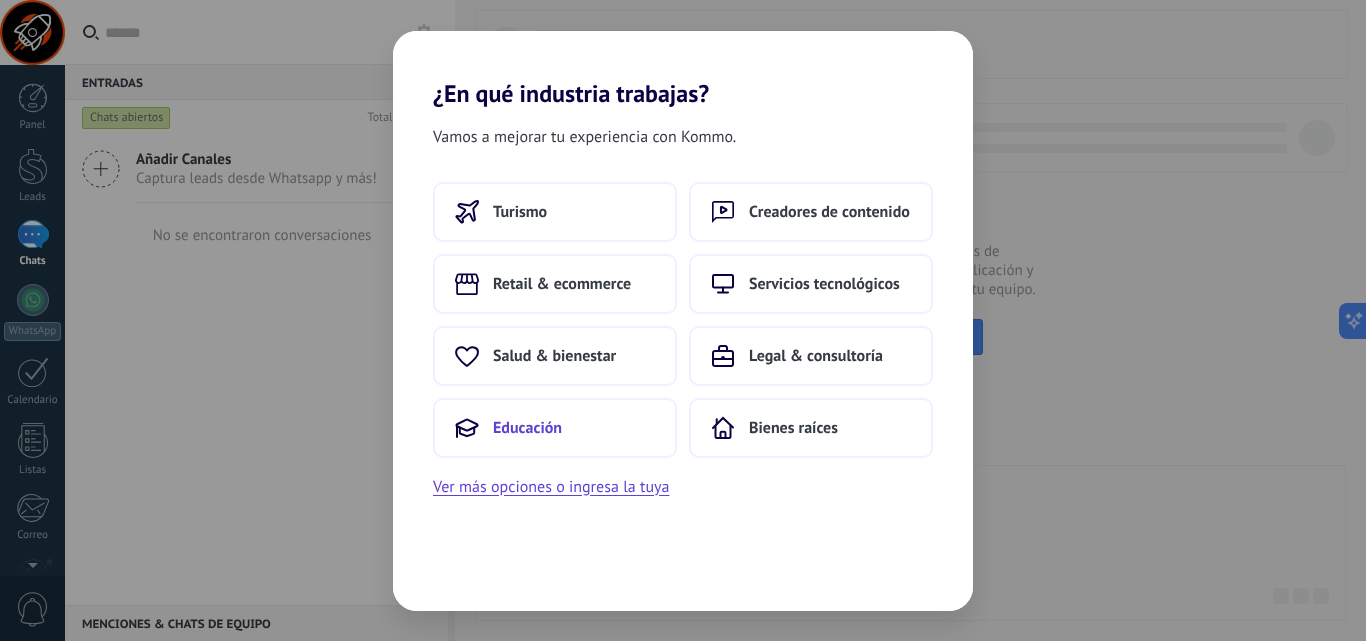 click on "Educación" at bounding box center [527, 428] 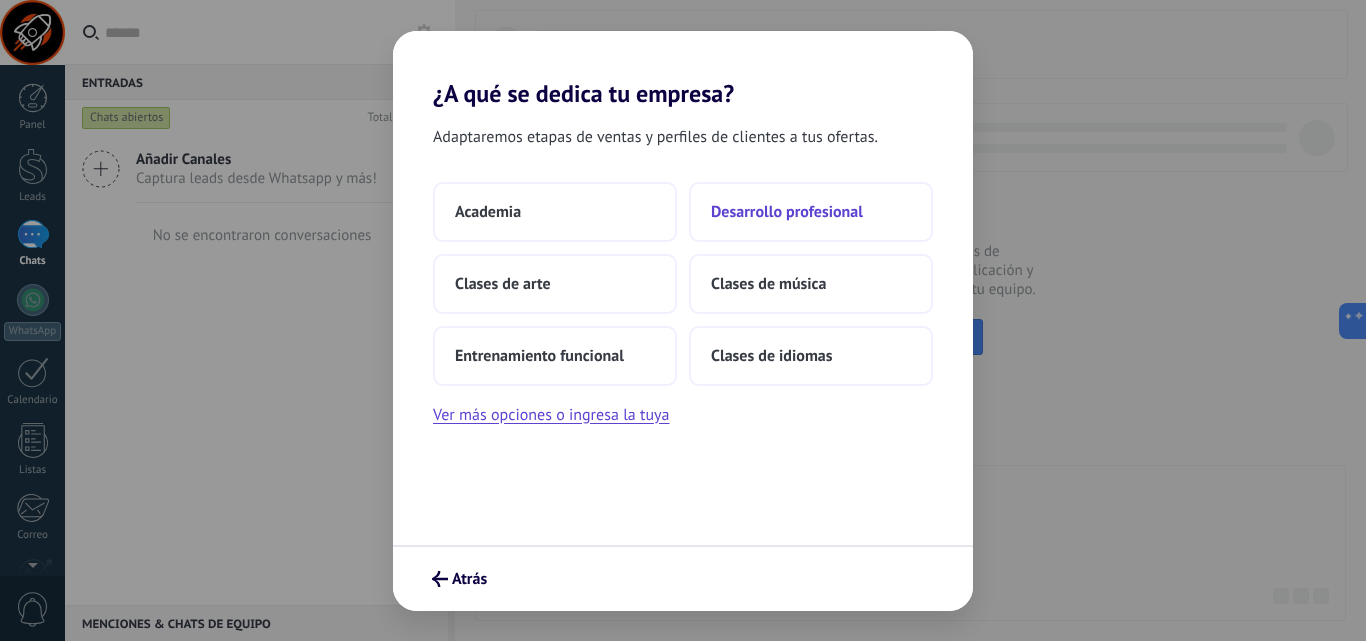click on "Desarrollo profesional" at bounding box center (787, 212) 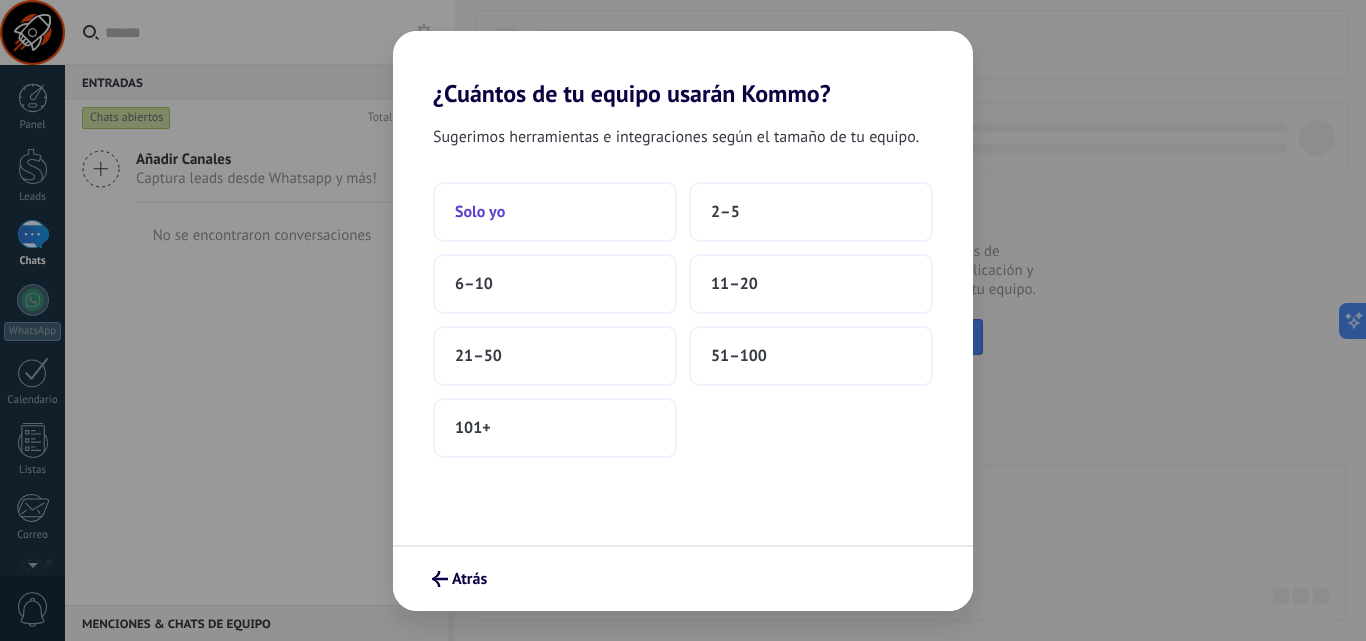 click on "Solo yo" at bounding box center [480, 212] 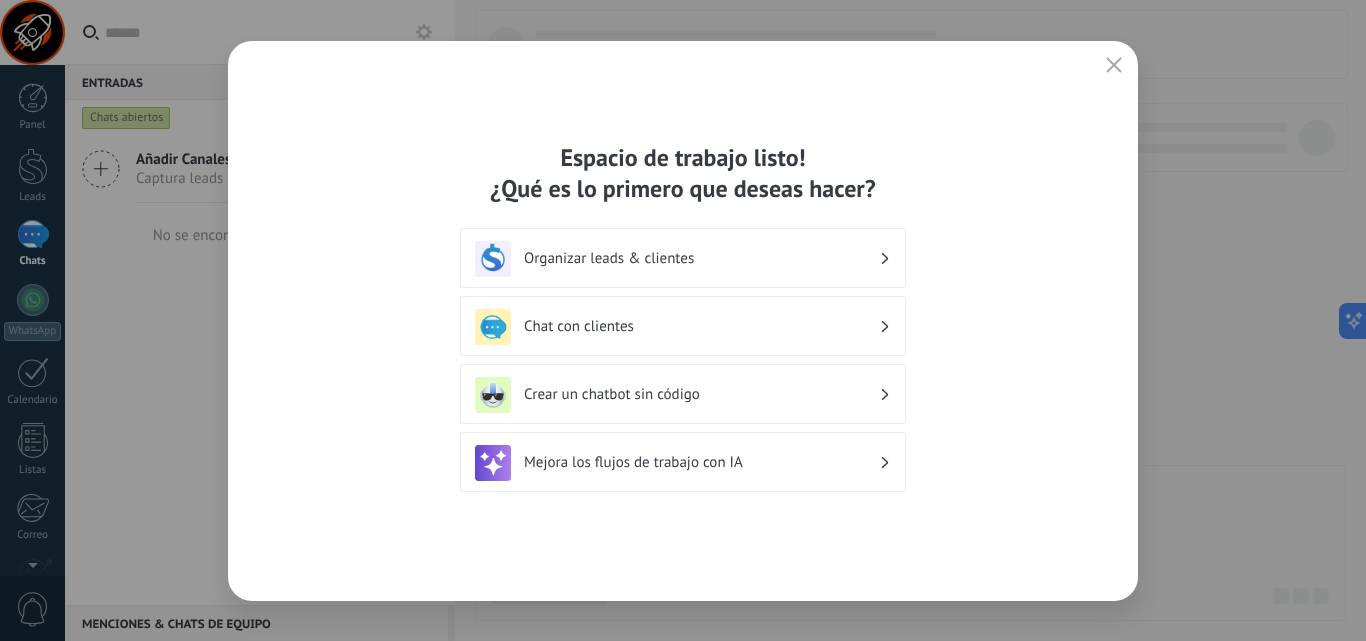 click on "Chat con clientes" at bounding box center [683, 327] 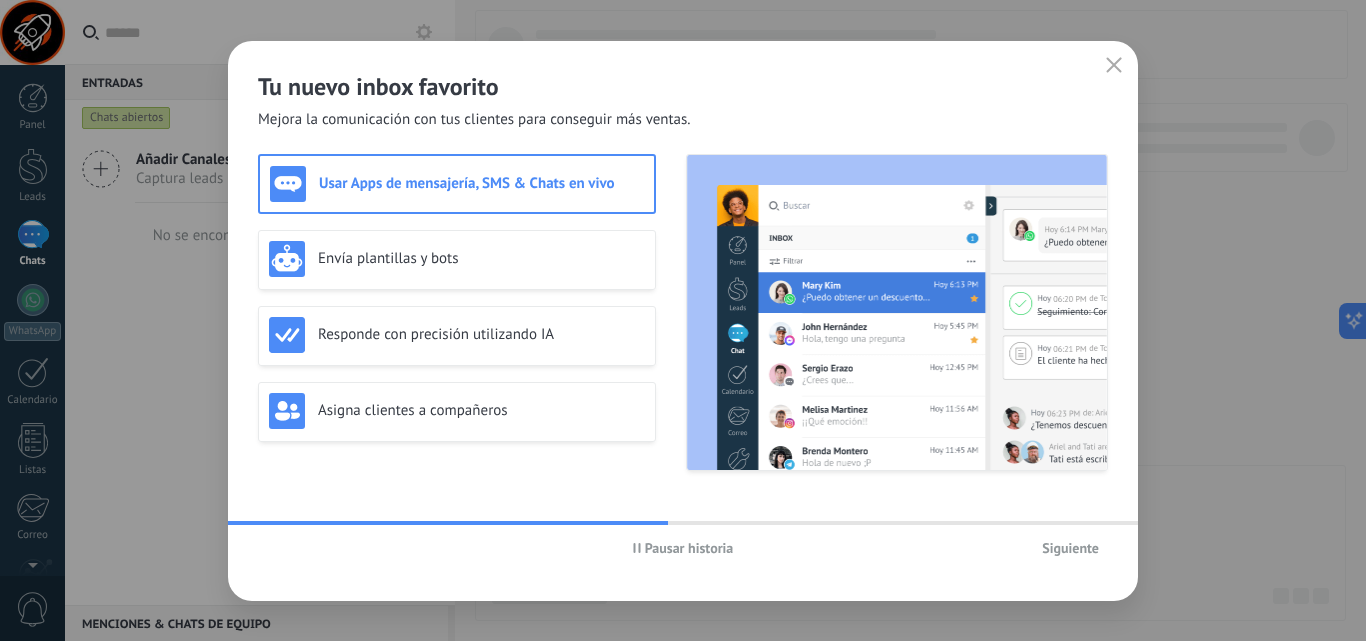 click 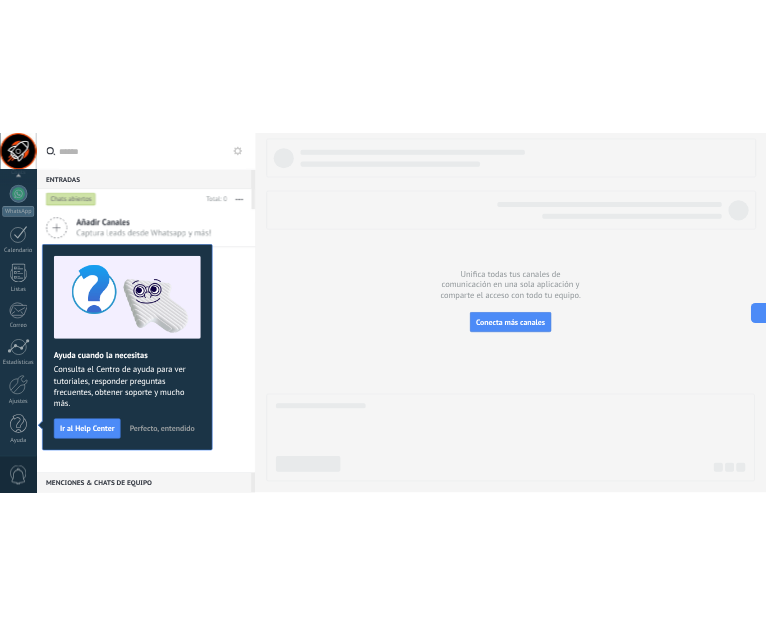 scroll, scrollTop: 0, scrollLeft: 0, axis: both 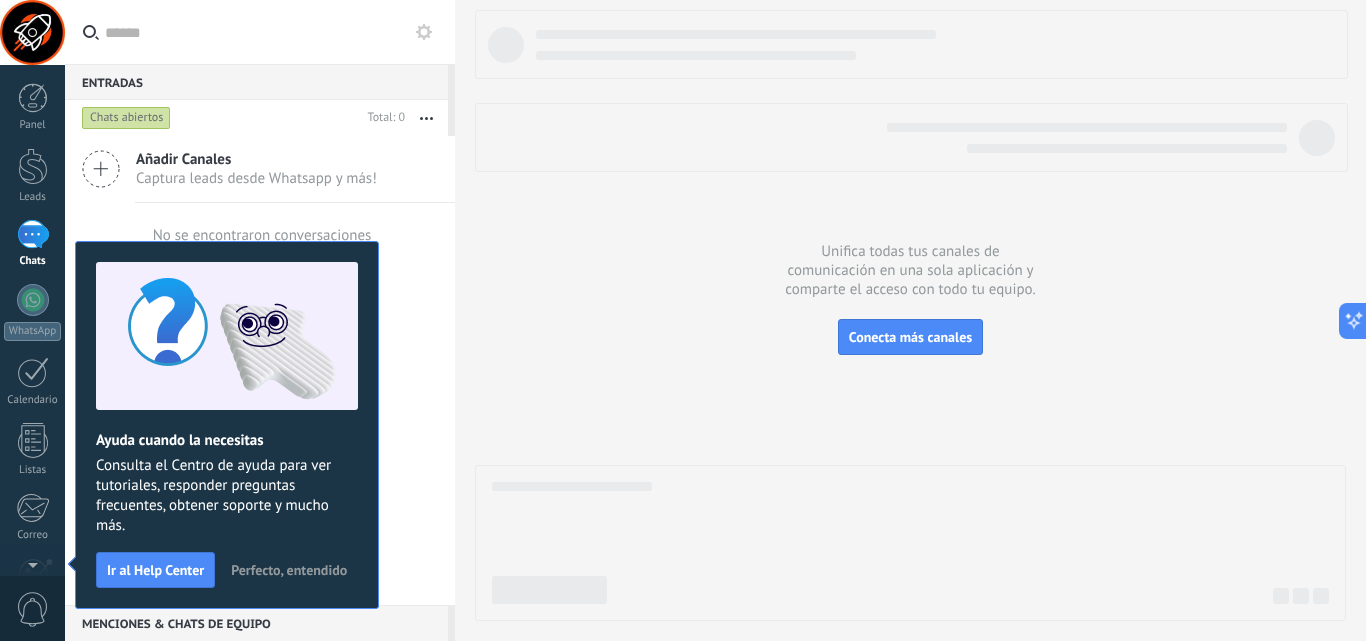 click at bounding box center [910, 315] 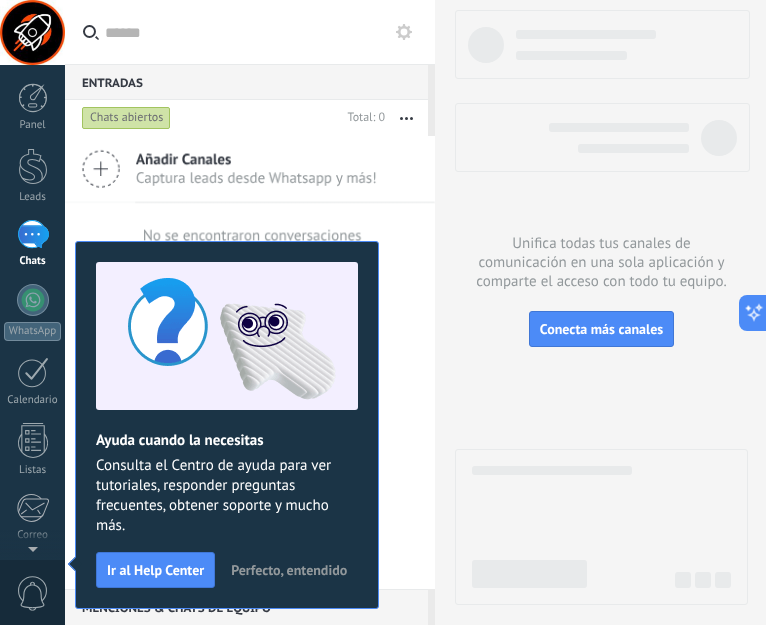 click at bounding box center (601, 307) 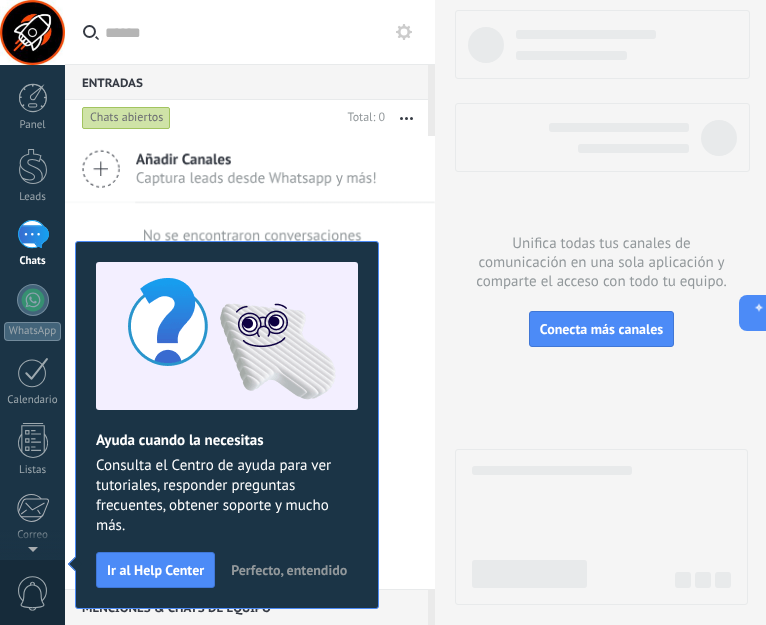 scroll, scrollTop: 0, scrollLeft: 2, axis: horizontal 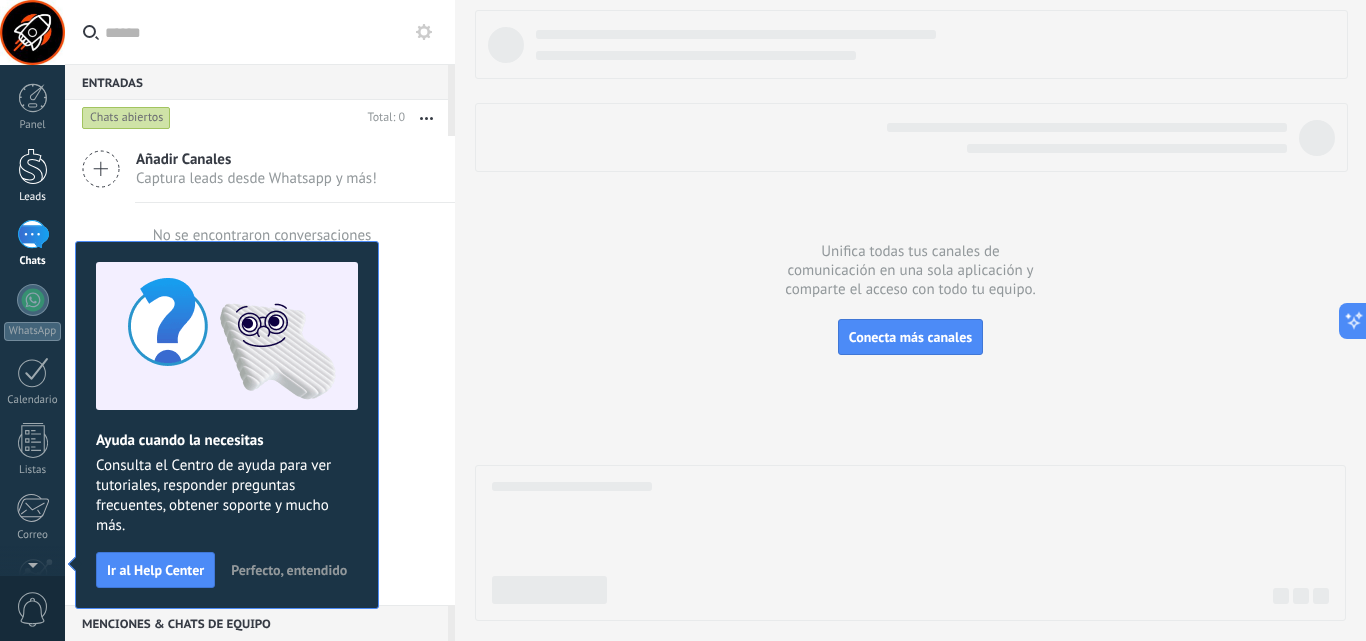 click at bounding box center [33, 166] 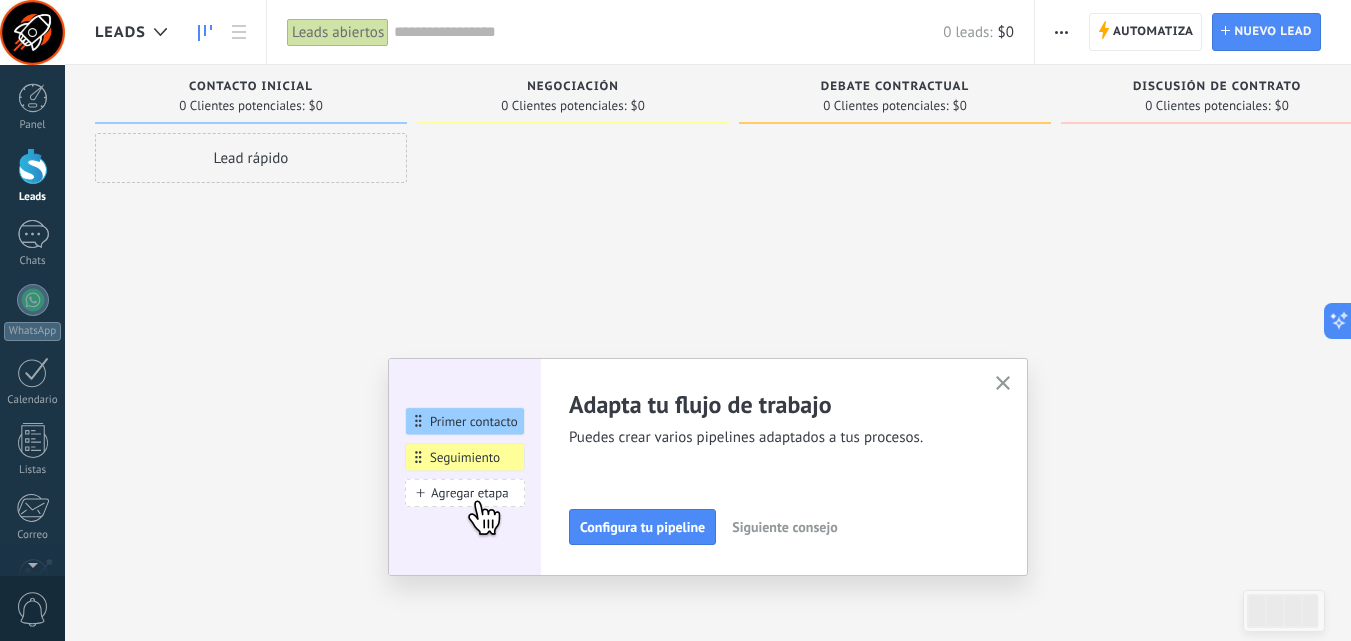 click 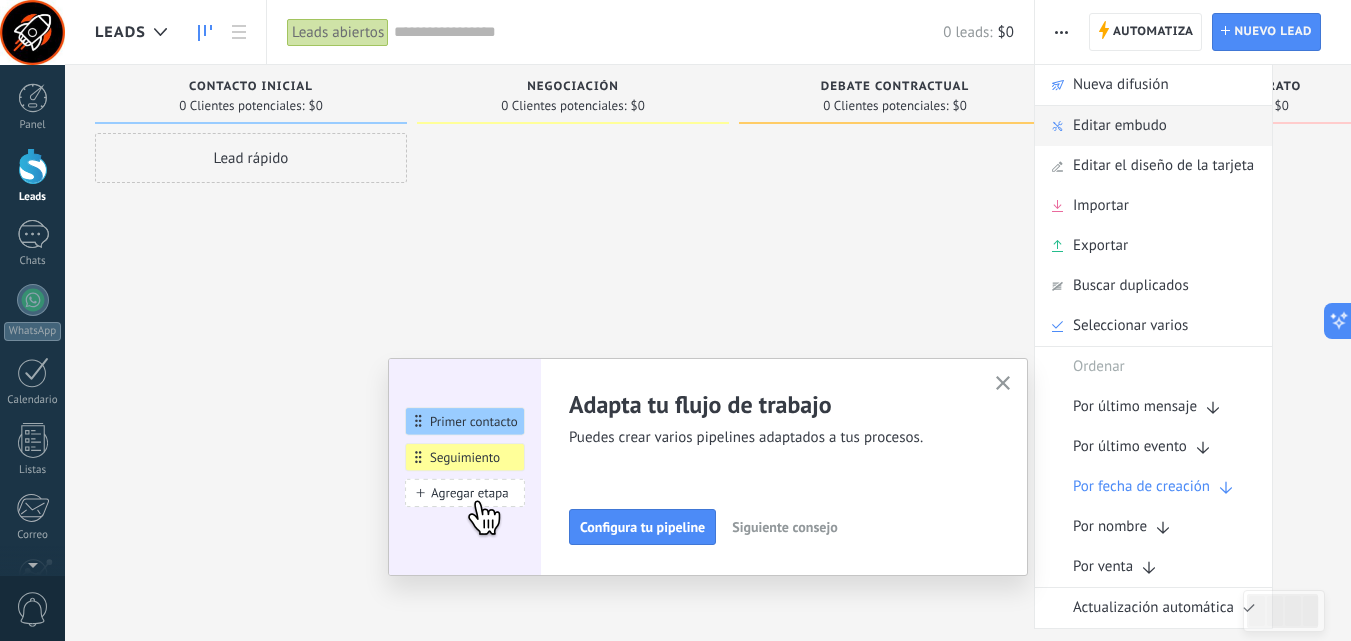 click on "Editar embudo" at bounding box center (1120, 126) 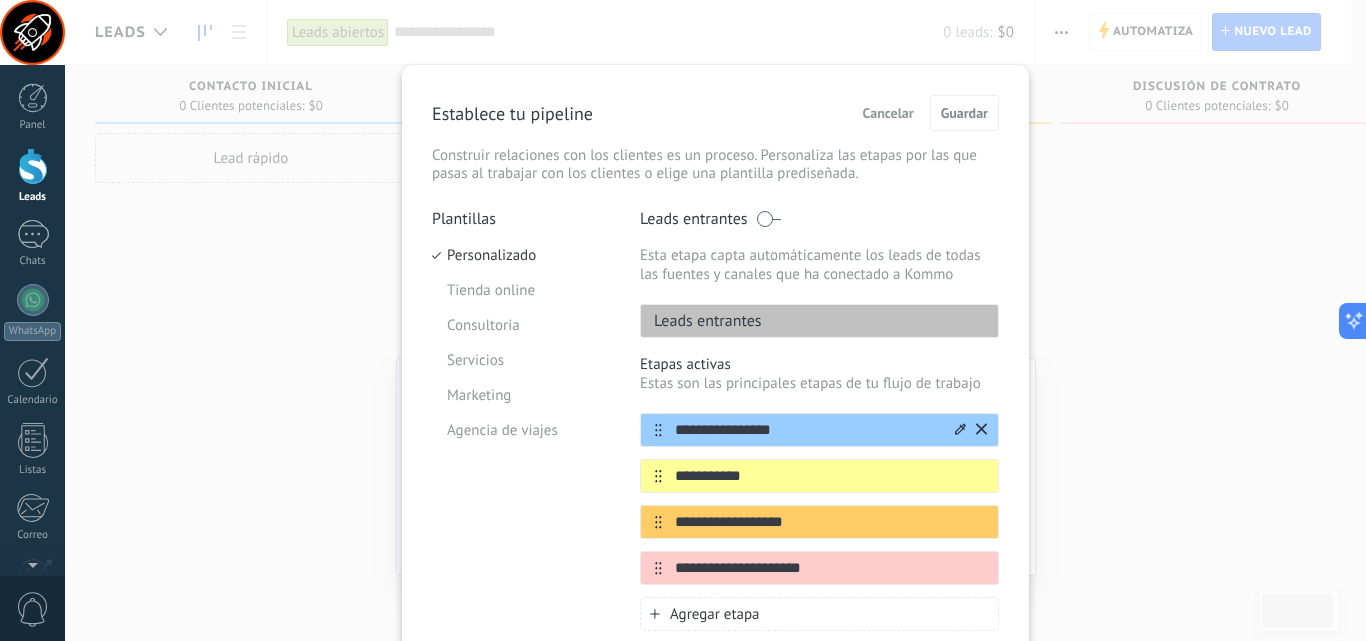 click on "**********" at bounding box center [807, 430] 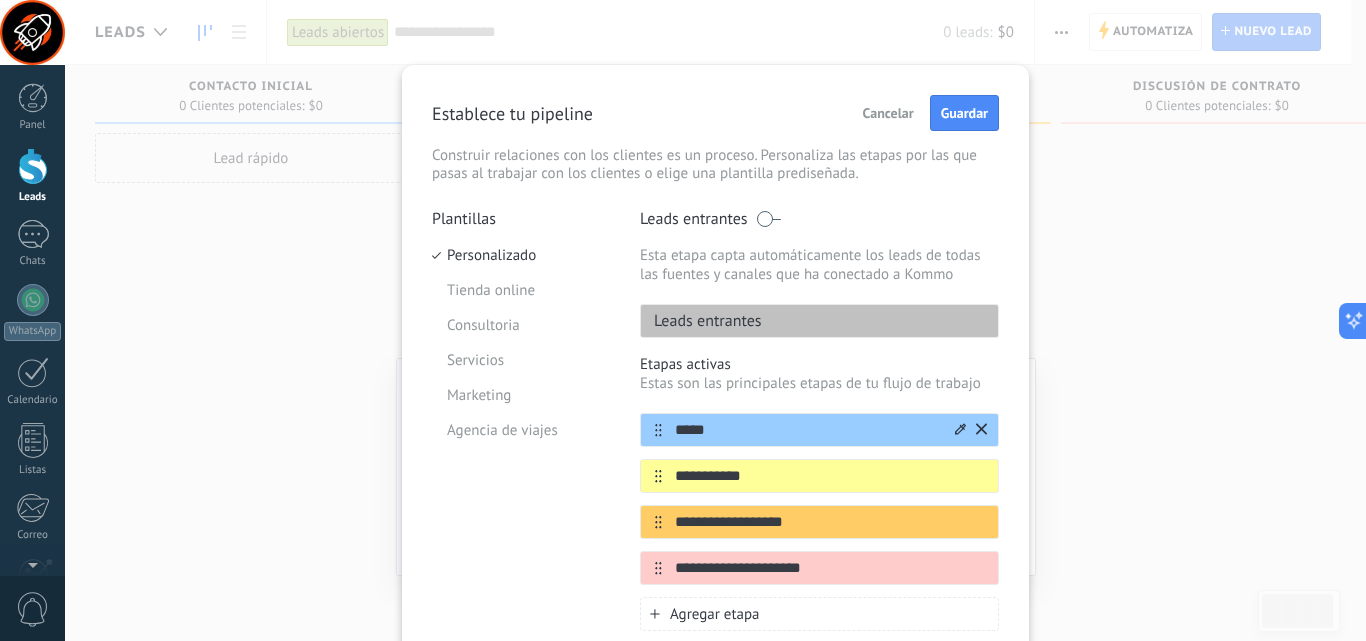 type on "*****" 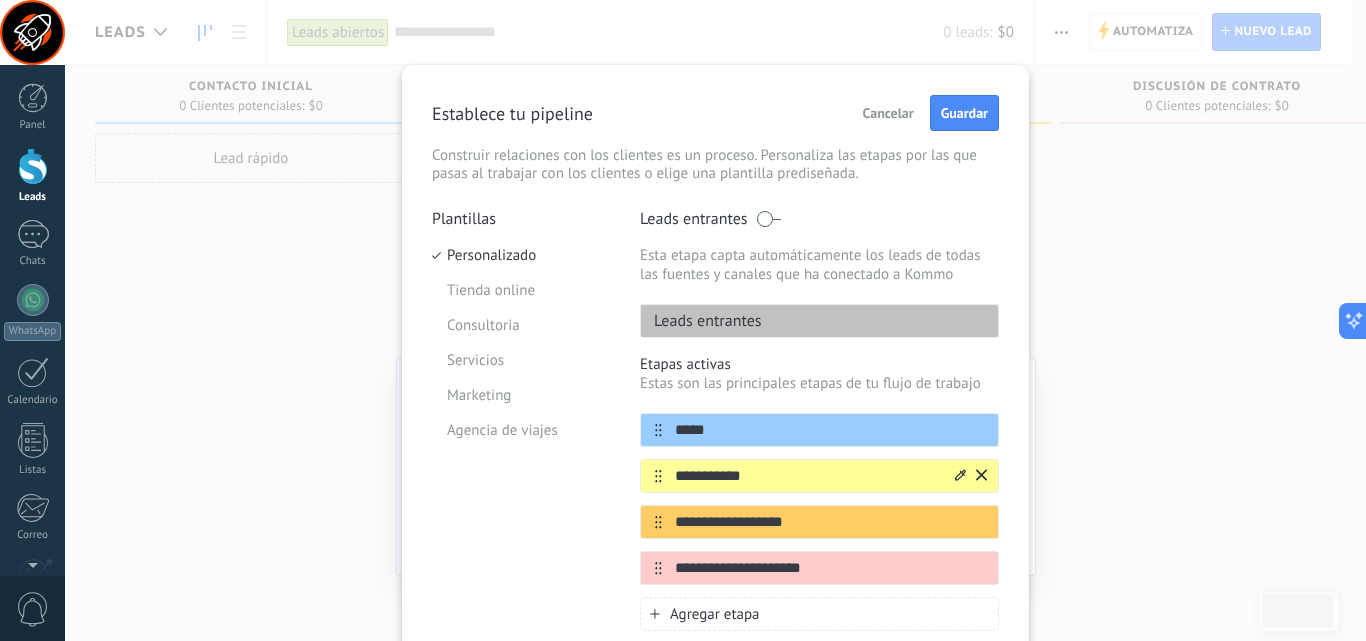 click on "**********" at bounding box center [807, 476] 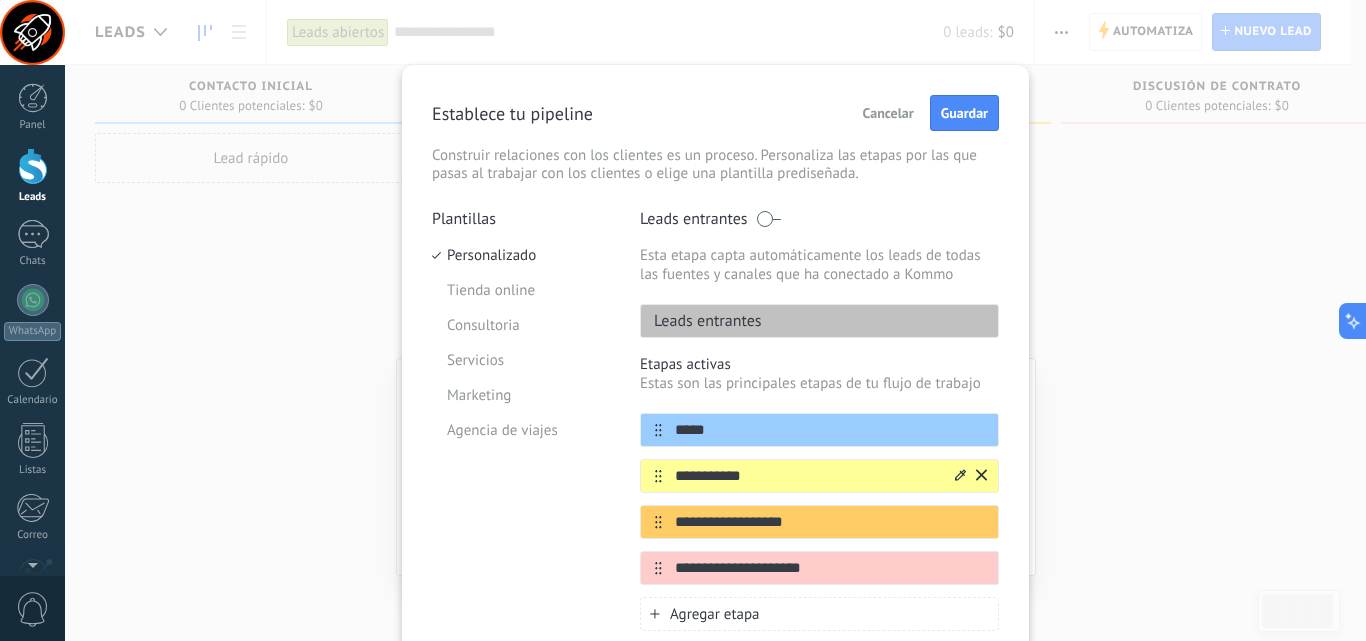 click on "**********" at bounding box center [807, 476] 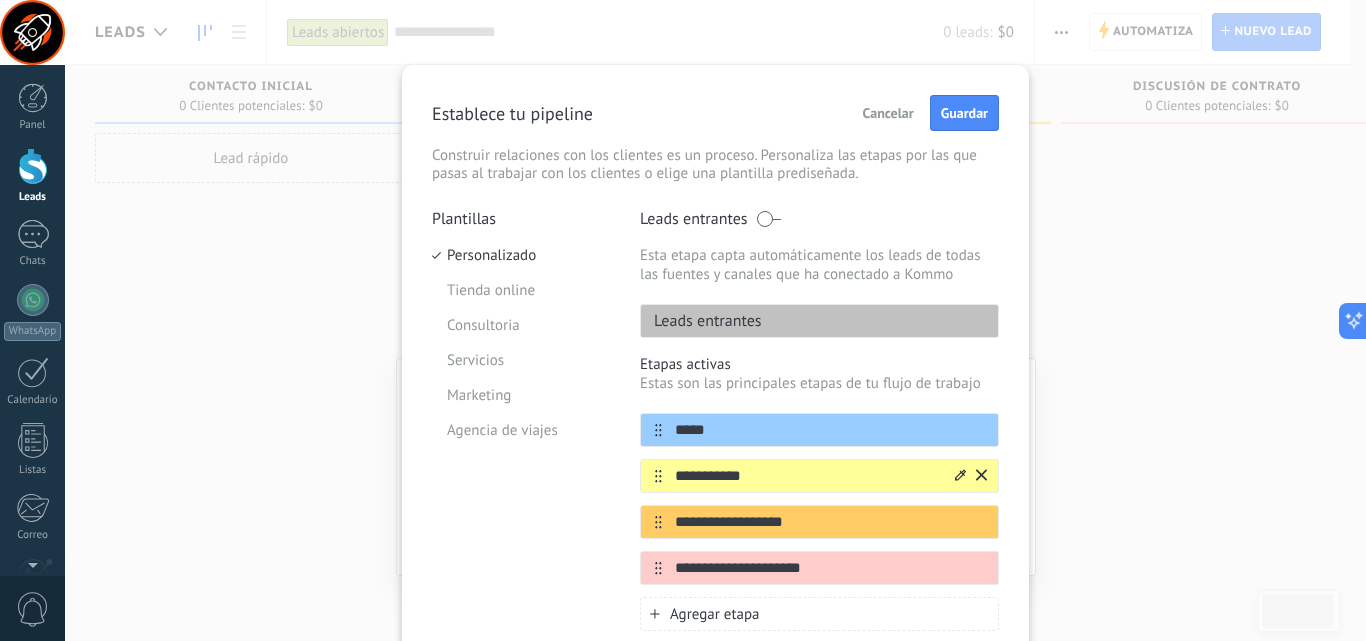 drag, startPoint x: 717, startPoint y: 481, endPoint x: 691, endPoint y: 476, distance: 26.476404 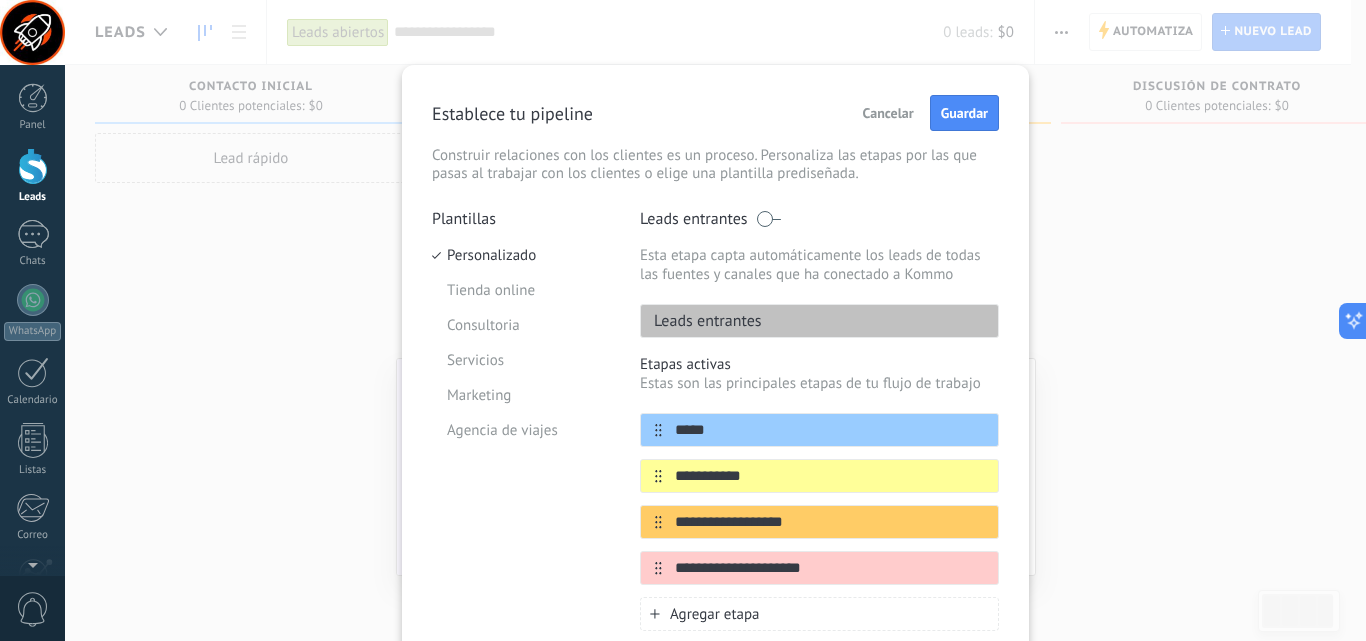 type on "**********" 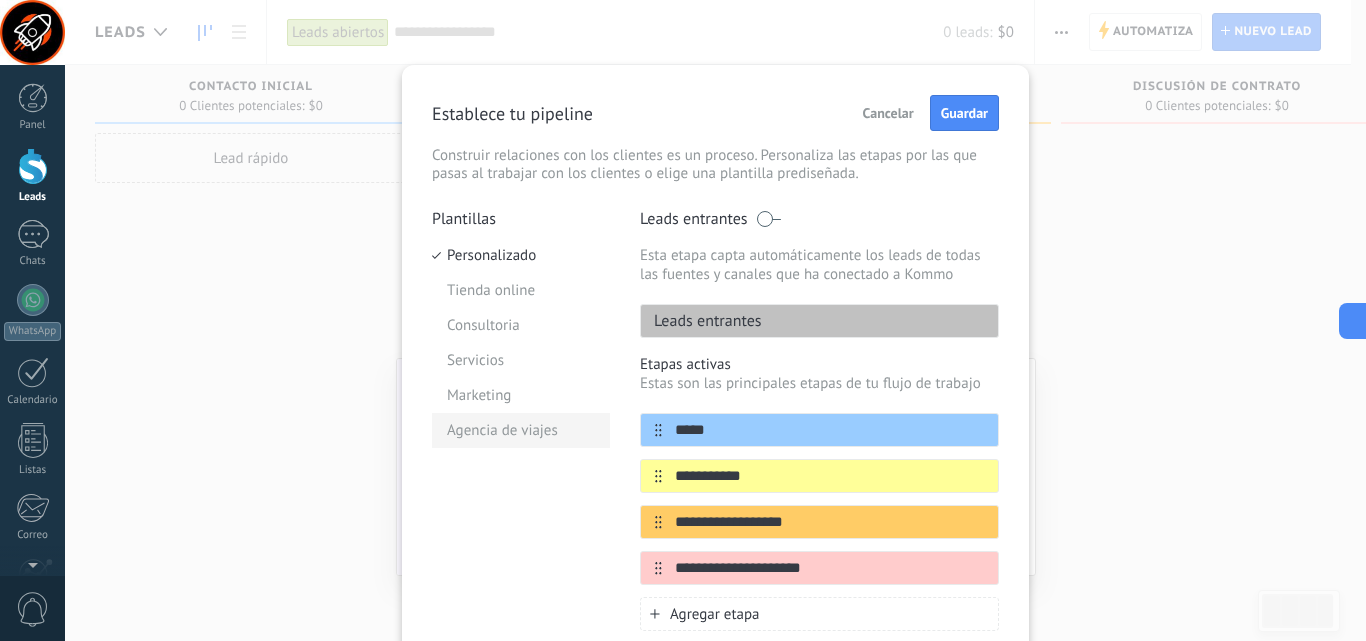 drag, startPoint x: 715, startPoint y: 428, endPoint x: 558, endPoint y: 417, distance: 157.38487 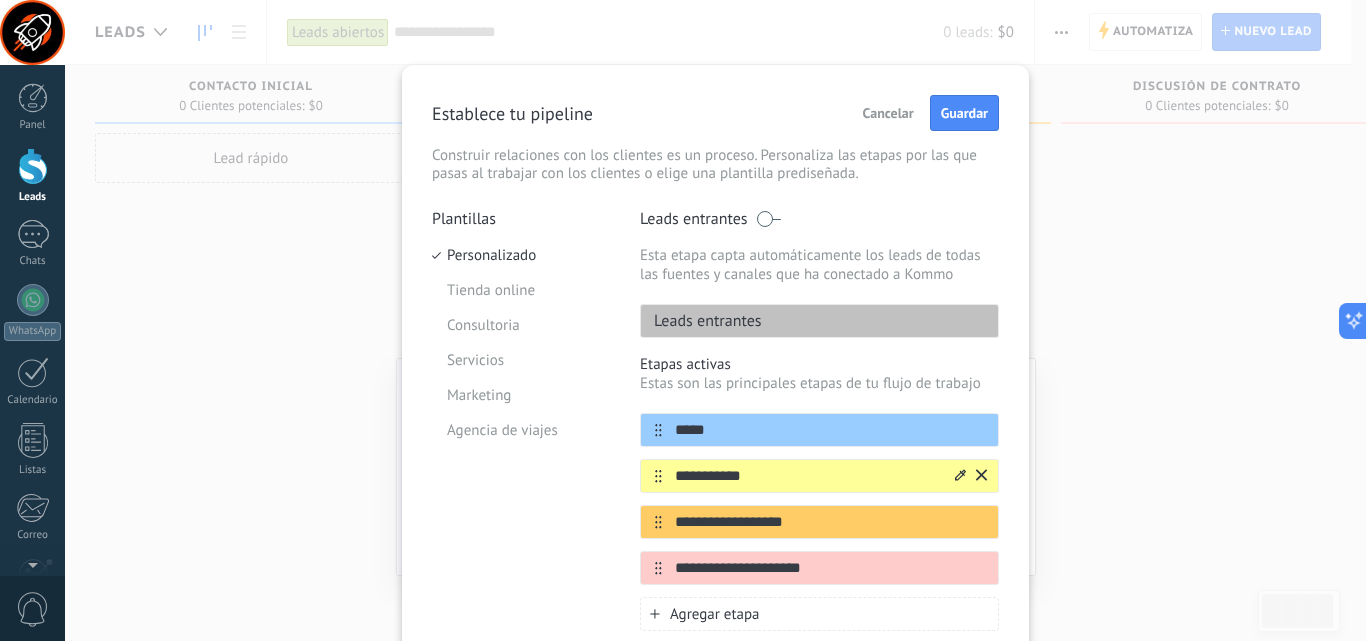 type on "*****" 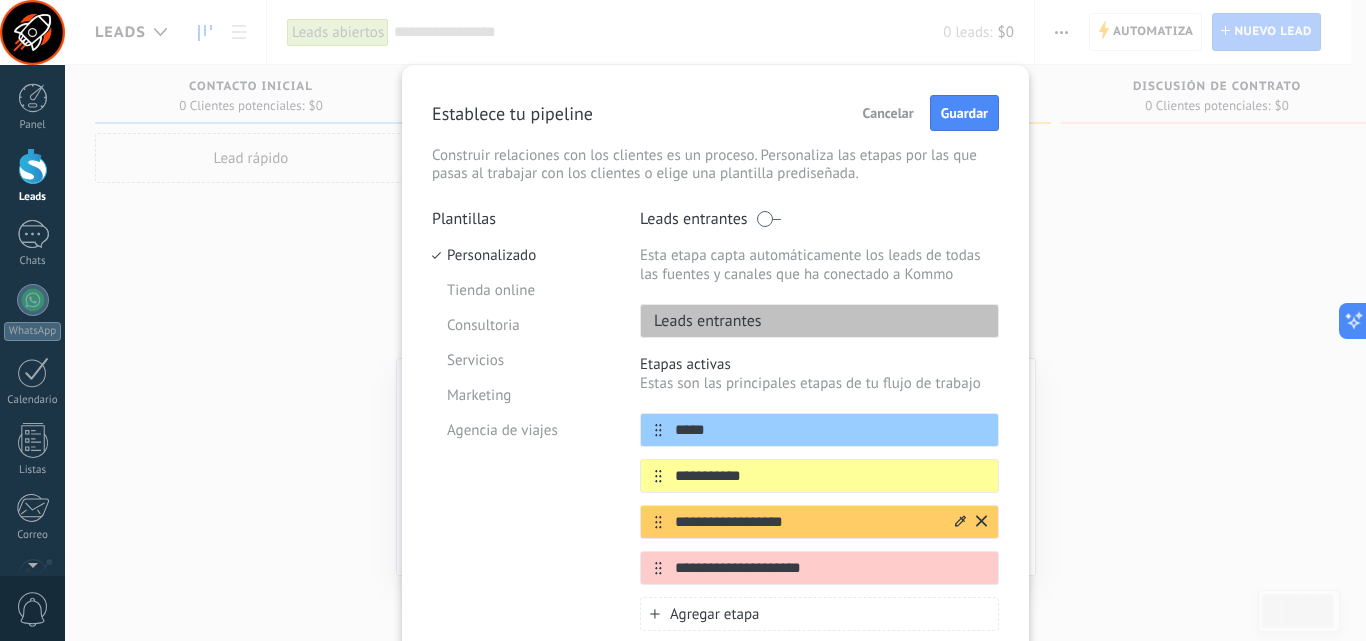 type on "**********" 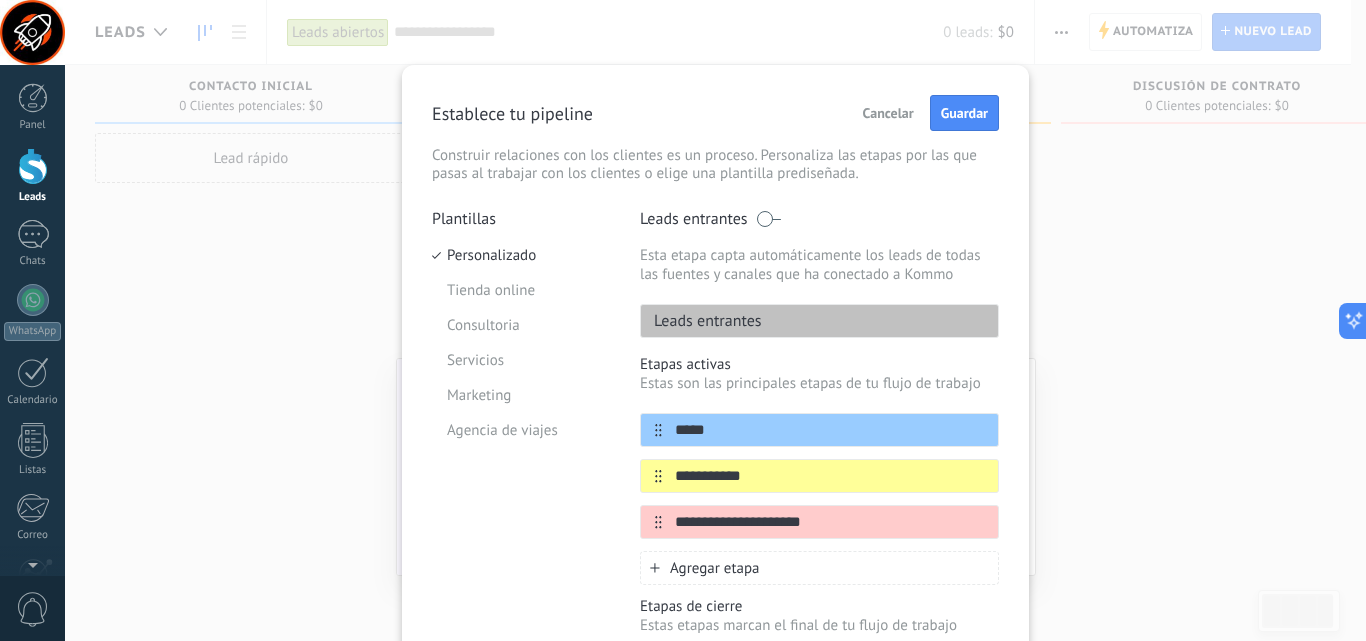 click 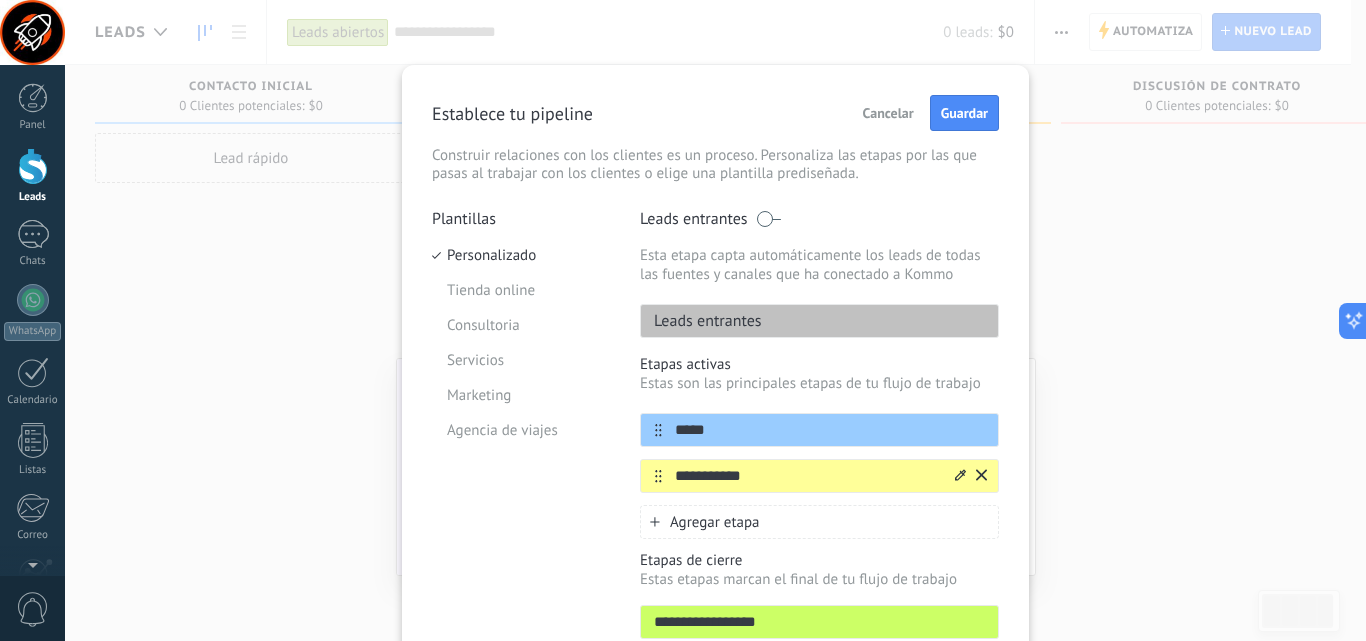 click 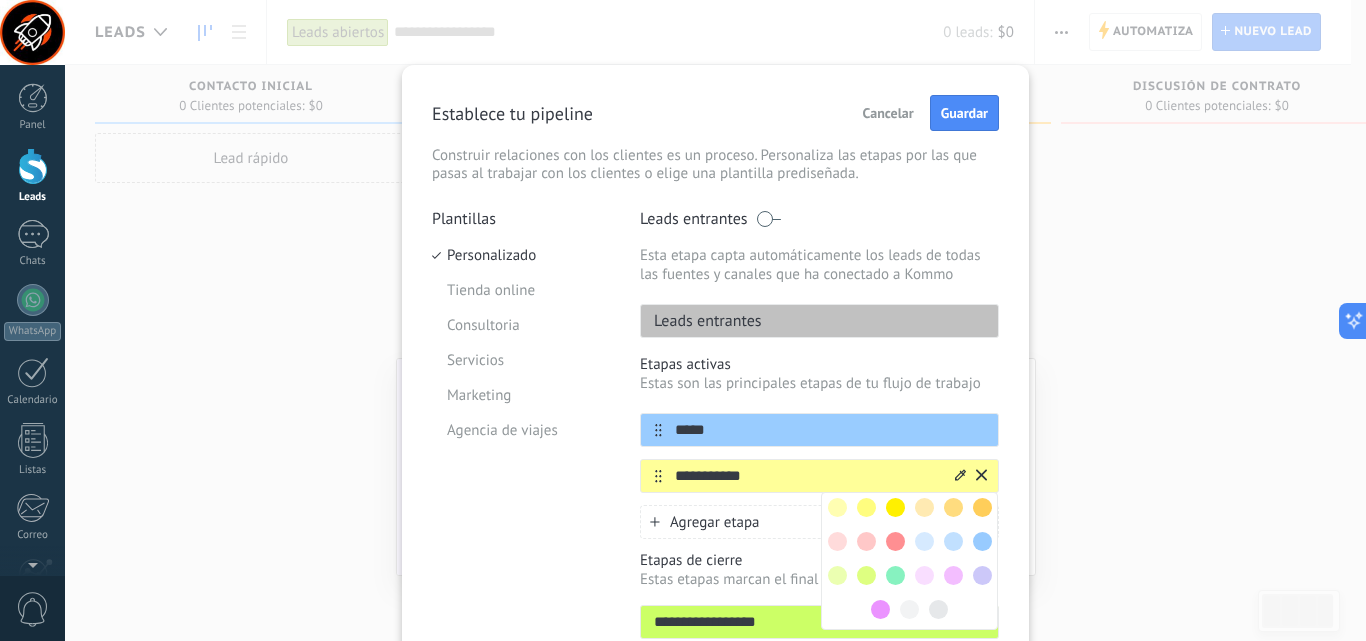 click at bounding box center [895, 575] 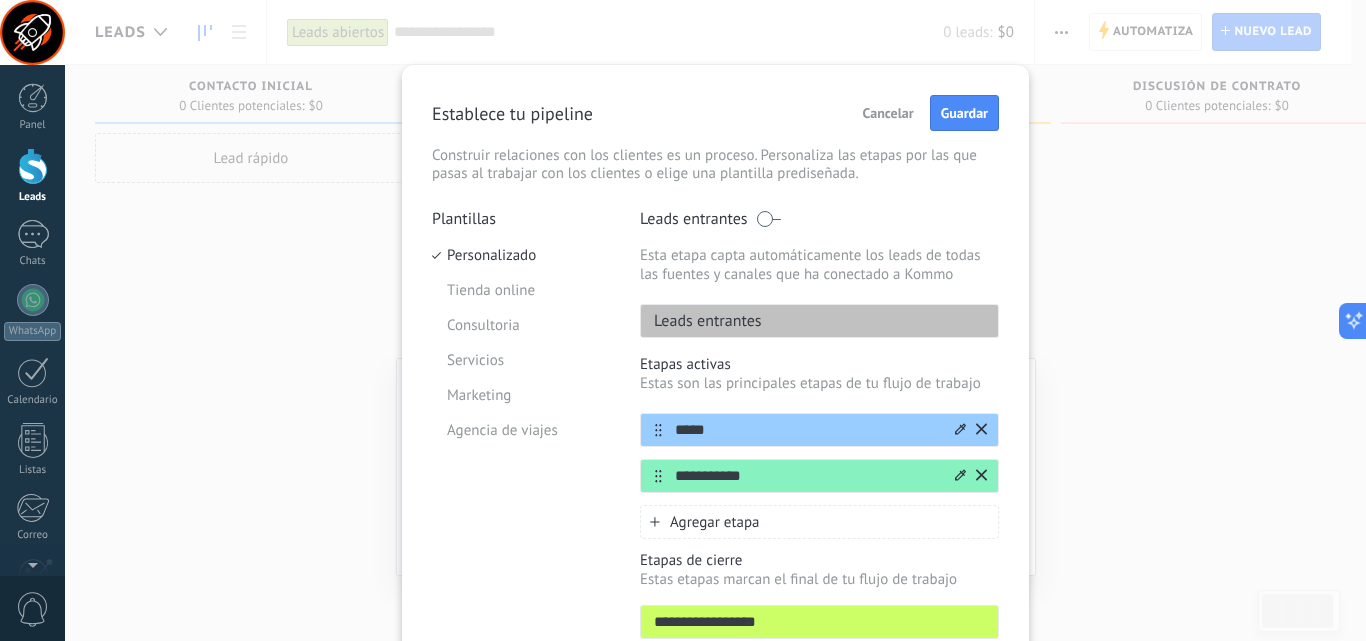 click 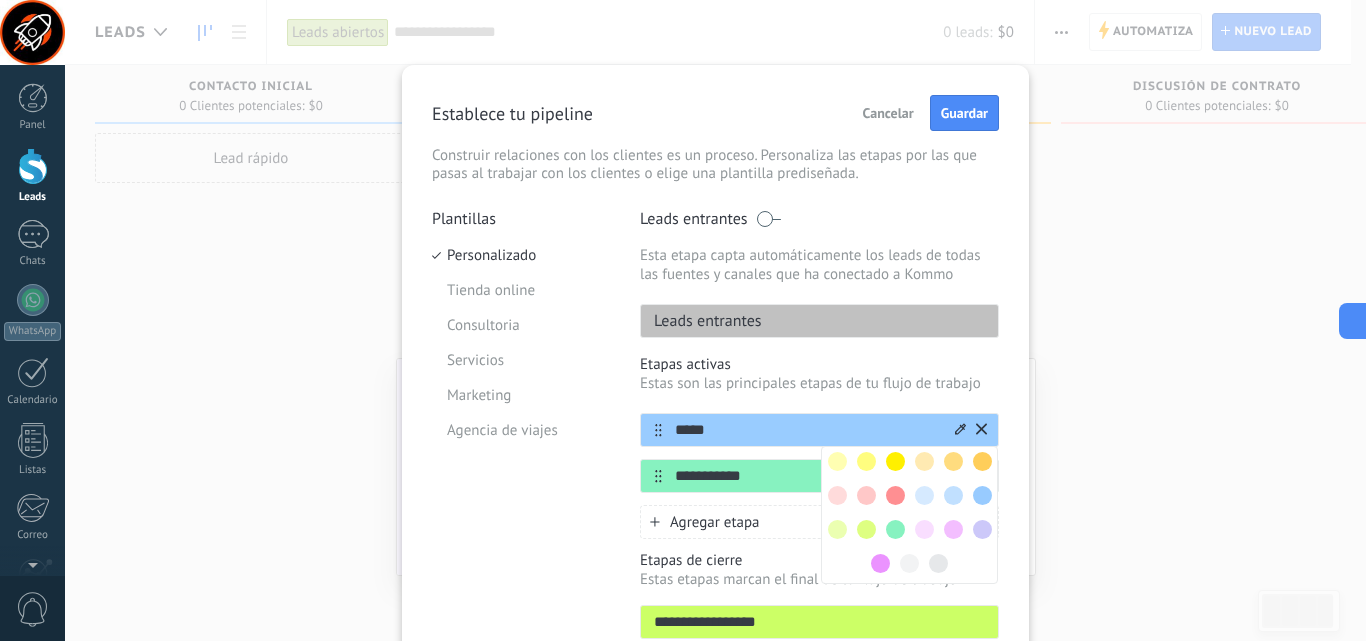 click at bounding box center [953, 529] 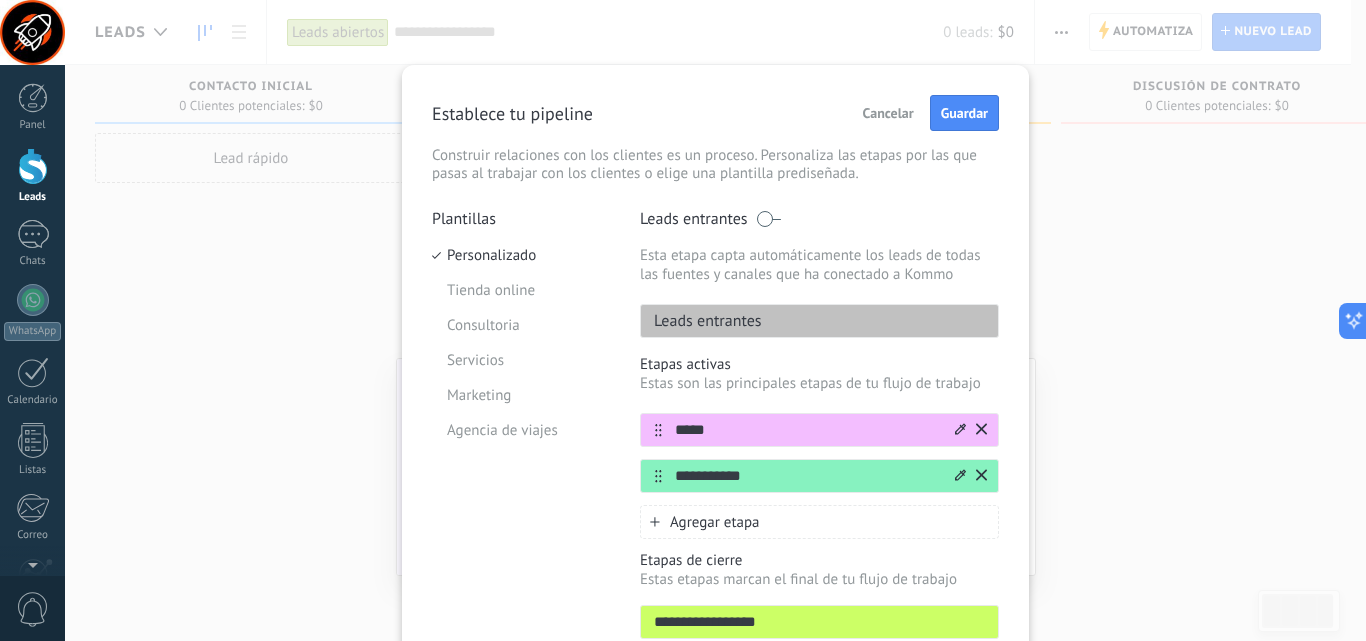 click 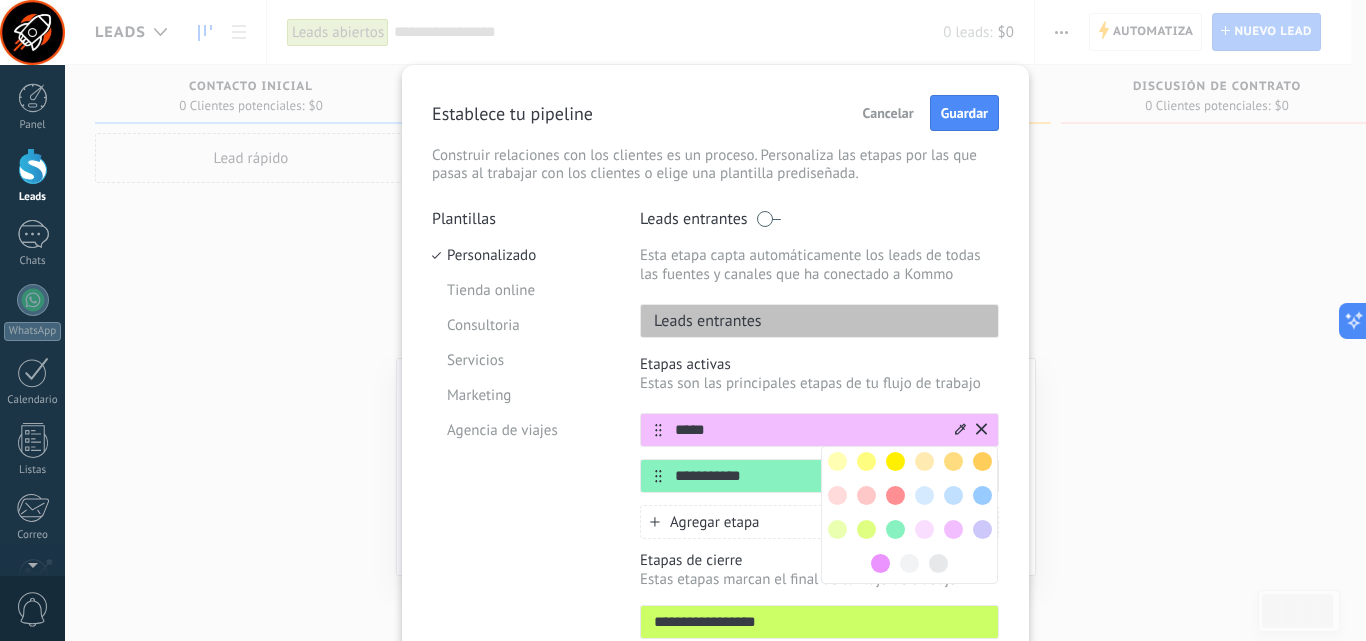 click at bounding box center (895, 495) 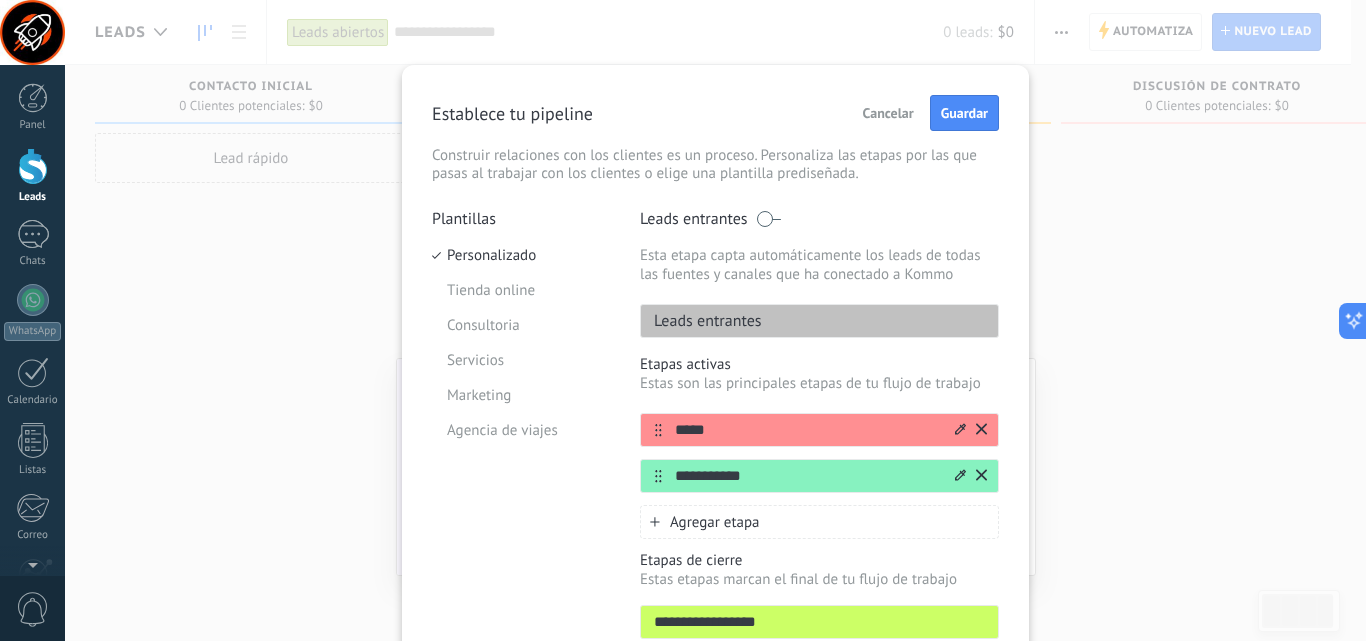 click 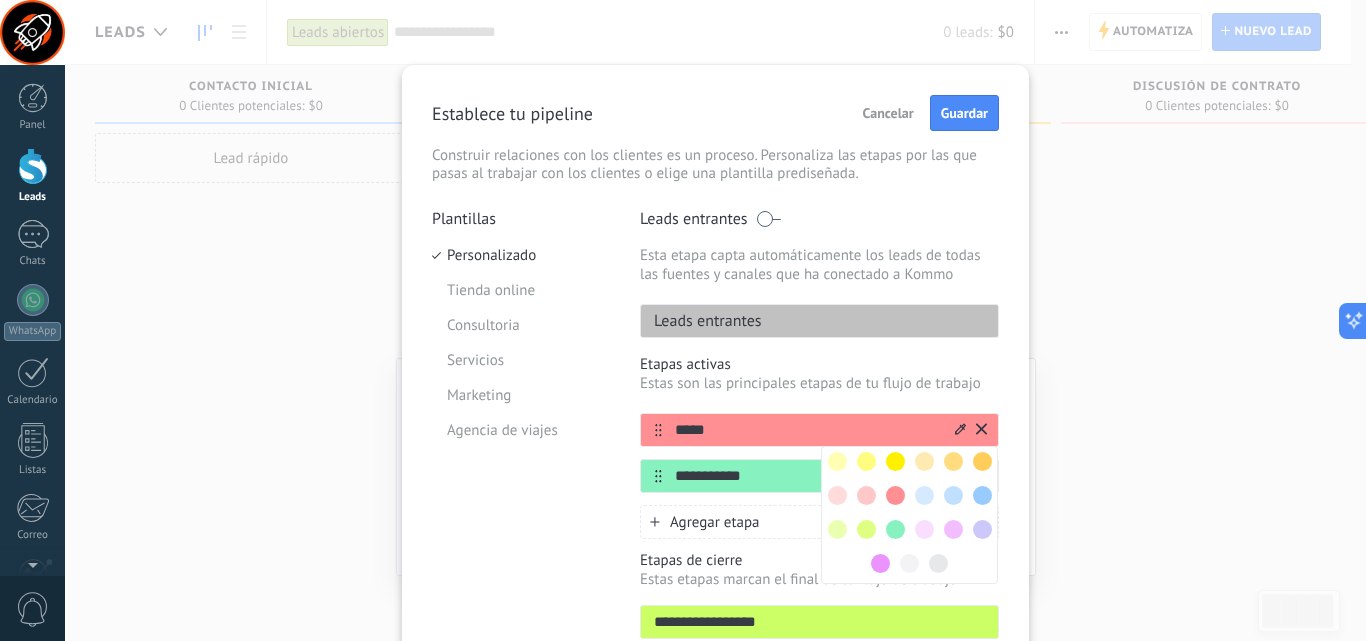 click at bounding box center [982, 461] 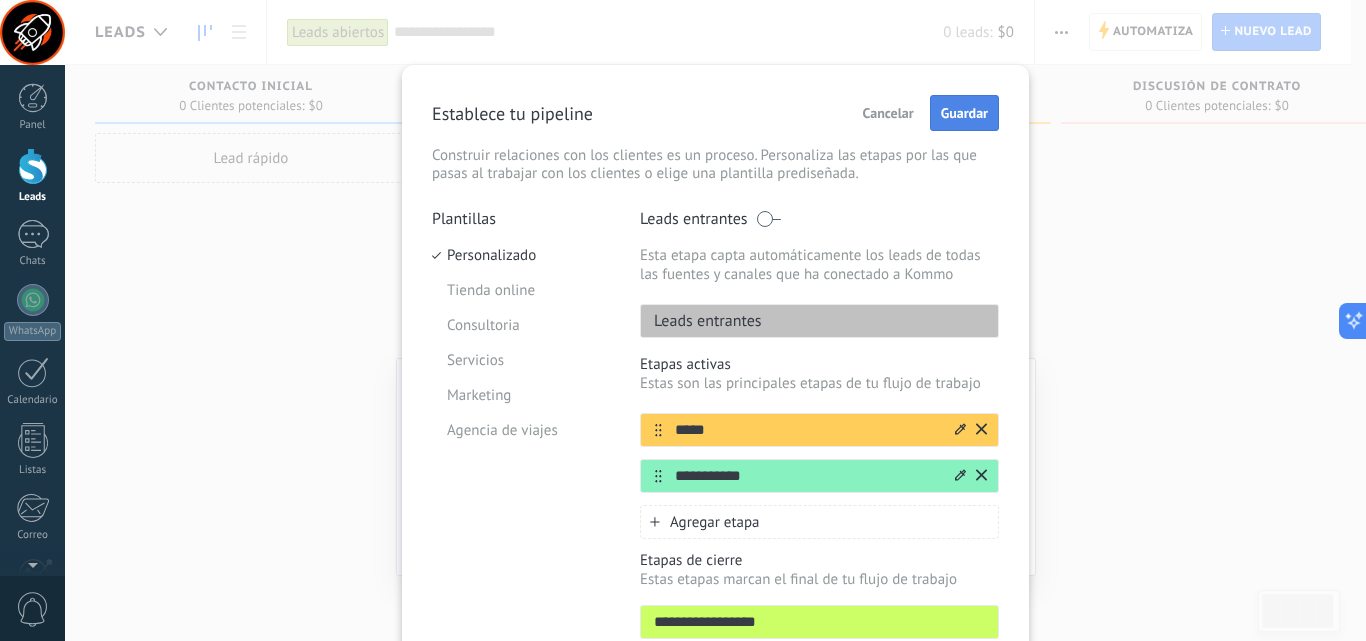 click on "Guardar" at bounding box center (964, 113) 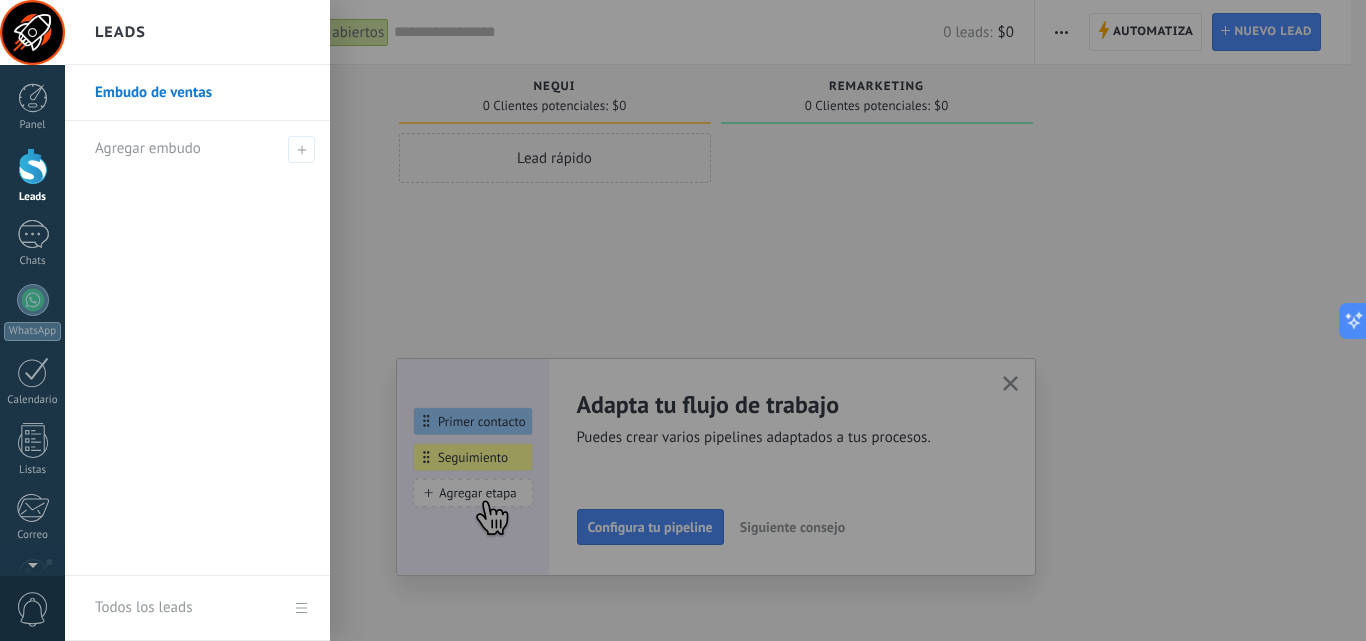 click at bounding box center (33, 166) 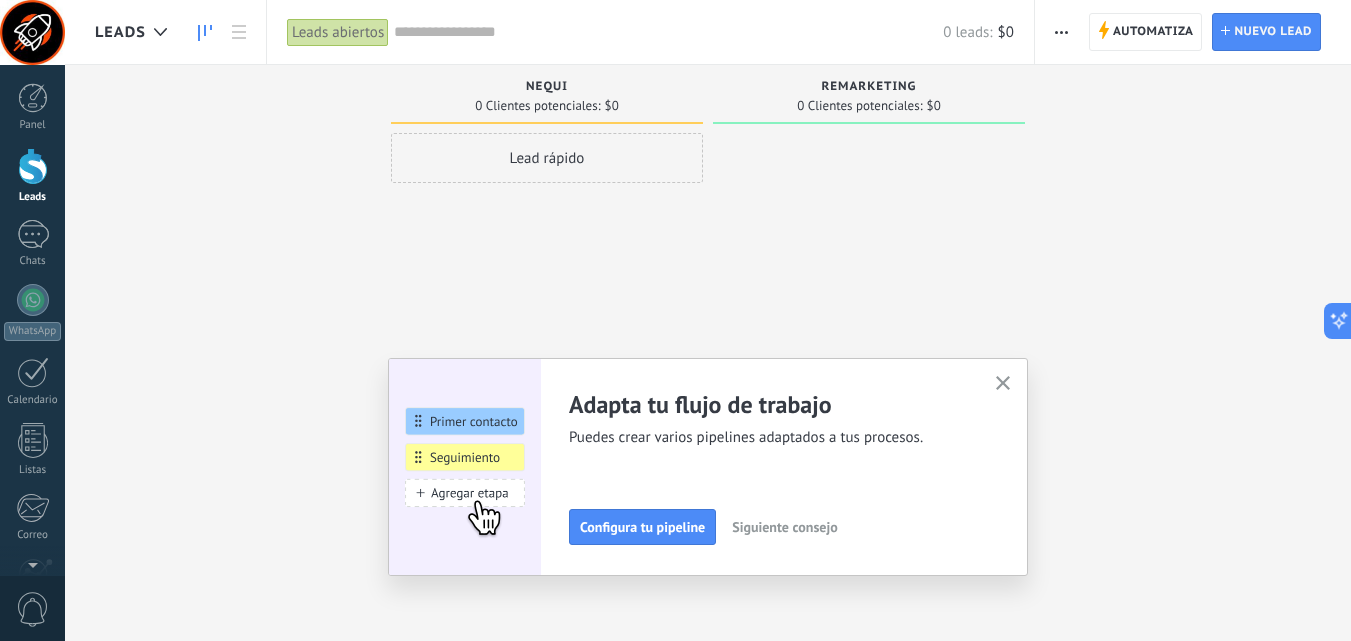 click on "Leads" at bounding box center (120, 32) 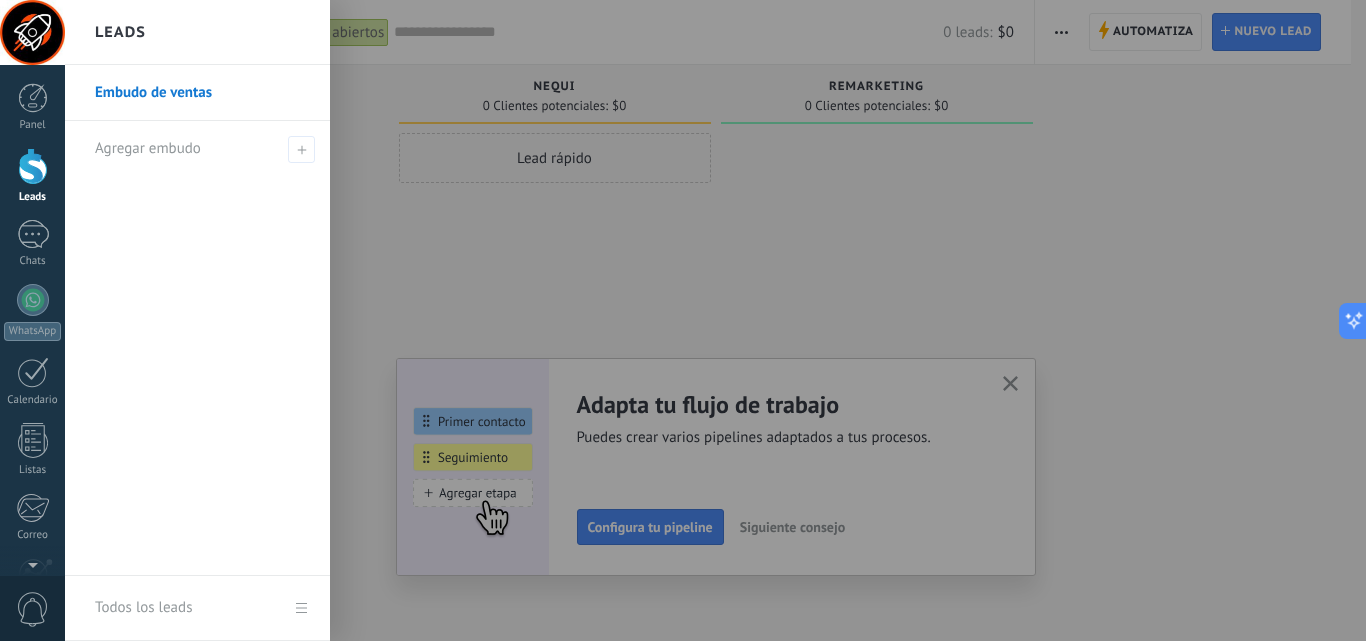 click on "Leads" at bounding box center [120, 32] 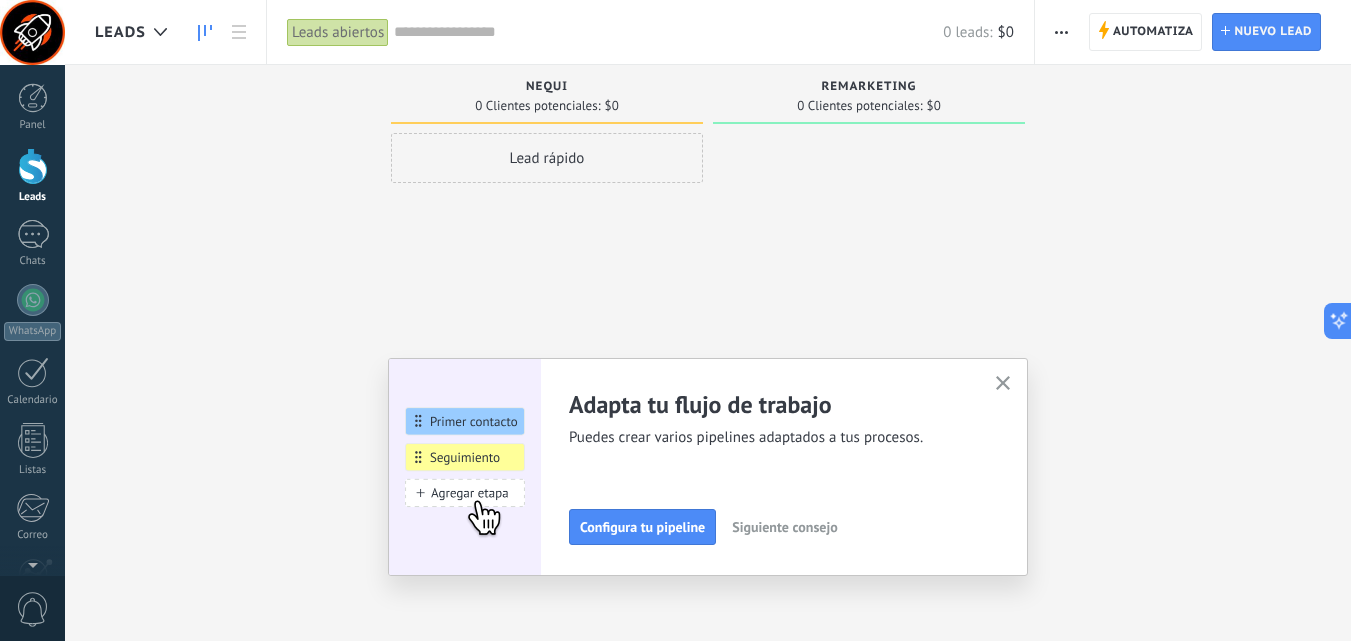 drag, startPoint x: 1118, startPoint y: 172, endPoint x: 1117, endPoint y: 137, distance: 35.014282 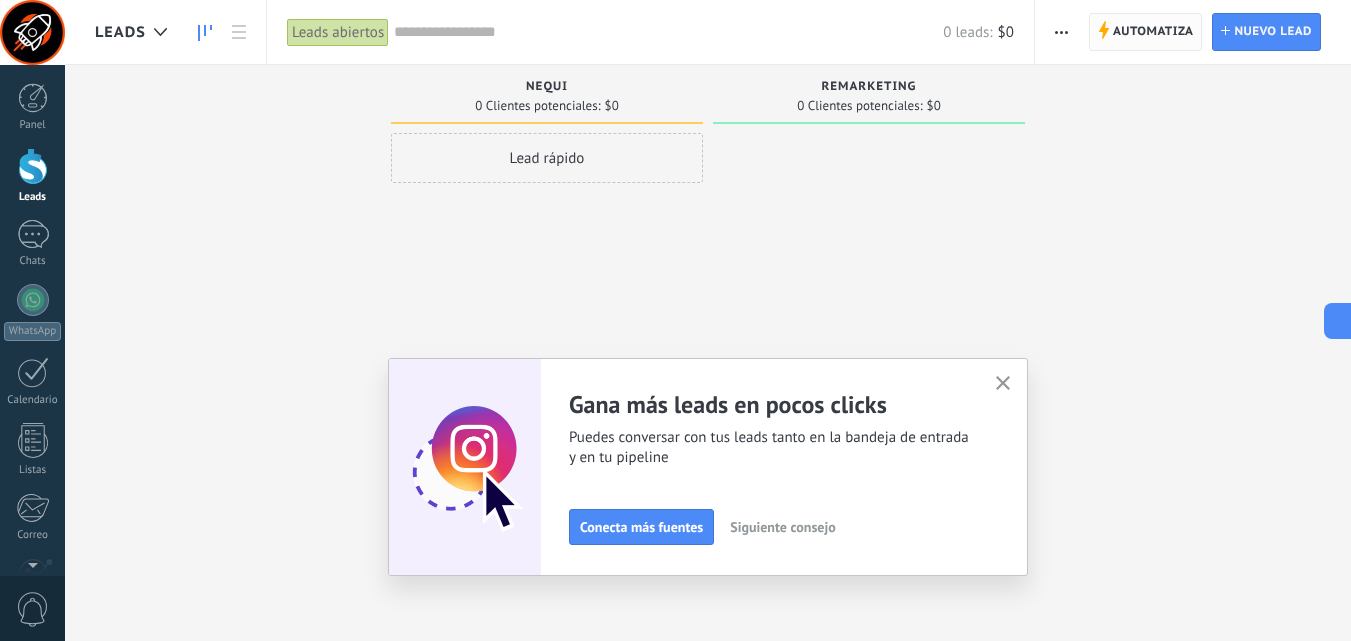 click on "Automatiza" at bounding box center [1153, 32] 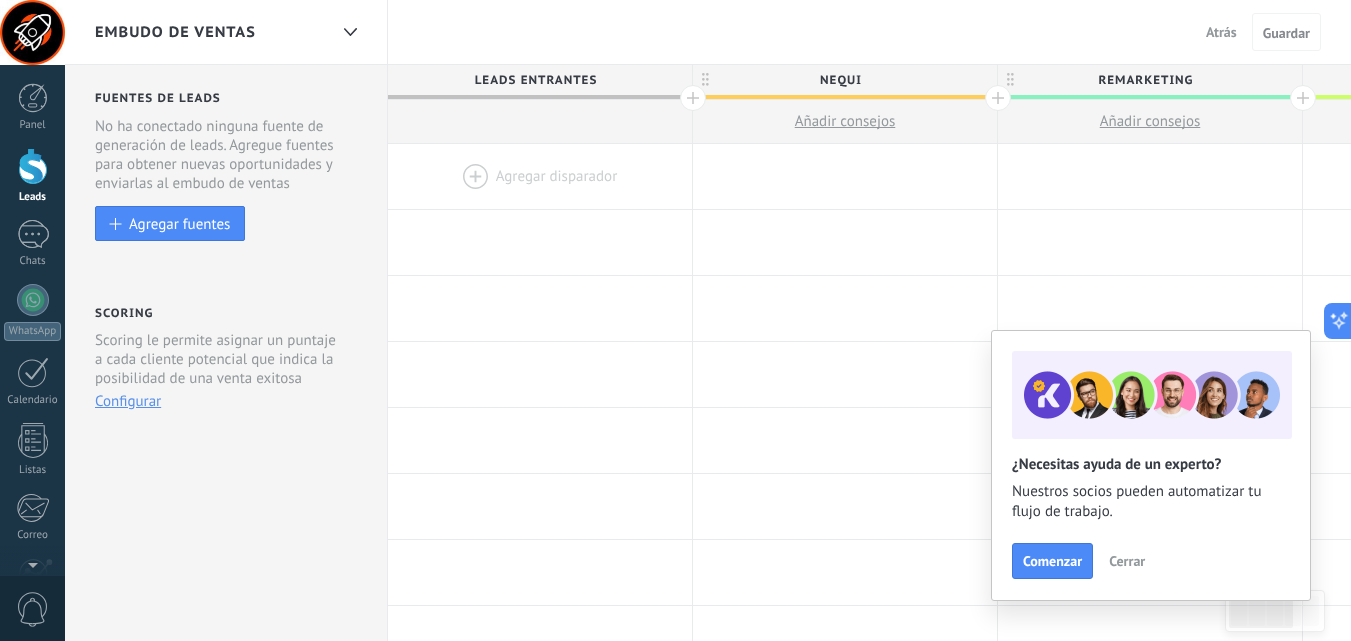 click at bounding box center (540, 176) 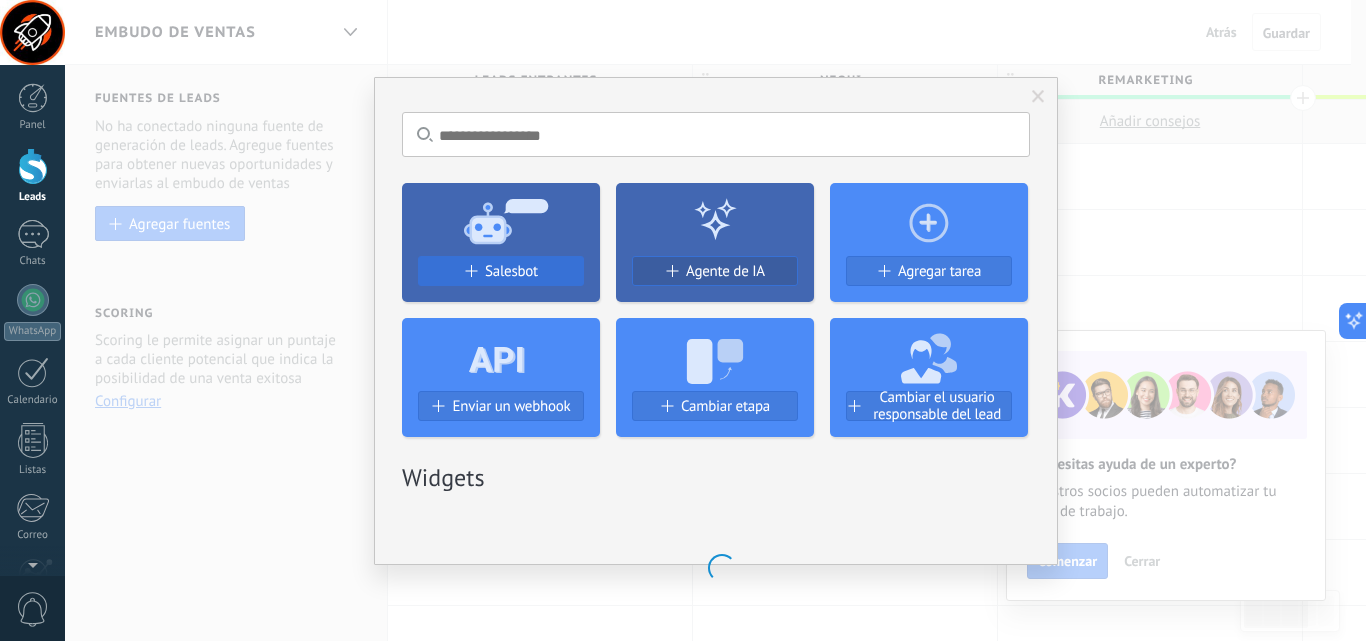 click on "Salesbot" at bounding box center [511, 271] 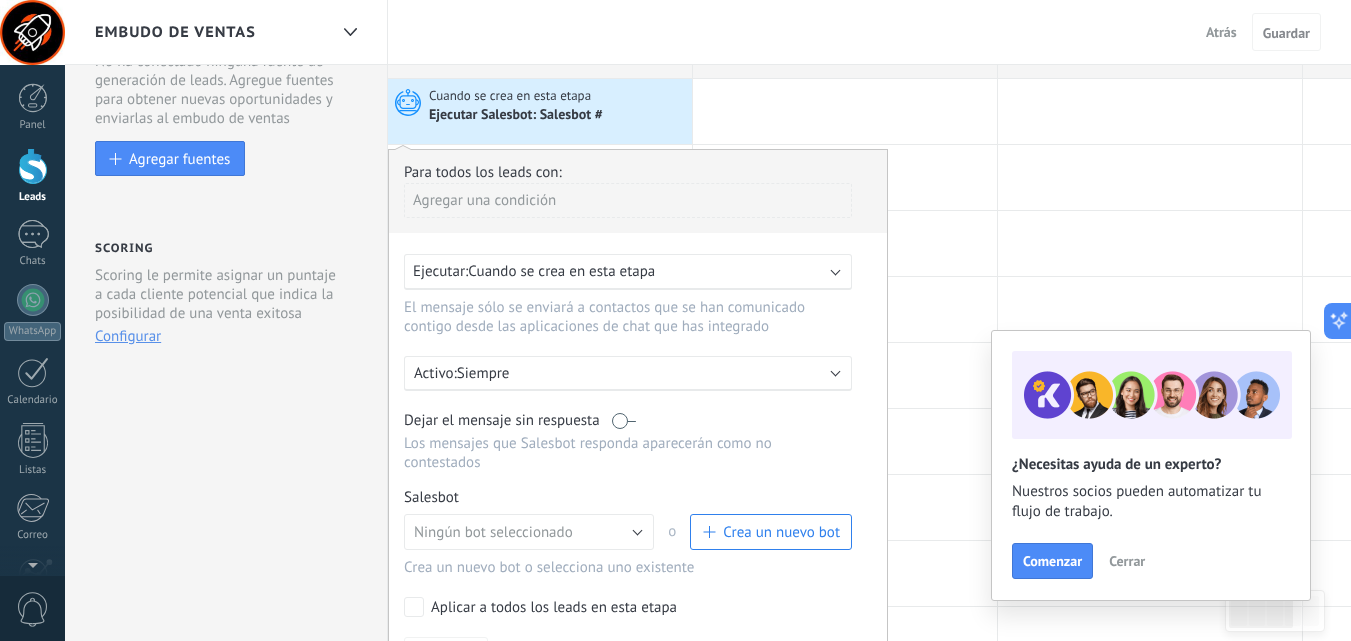 scroll, scrollTop: 100, scrollLeft: 0, axis: vertical 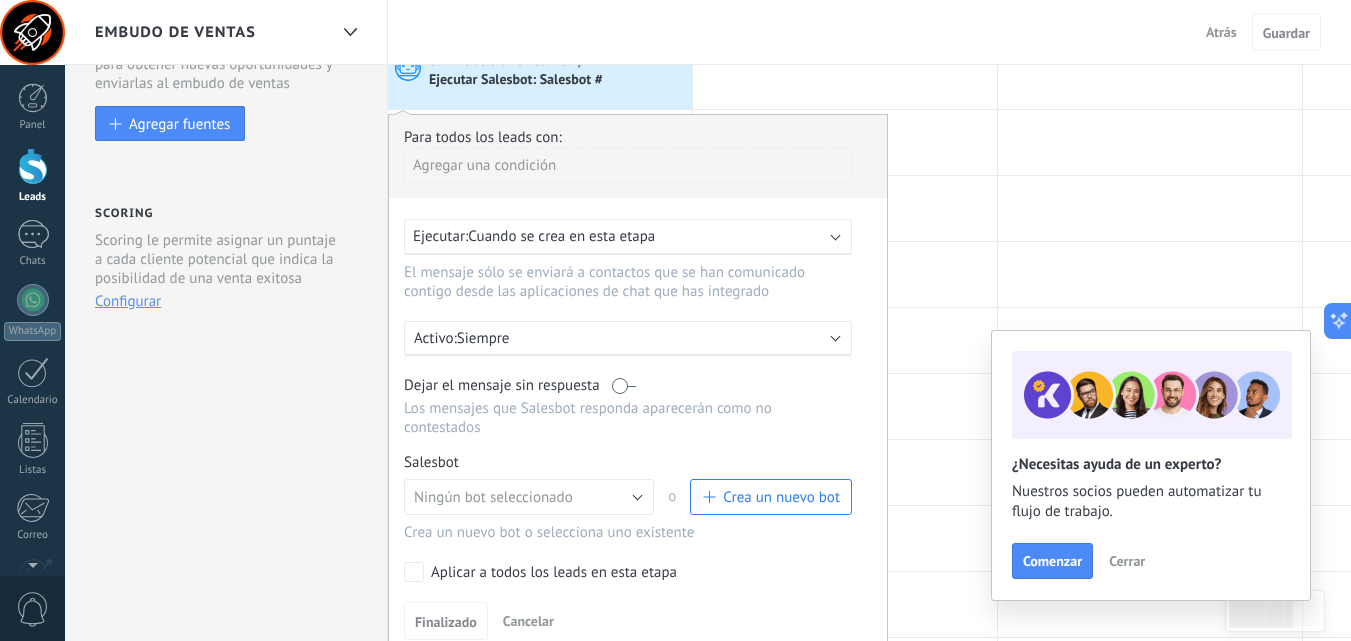 click on "Ejecutar:  Cuando se crea en esta etapa" at bounding box center [620, 236] 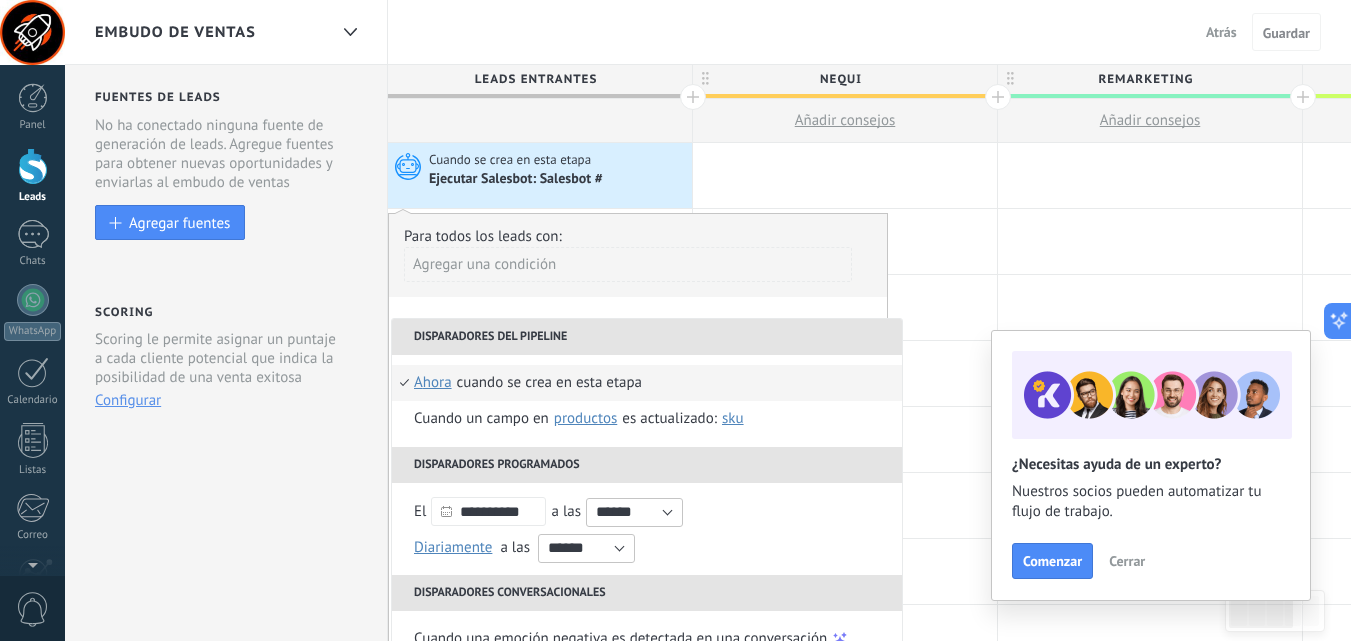 scroll, scrollTop: 0, scrollLeft: 0, axis: both 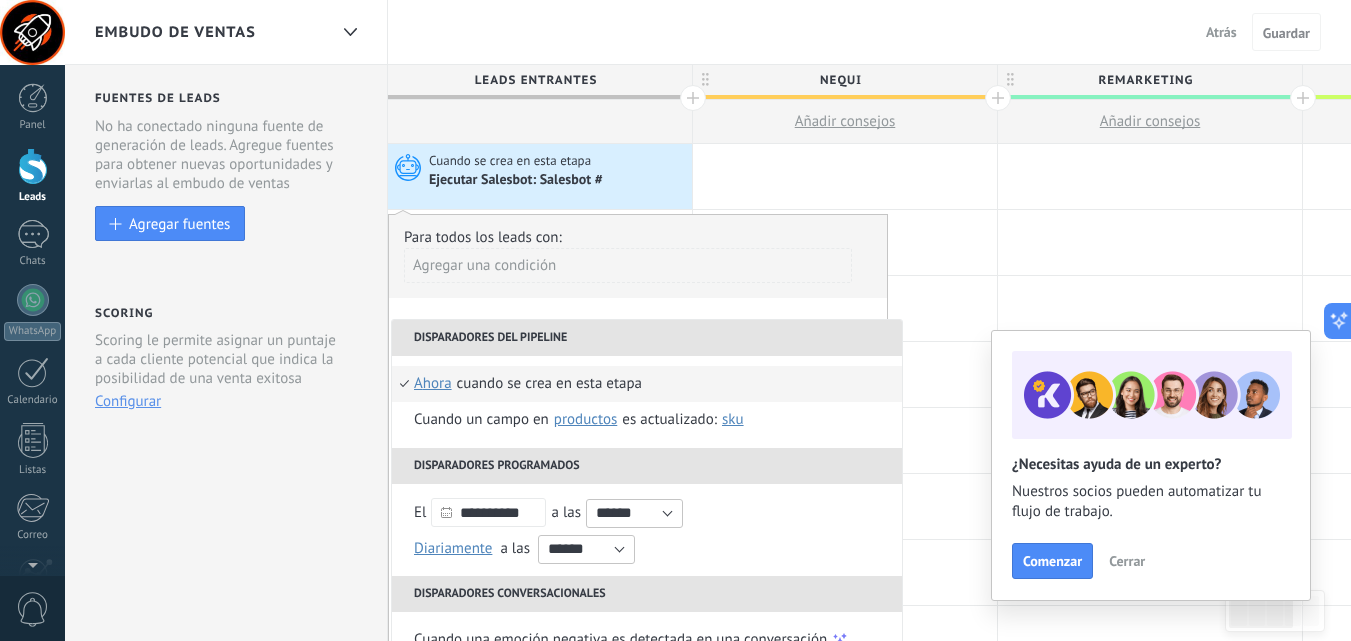 click on "Embudo de ventas Atrás Cancelar Guardar" at bounding box center (708, 32) 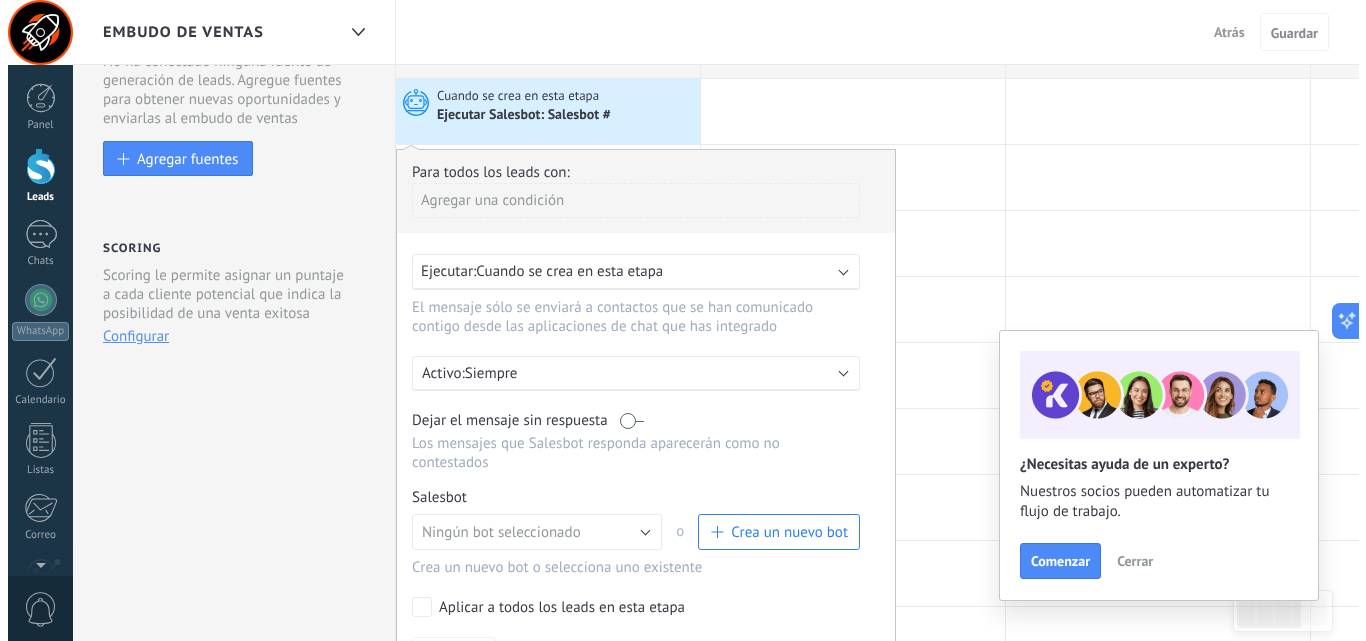 scroll, scrollTop: 100, scrollLeft: 0, axis: vertical 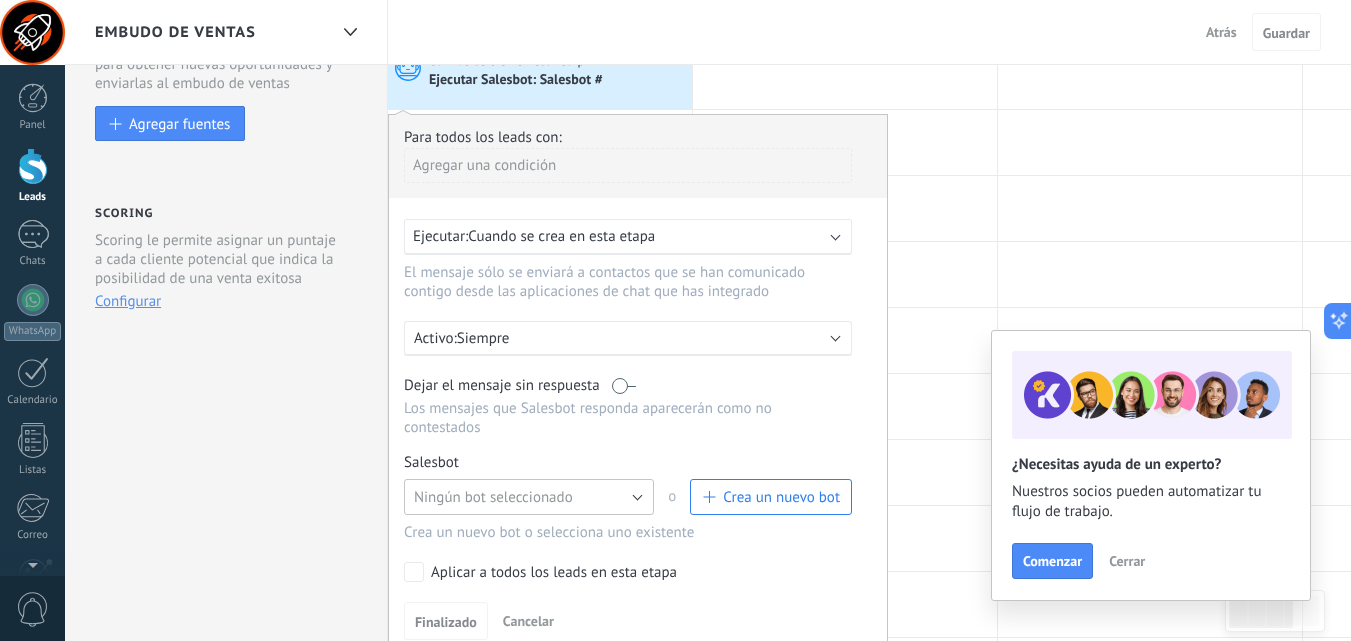 click on "Ningún bot seleccionado" at bounding box center [529, 497] 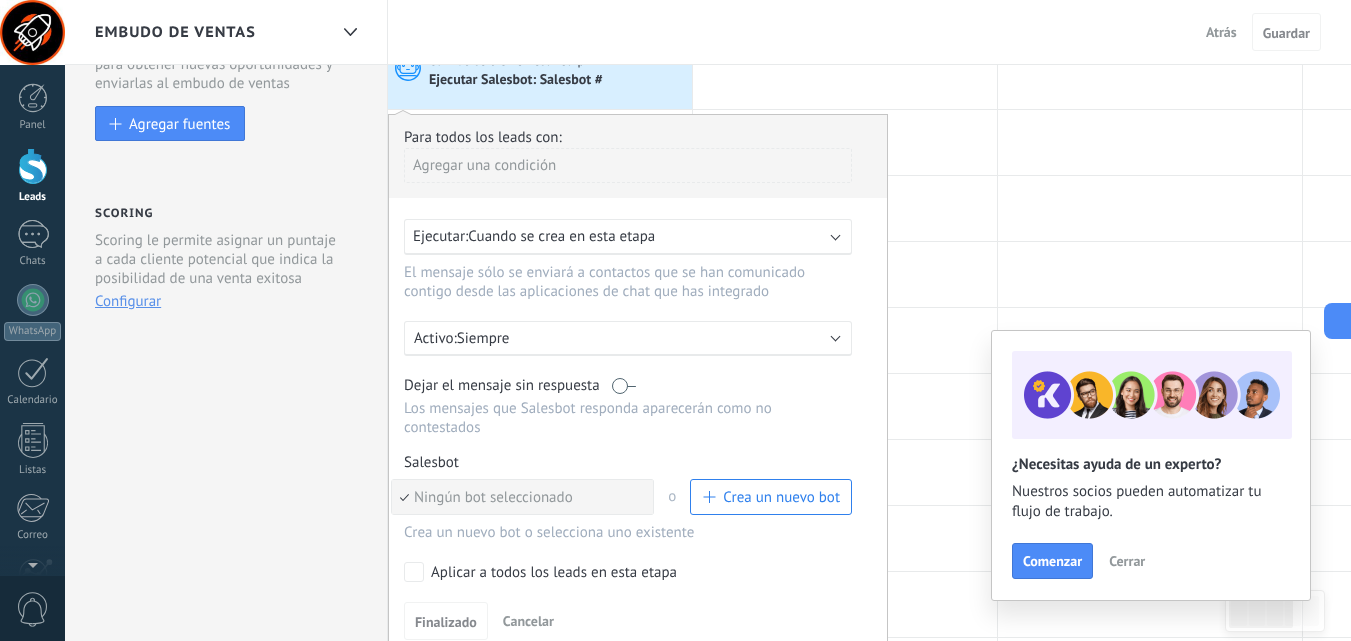click on "Ningún bot seleccionado" at bounding box center (519, 497) 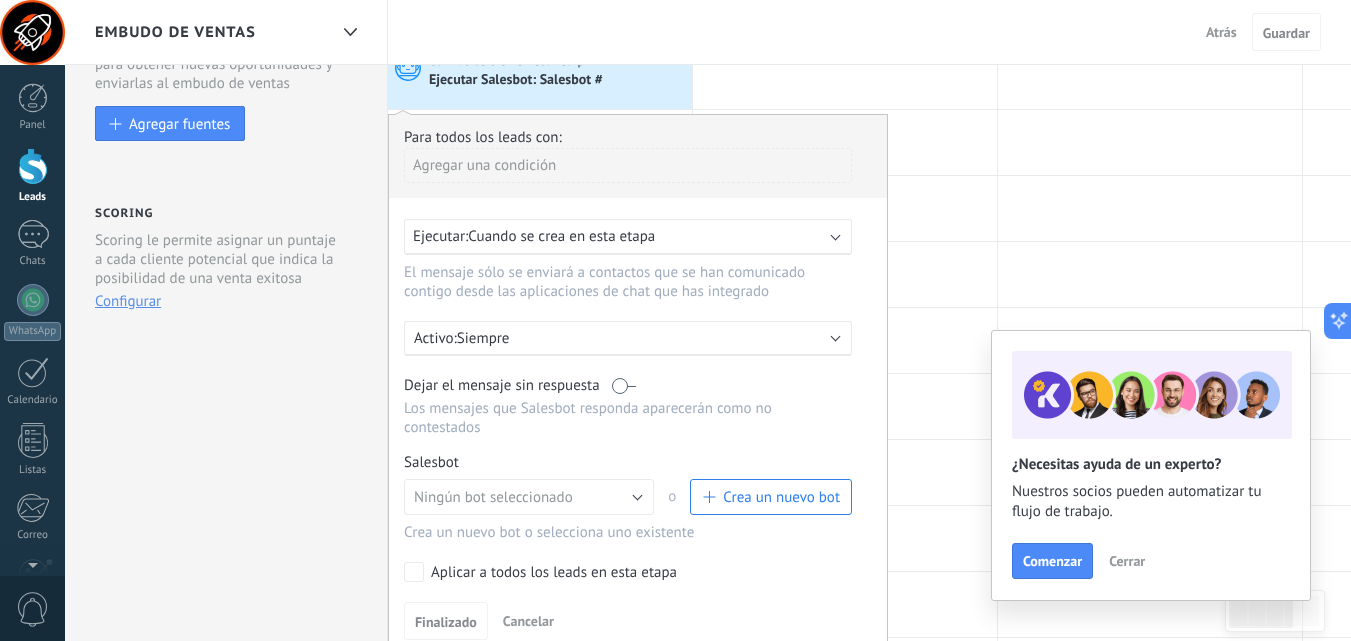 click on "Crea un nuevo bot" at bounding box center [781, 497] 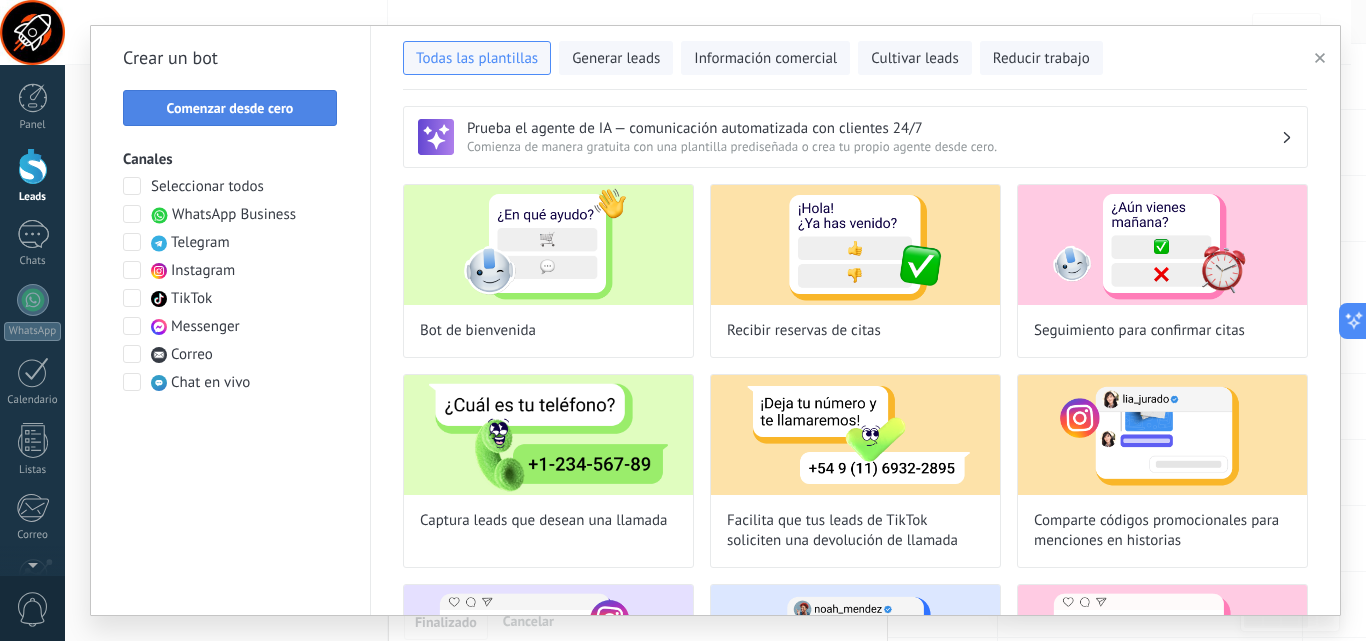 click on "Comenzar desde cero" at bounding box center [230, 108] 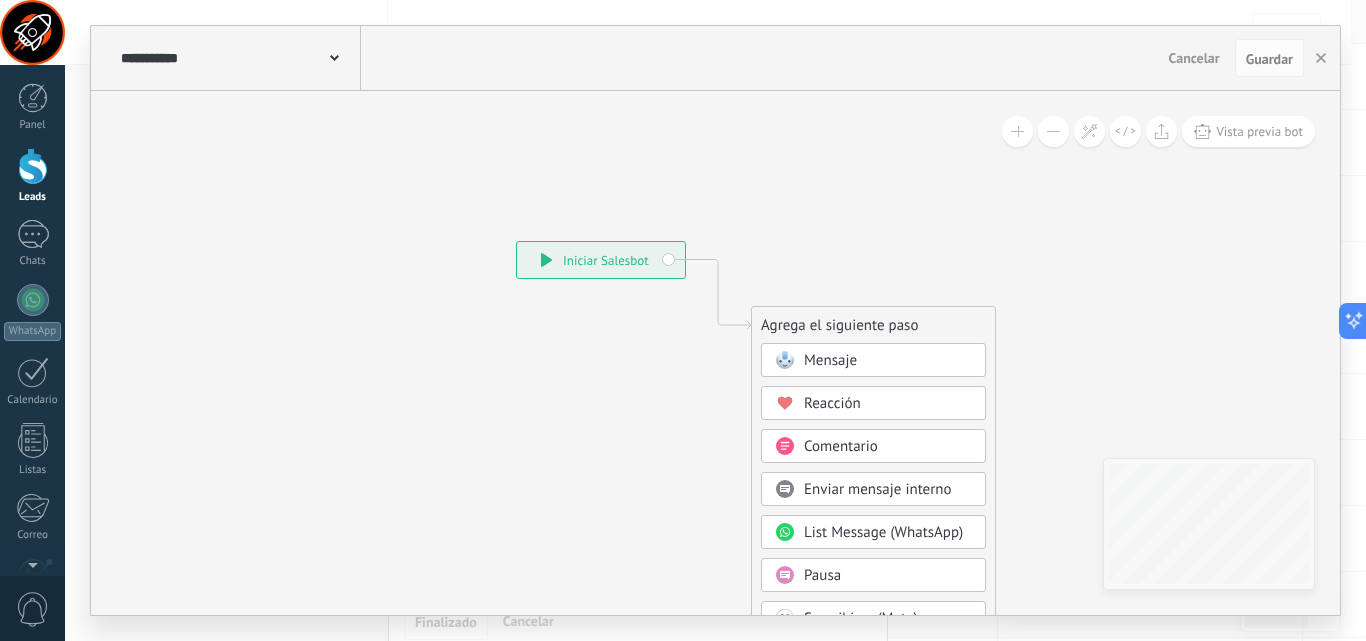 click 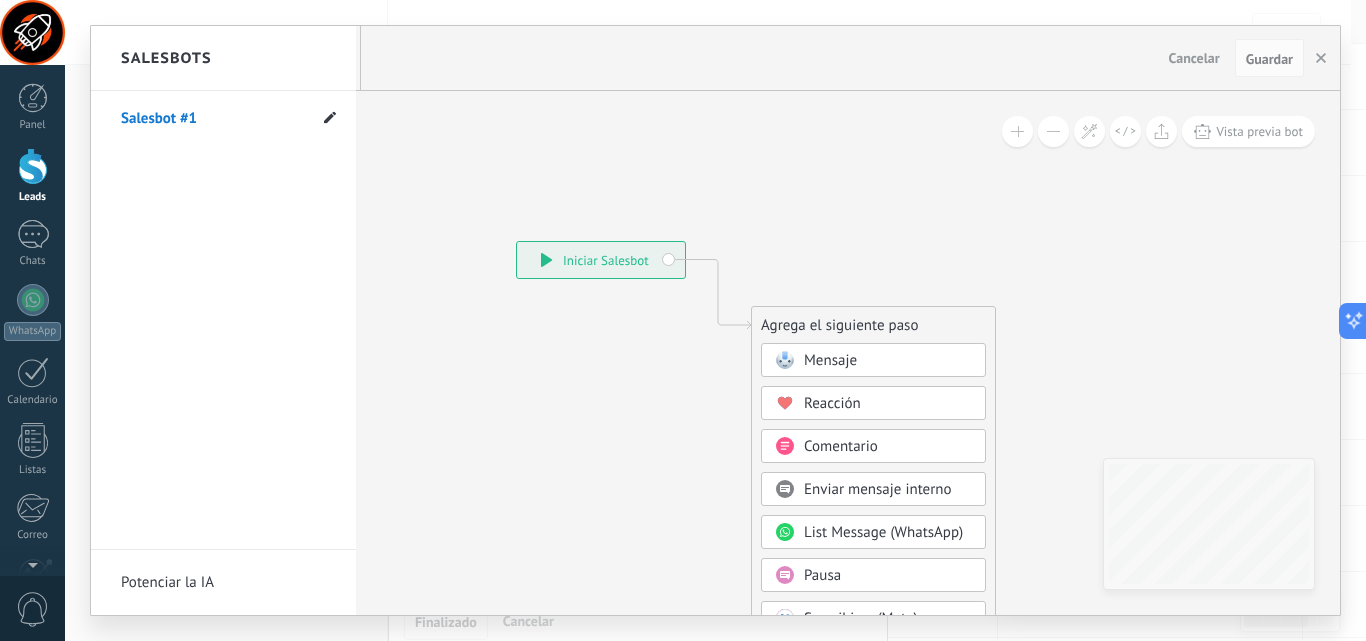 click 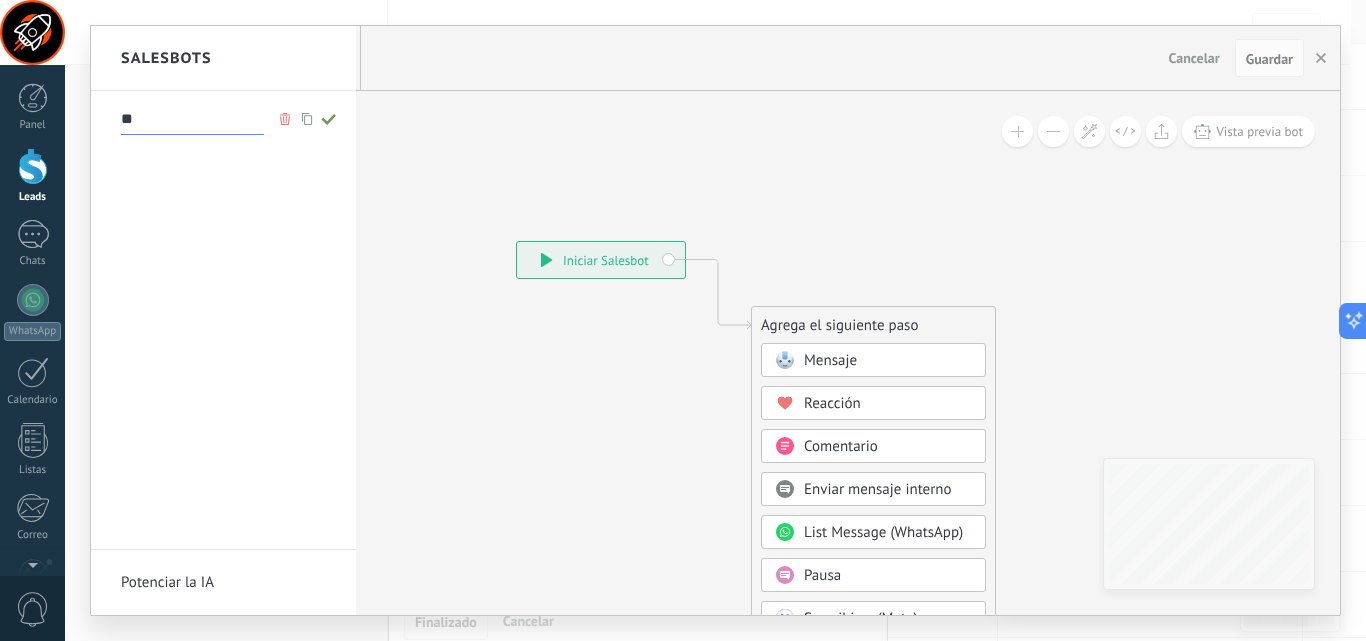 type on "*" 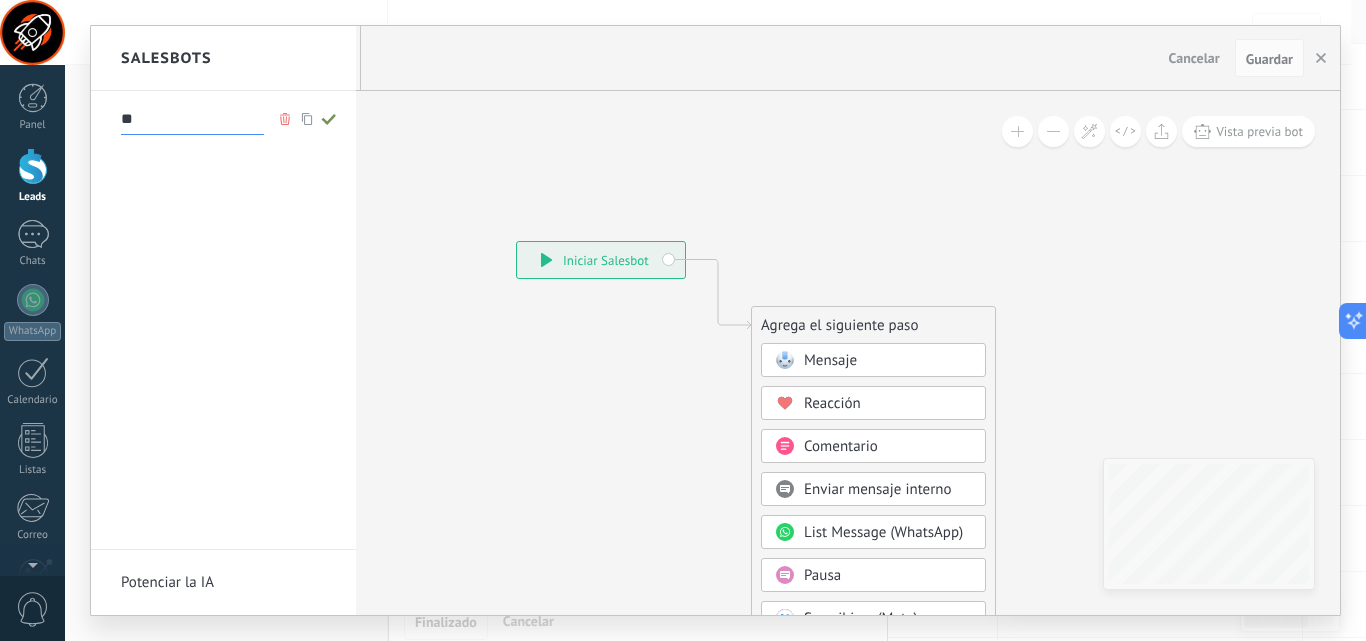 type on "*" 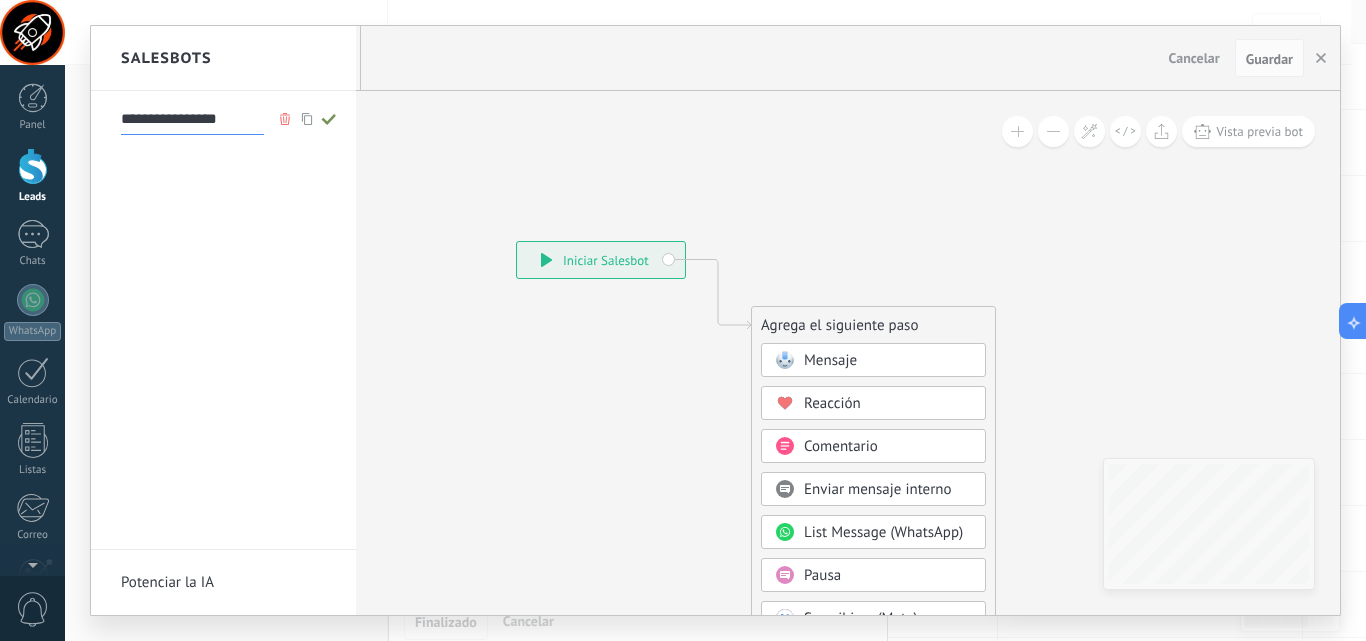 type on "**********" 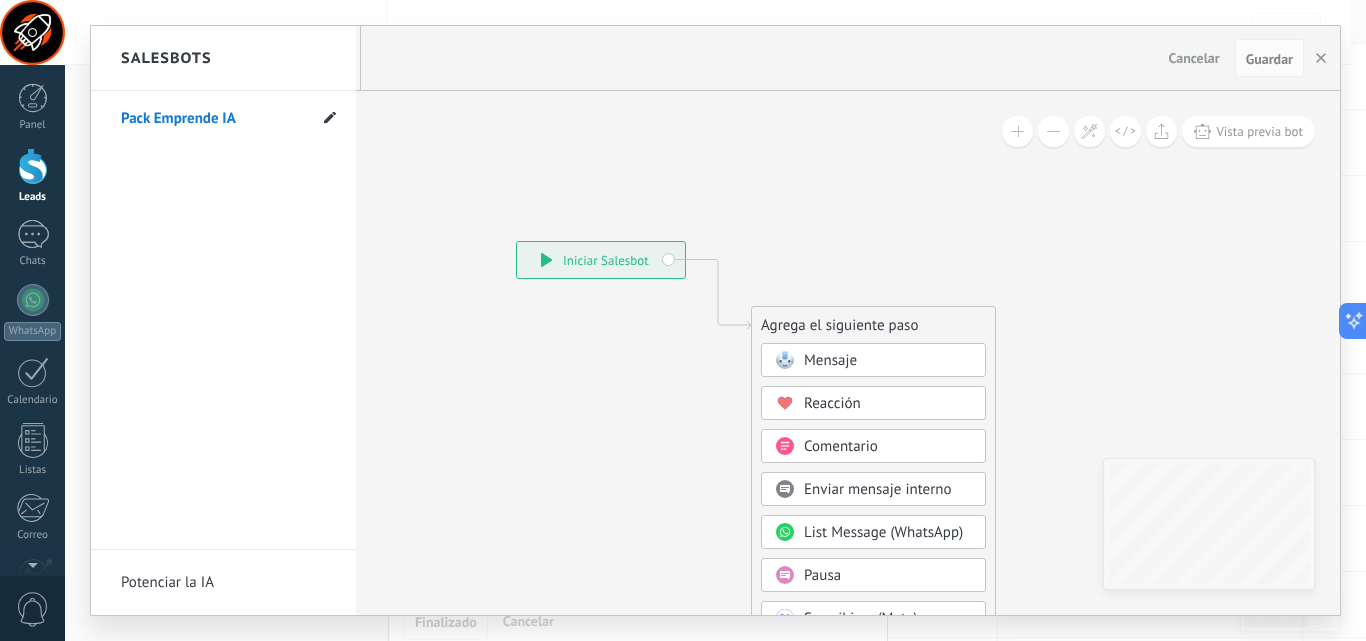 click 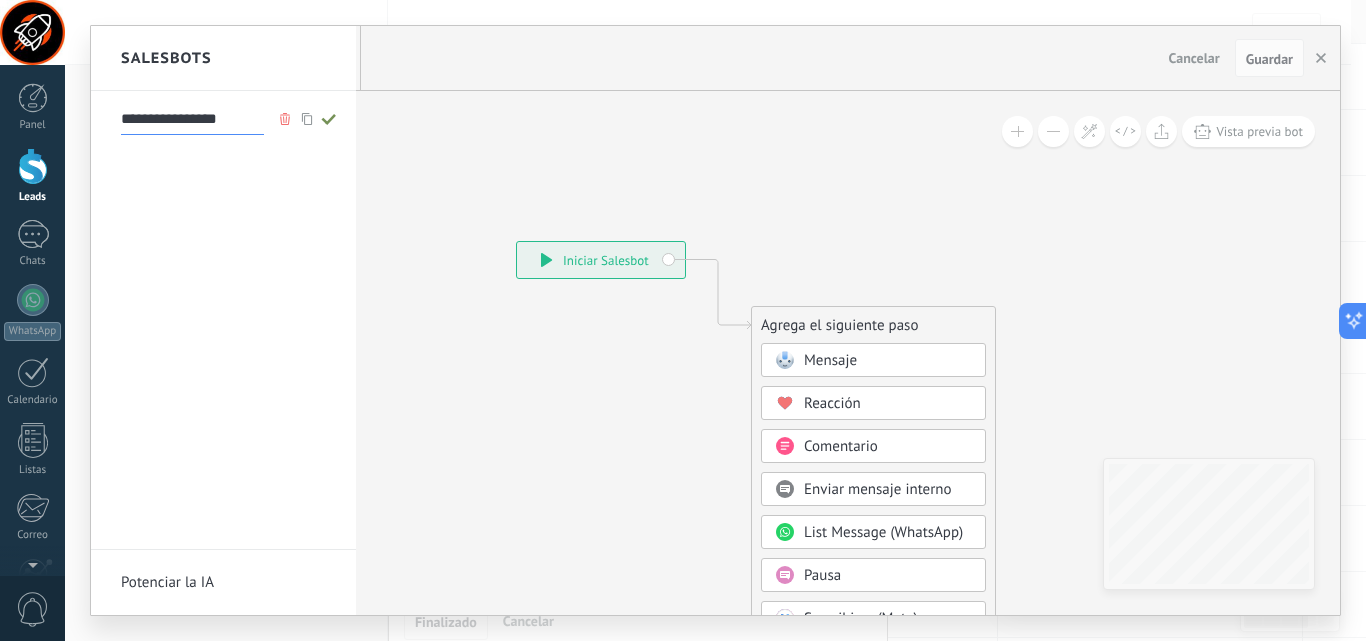 click on "**********" at bounding box center [192, 119] 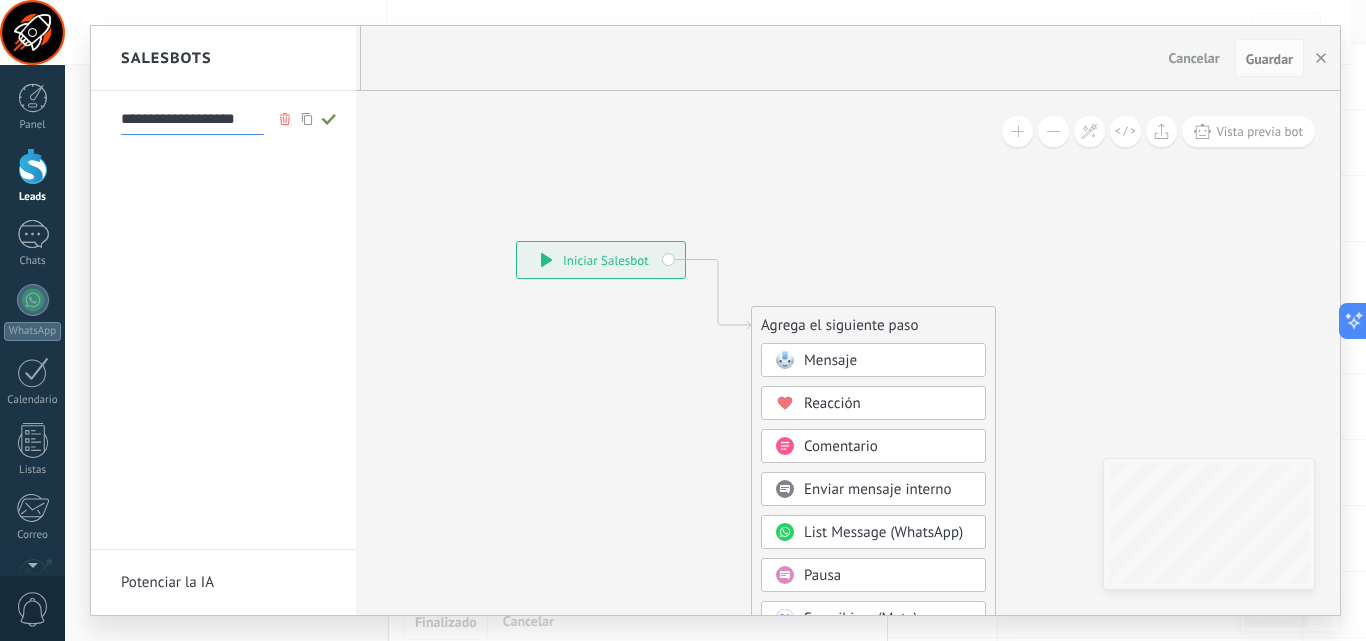 type on "**********" 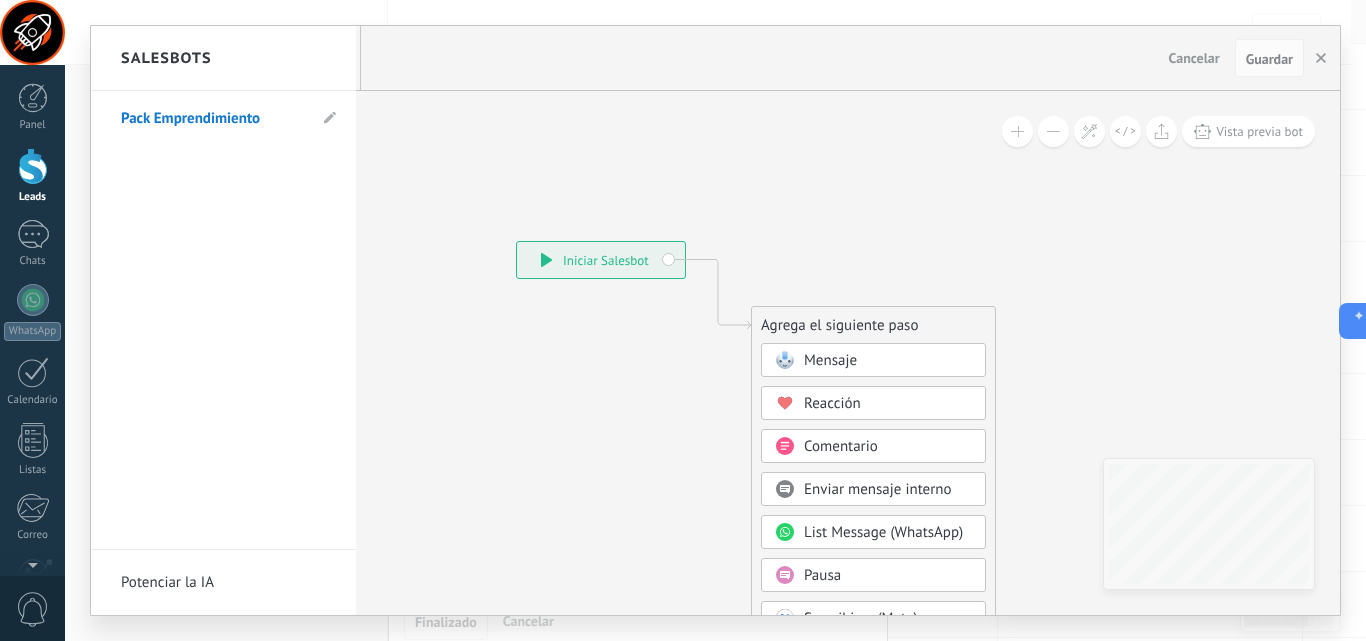 drag, startPoint x: 728, startPoint y: 221, endPoint x: 540, endPoint y: 85, distance: 232.03448 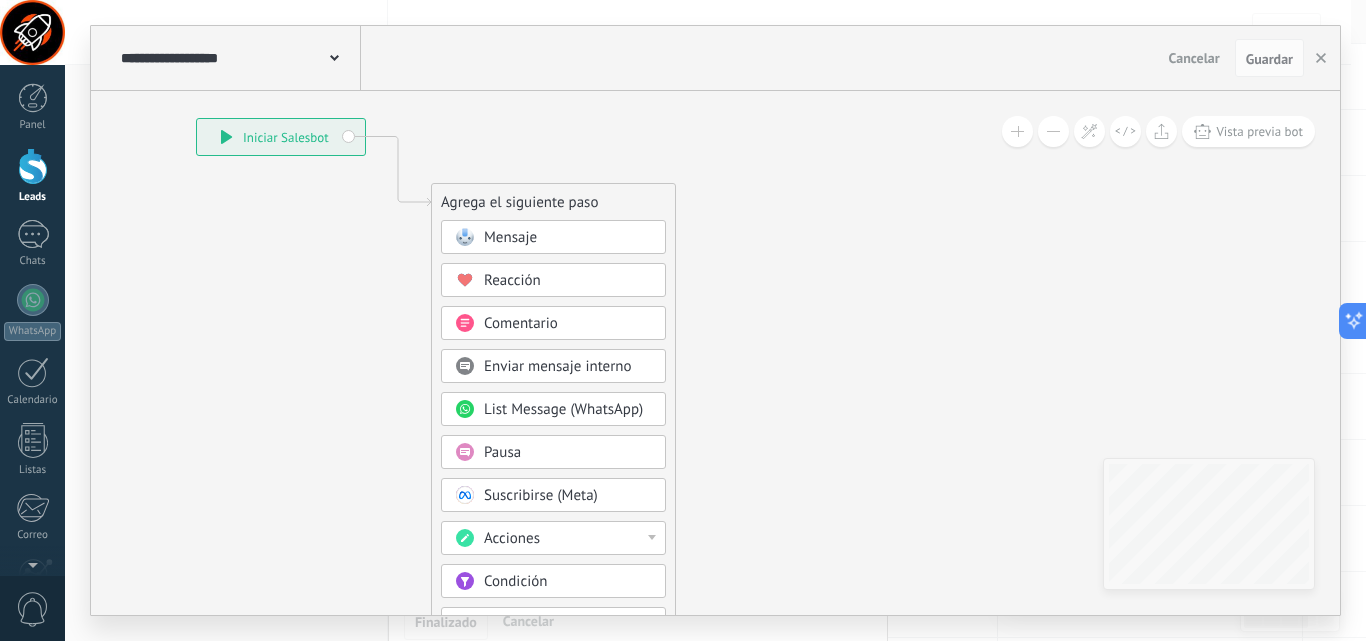 drag, startPoint x: 708, startPoint y: 211, endPoint x: 388, endPoint y: 88, distance: 342.82504 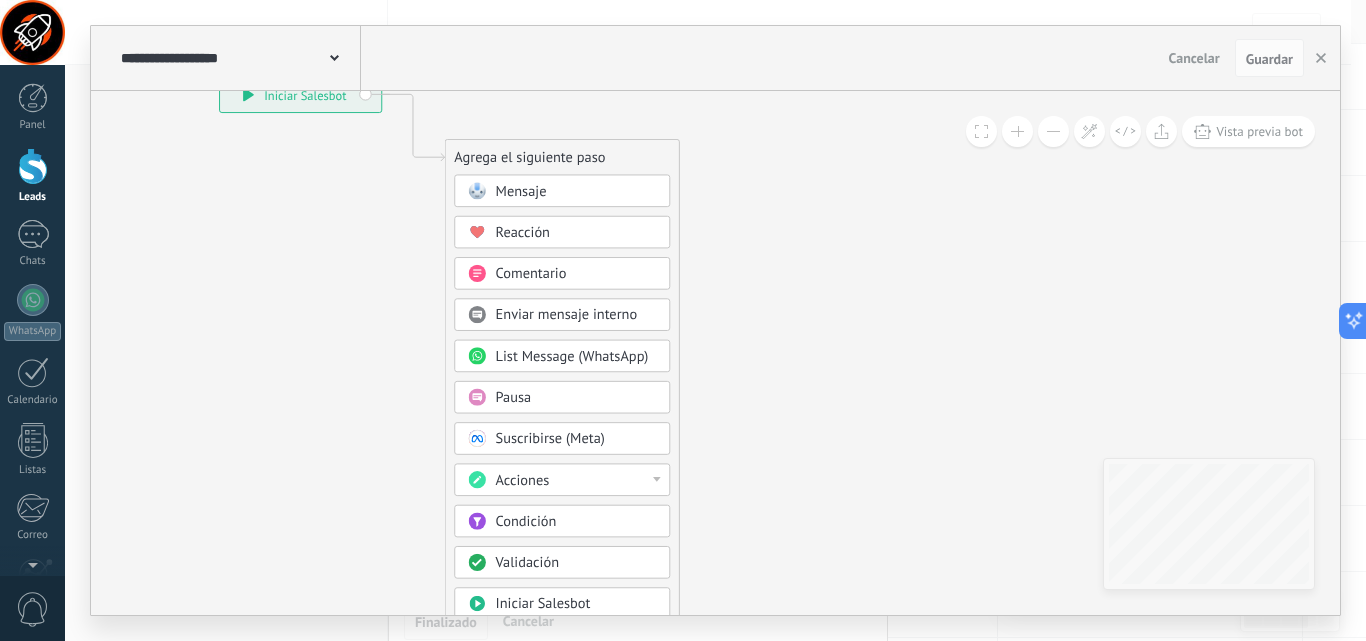 click on "Condición" at bounding box center [526, 521] 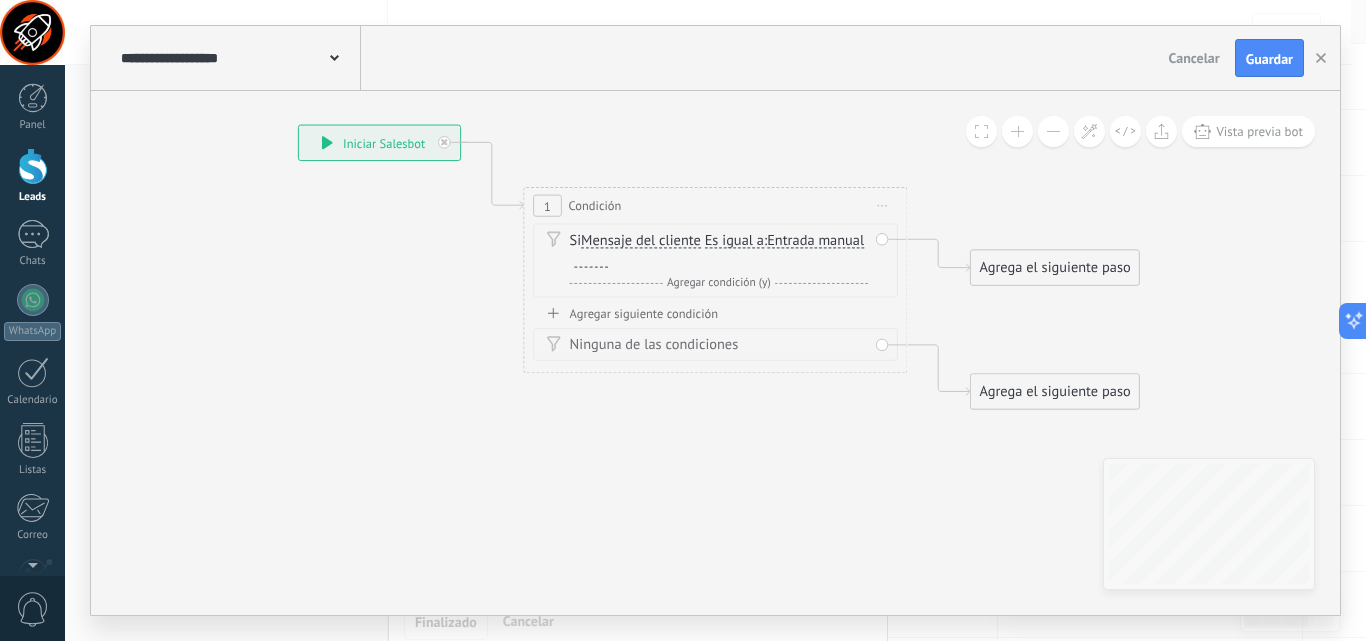 click 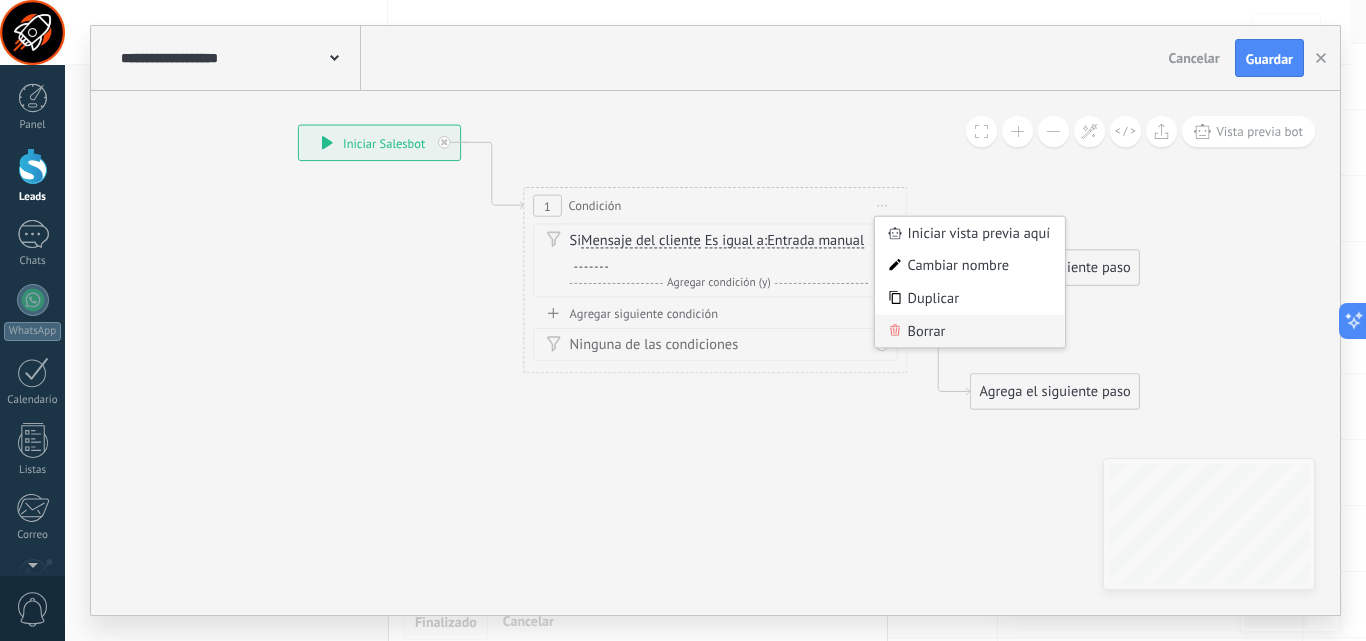 click on "Borrar" at bounding box center (970, 331) 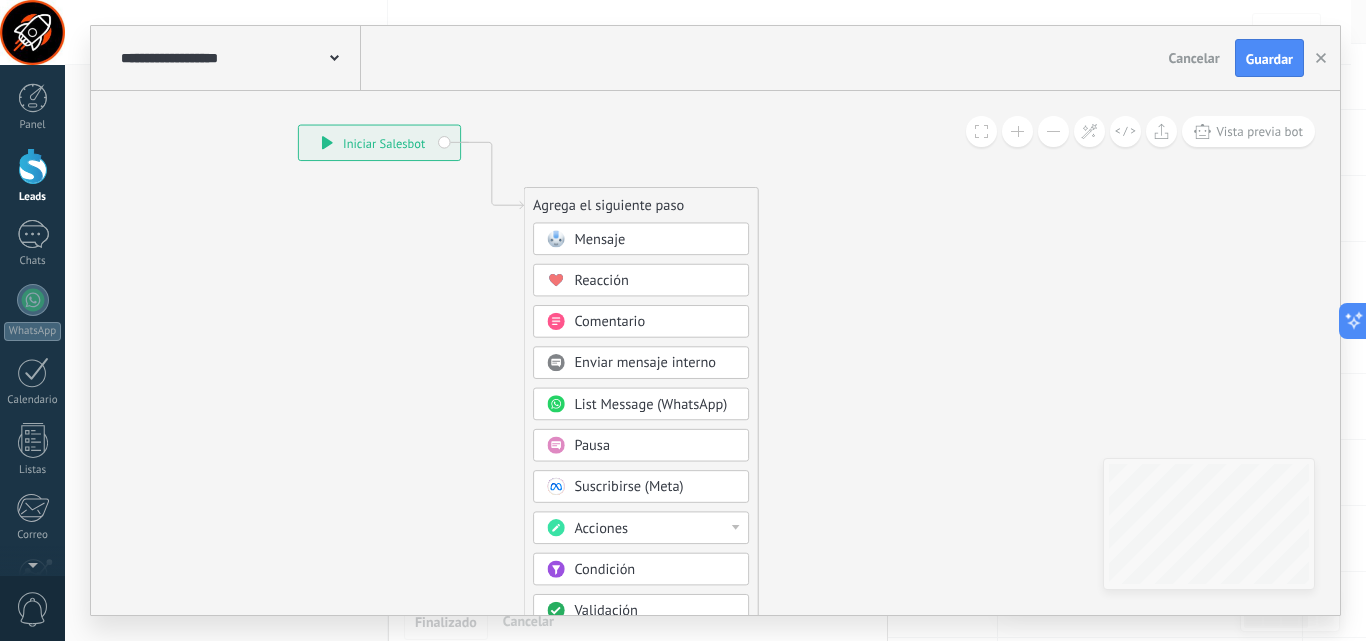 click on "Mensaje" at bounding box center [599, 239] 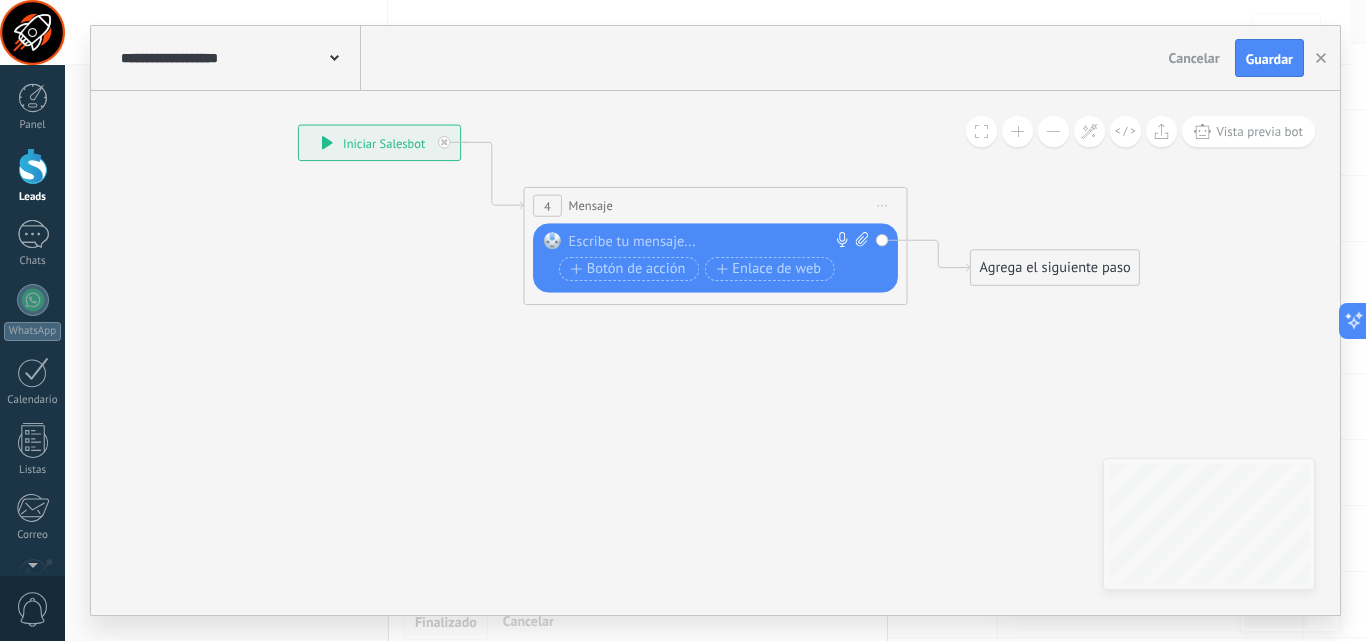 click at bounding box center (711, 241) 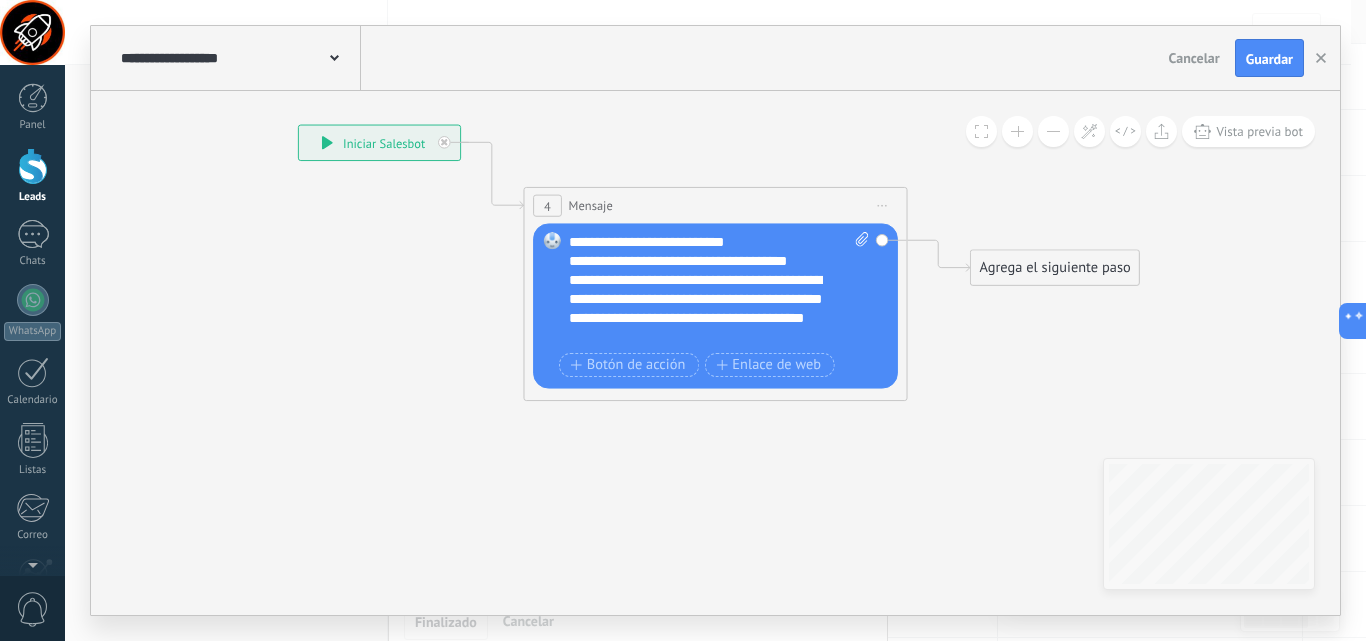 click on "Agrega el siguiente paso" at bounding box center [1055, 268] 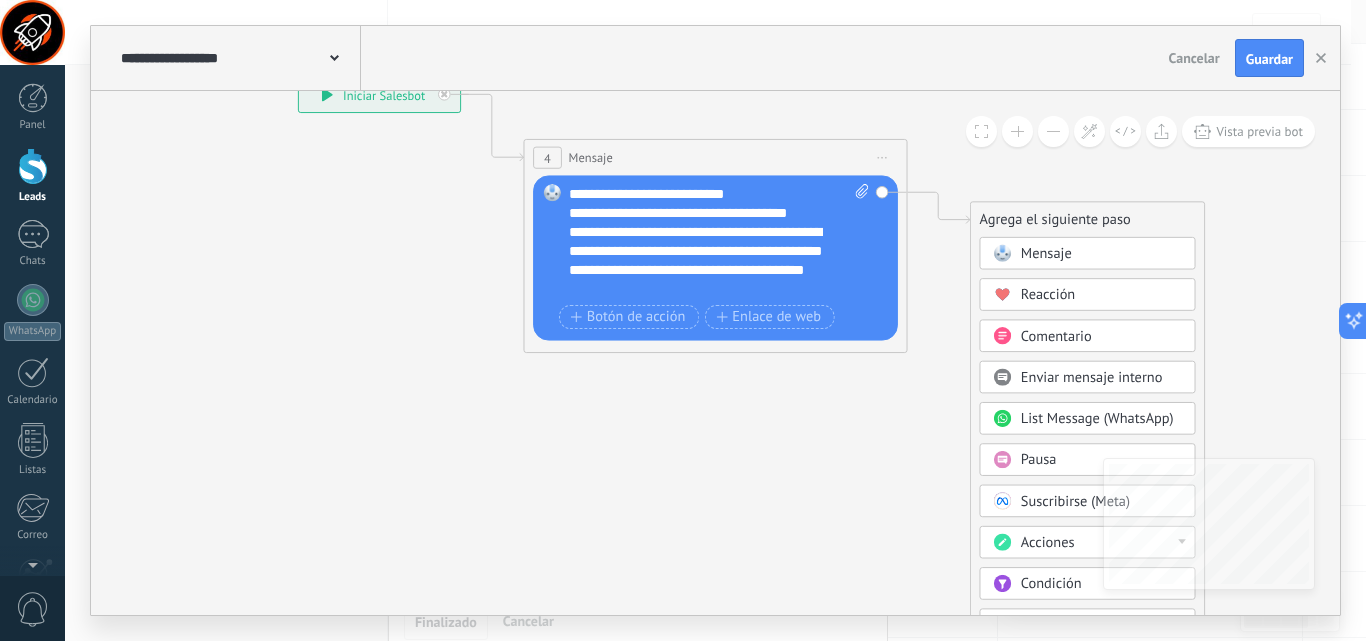 click on "Pausa" at bounding box center [1101, 460] 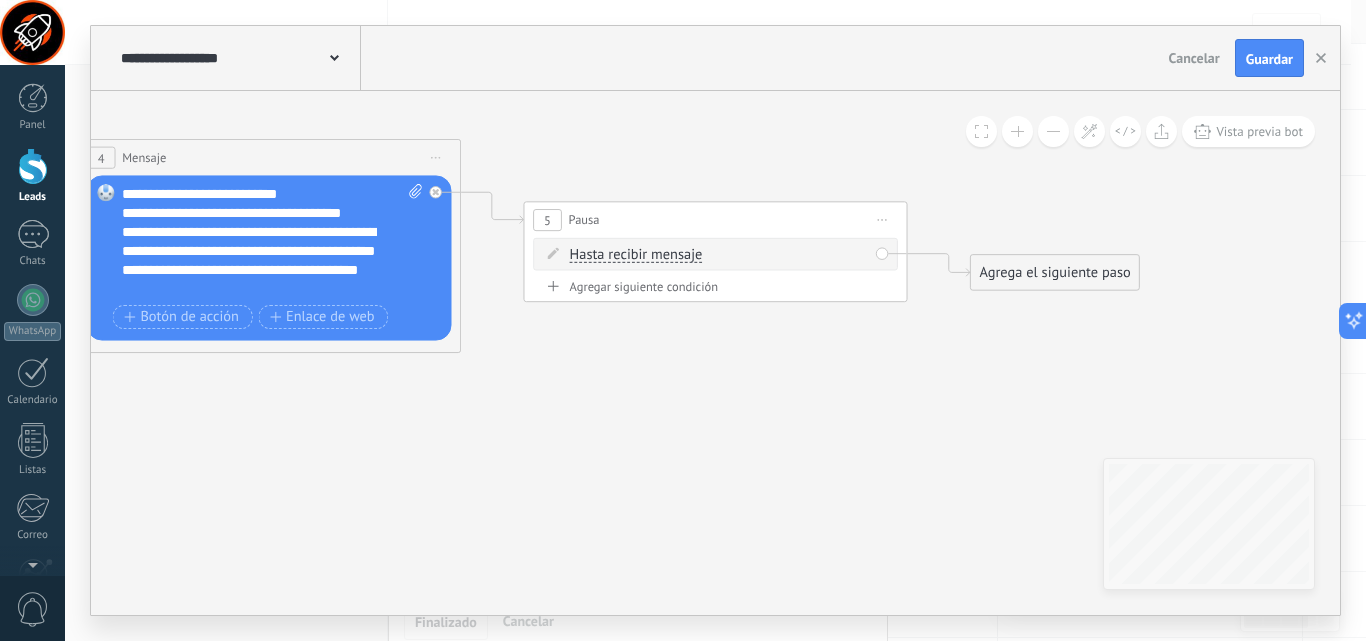 click on "Hasta recibir mensaje" at bounding box center [636, 254] 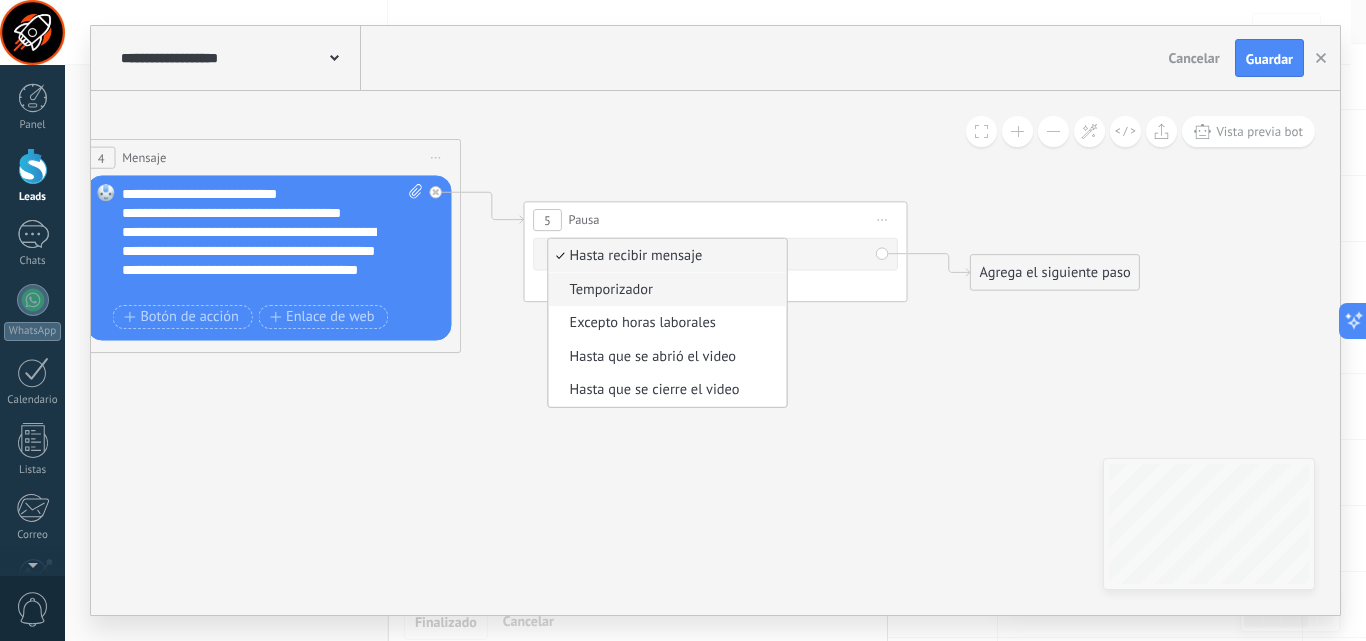 click on "Temporizador" at bounding box center [664, 289] 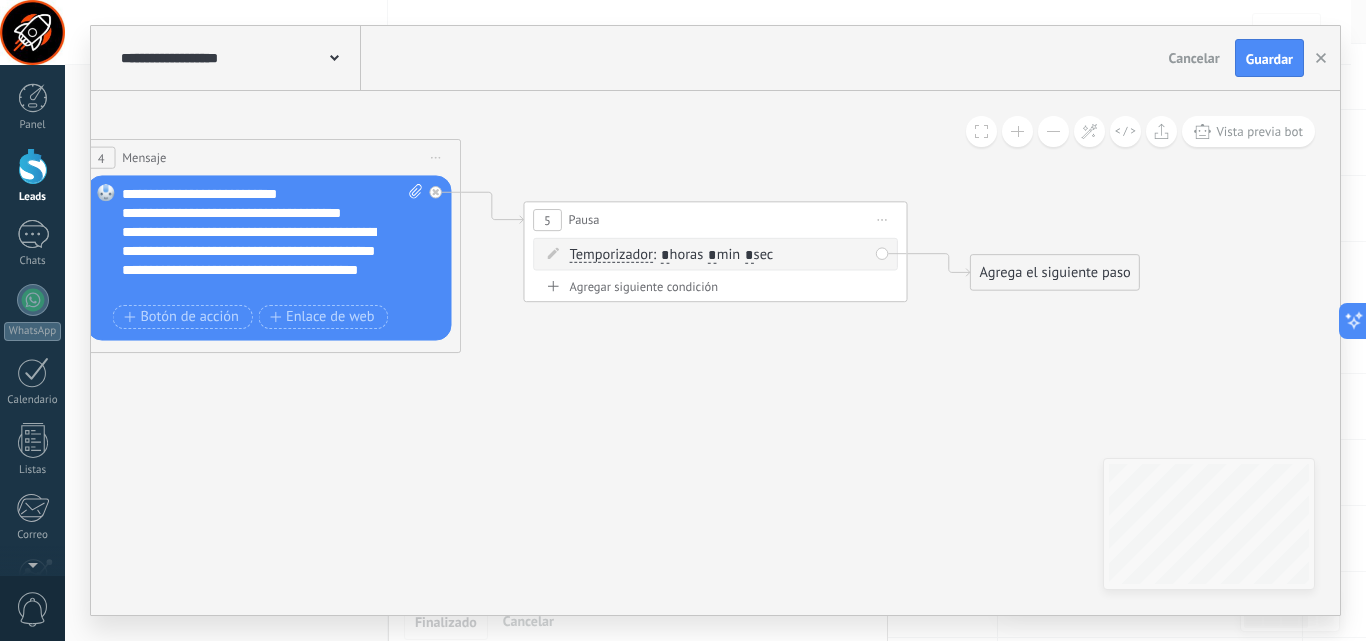 click on "*" at bounding box center [712, 255] 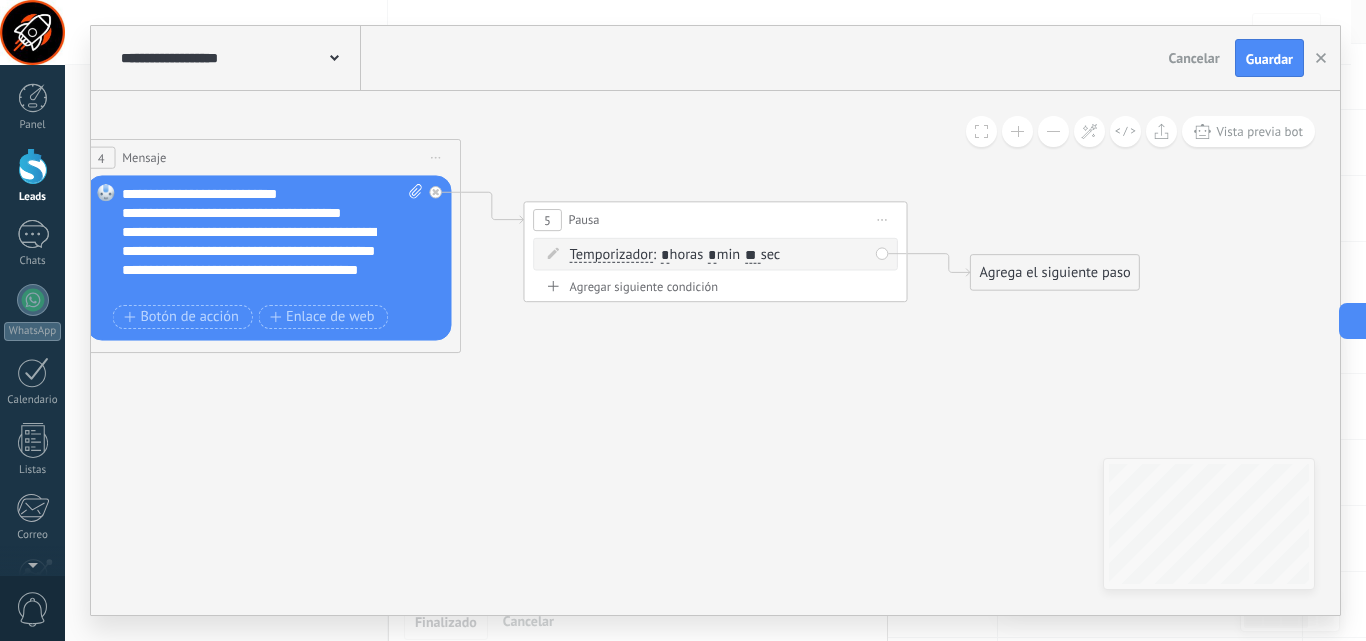 type on "**" 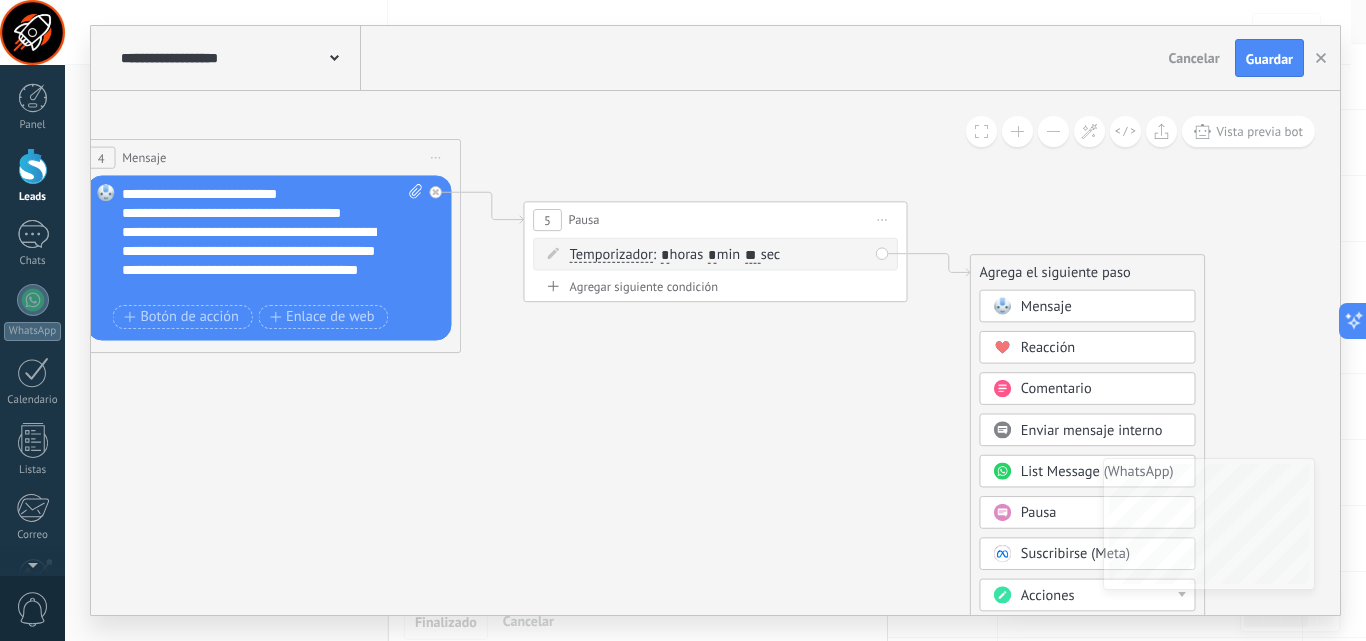 click at bounding box center (1001, 305) 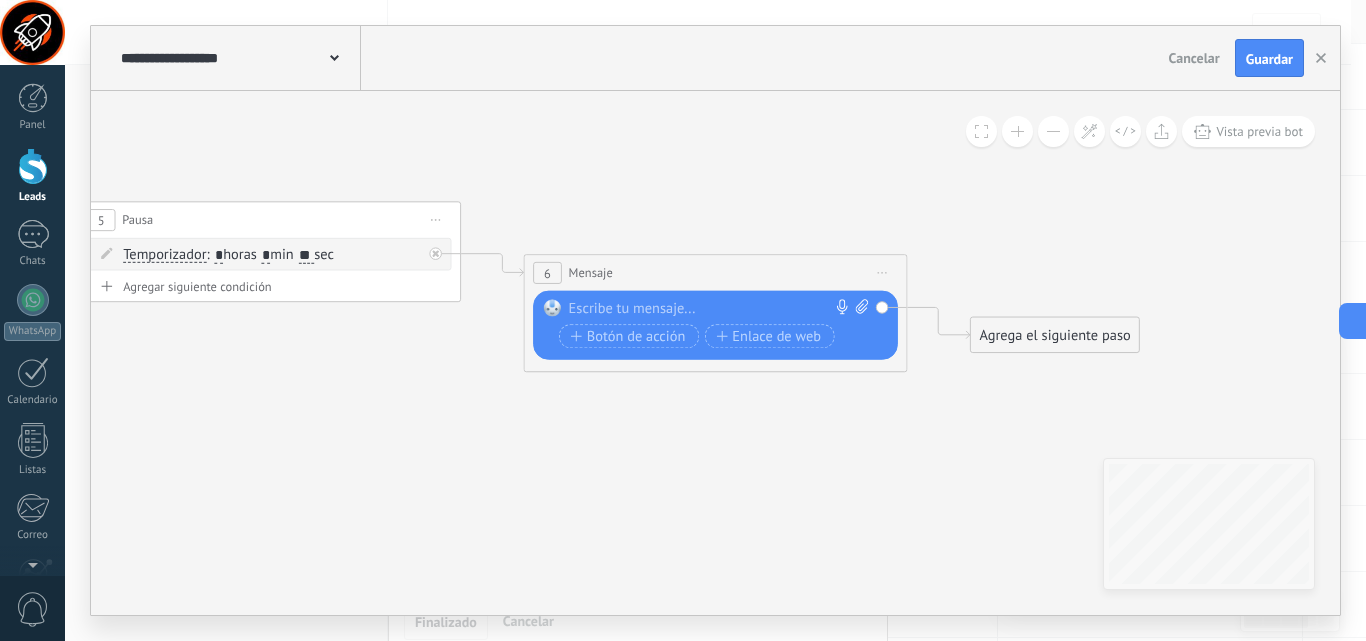click at bounding box center (711, 308) 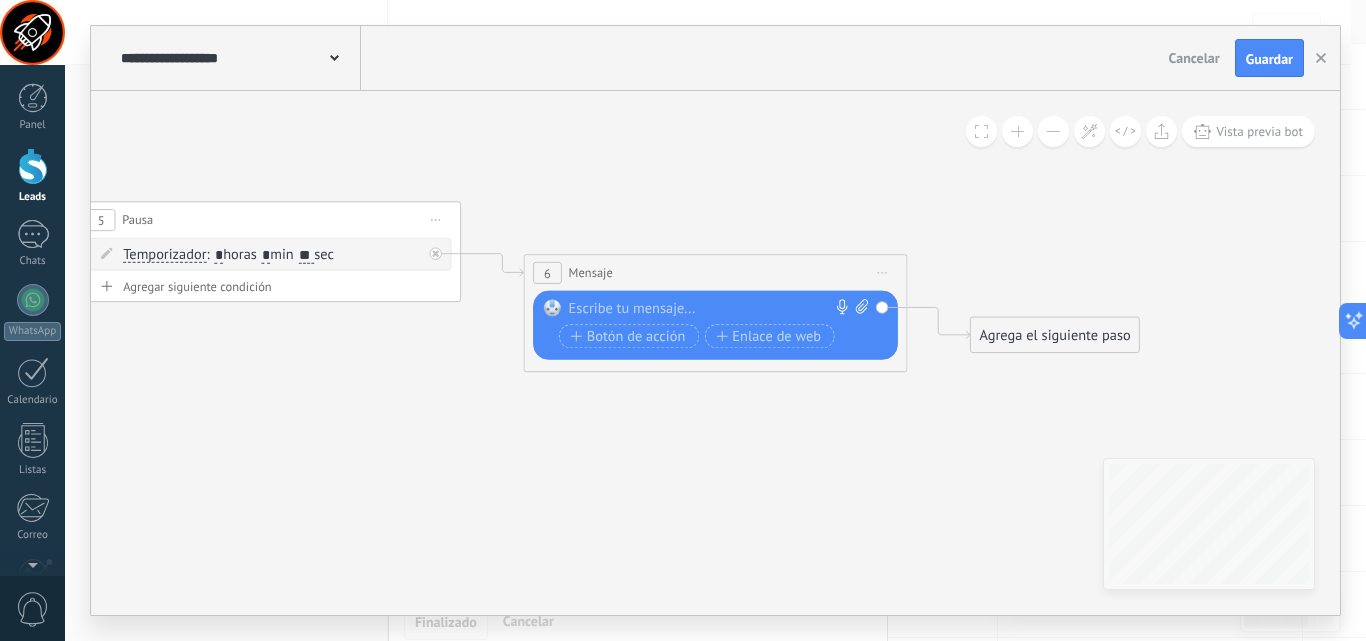 paste 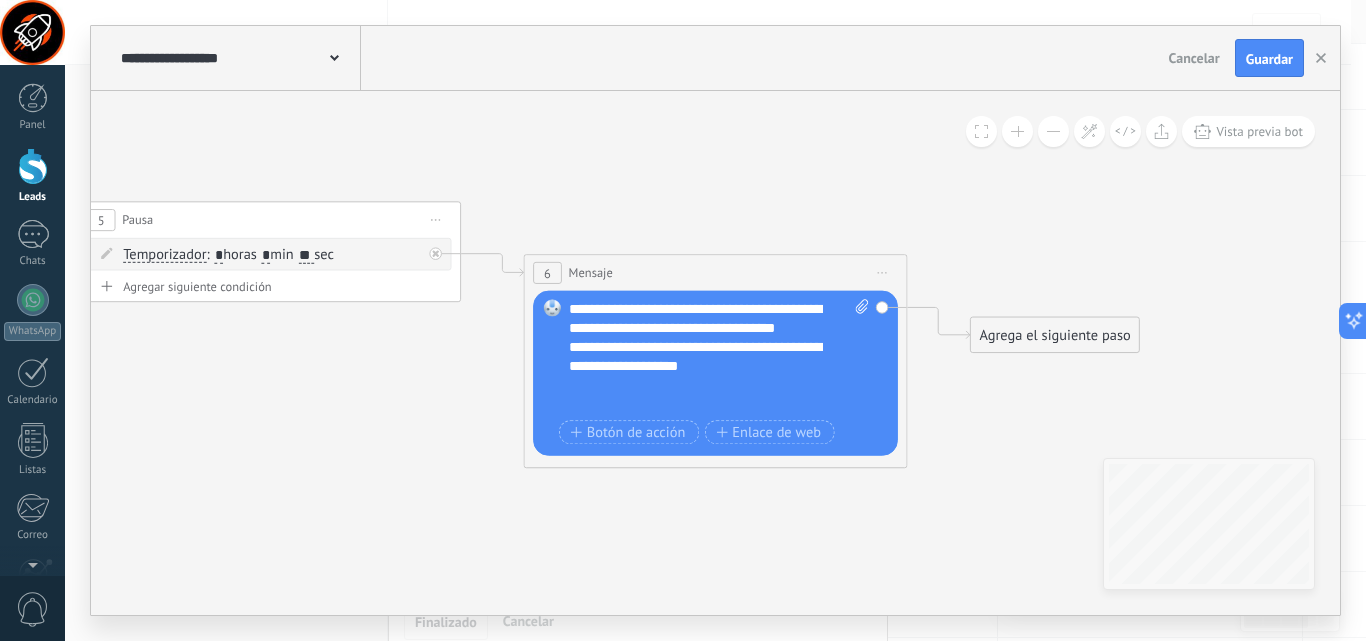 click on "**********" at bounding box center [719, 356] 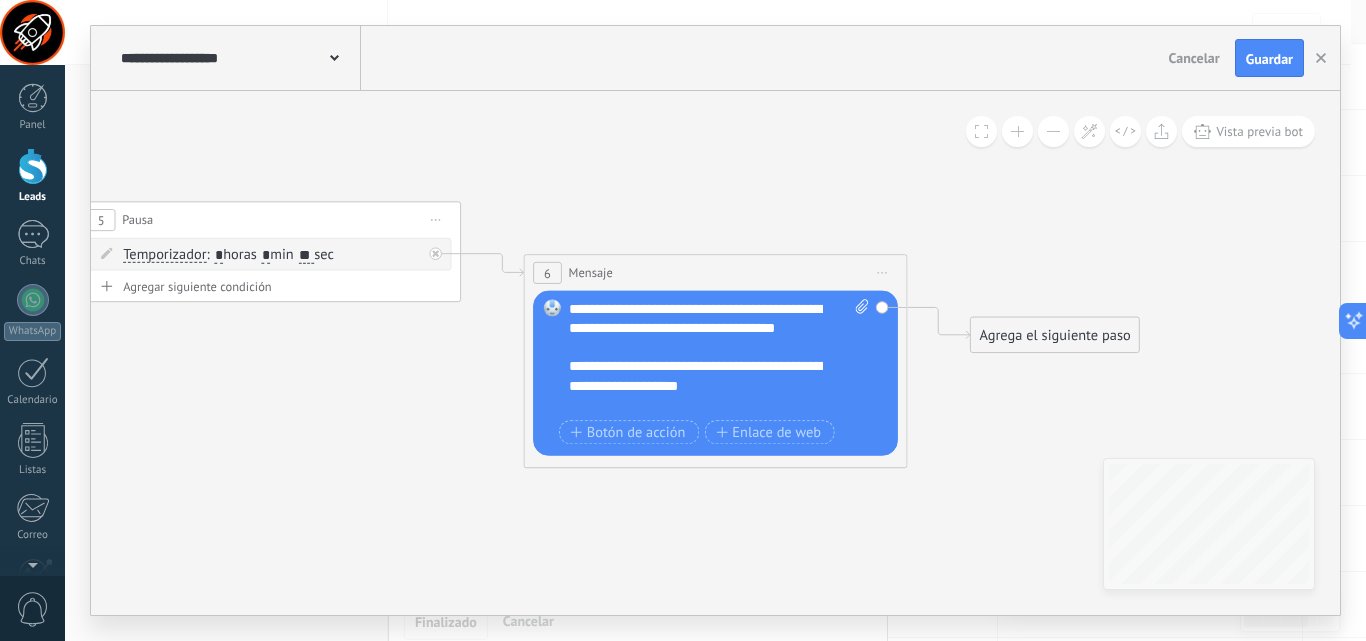 scroll, scrollTop: 20, scrollLeft: 0, axis: vertical 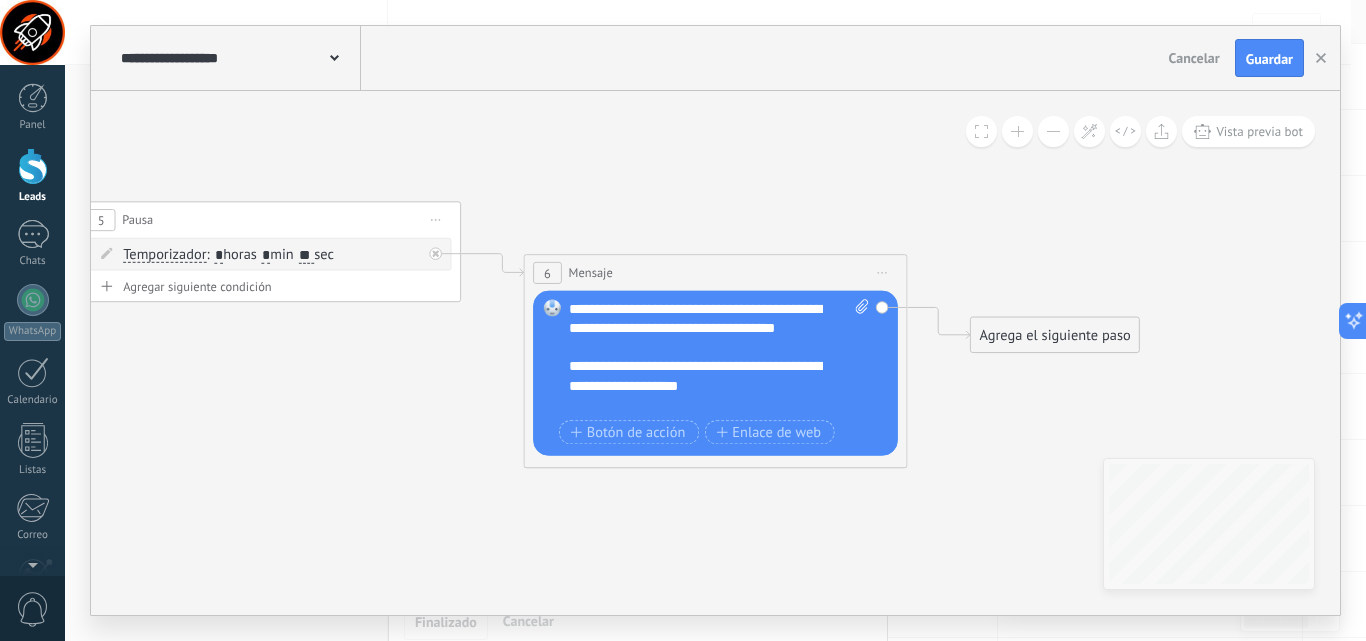 click on "Agrega el siguiente paso" at bounding box center [1055, 335] 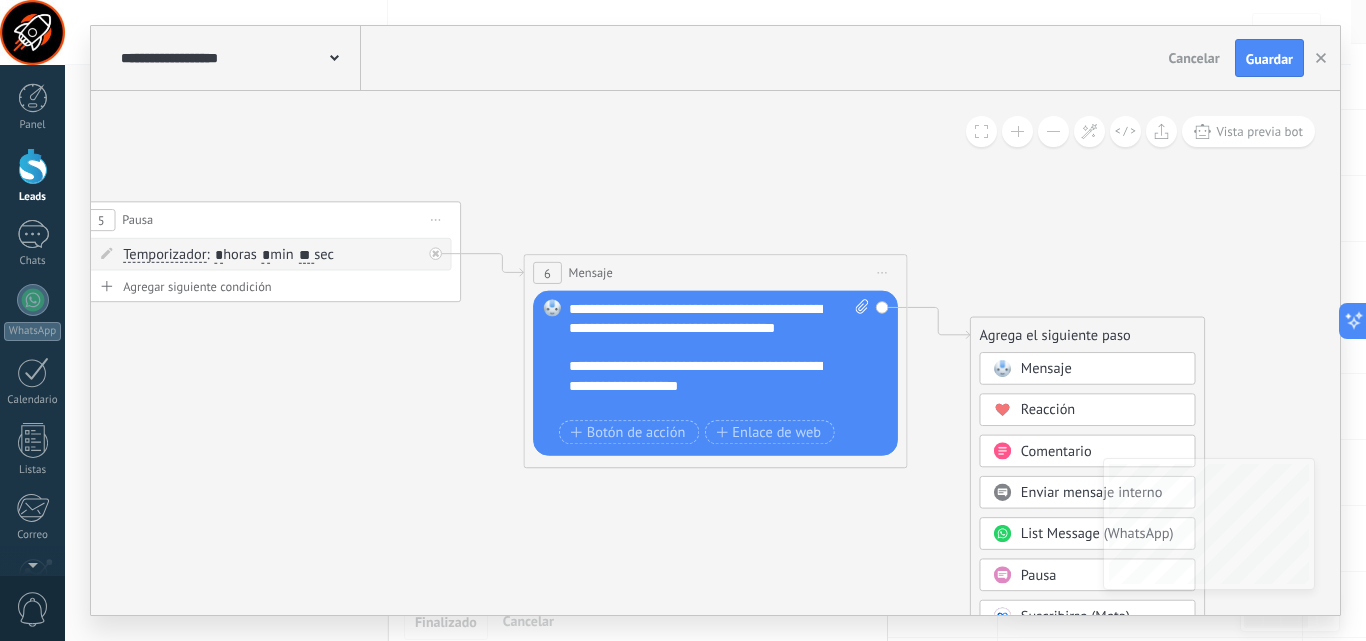 click on "Pausa" at bounding box center [1039, 575] 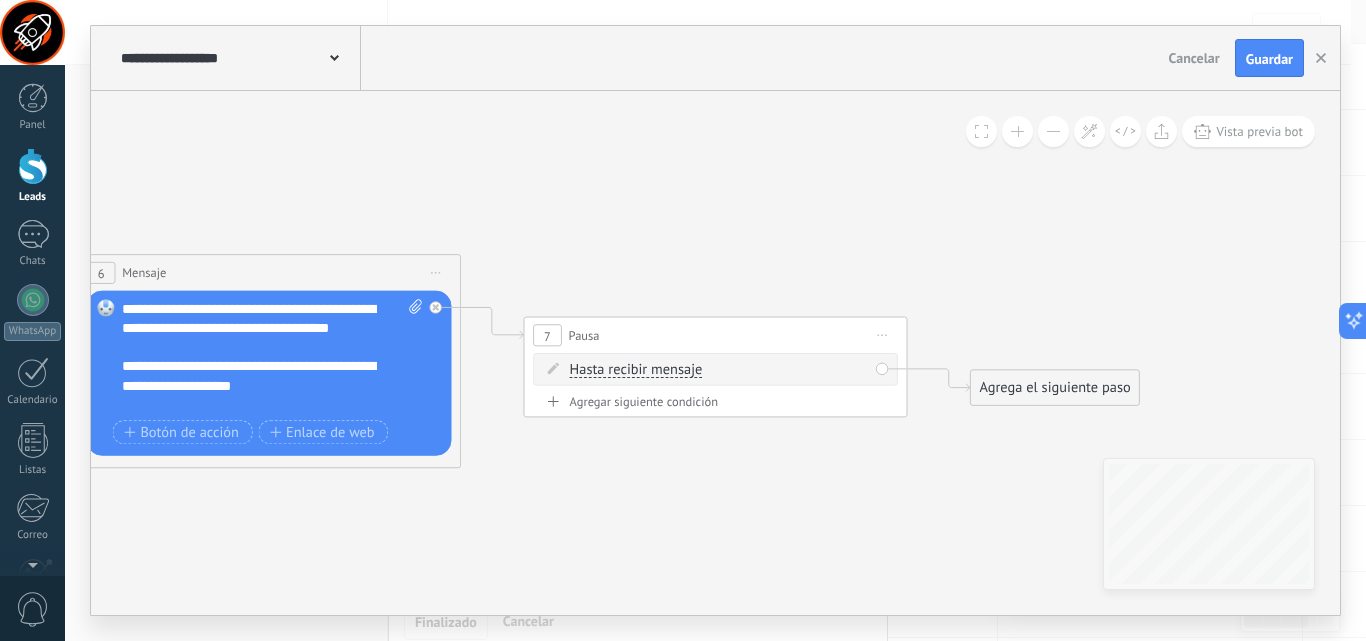 click on "Hasta recibir mensaje" at bounding box center (636, 370) 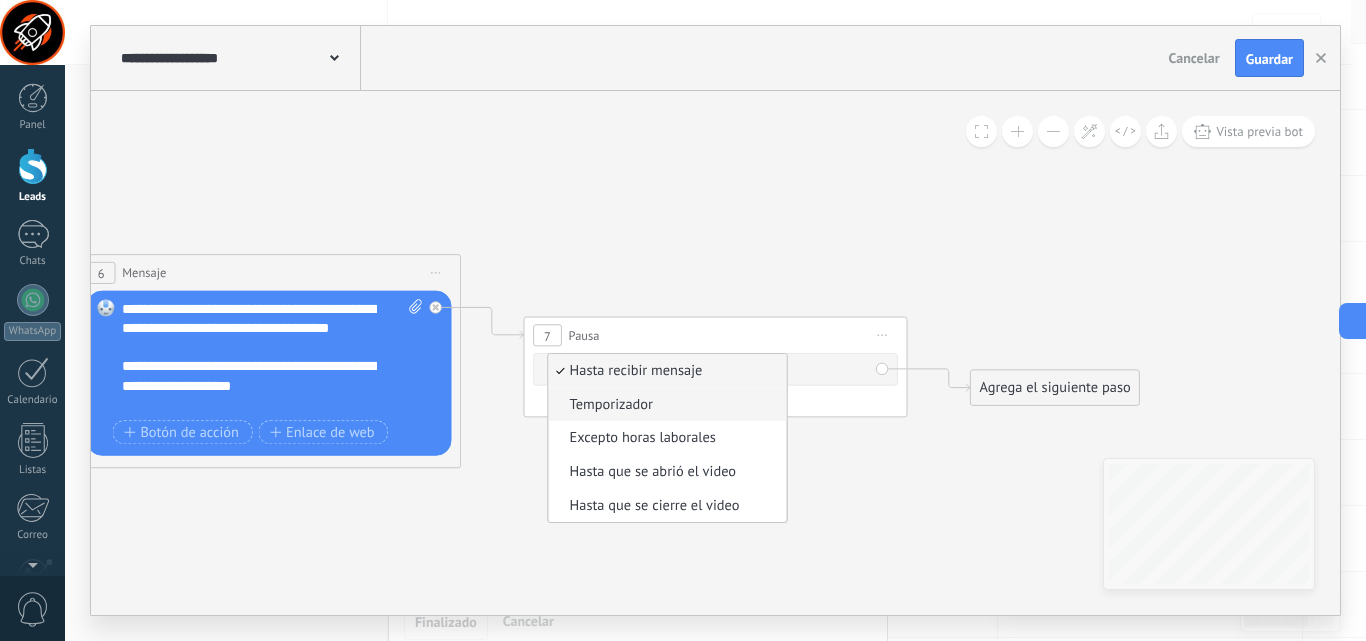 click on "Temporizador" at bounding box center [664, 404] 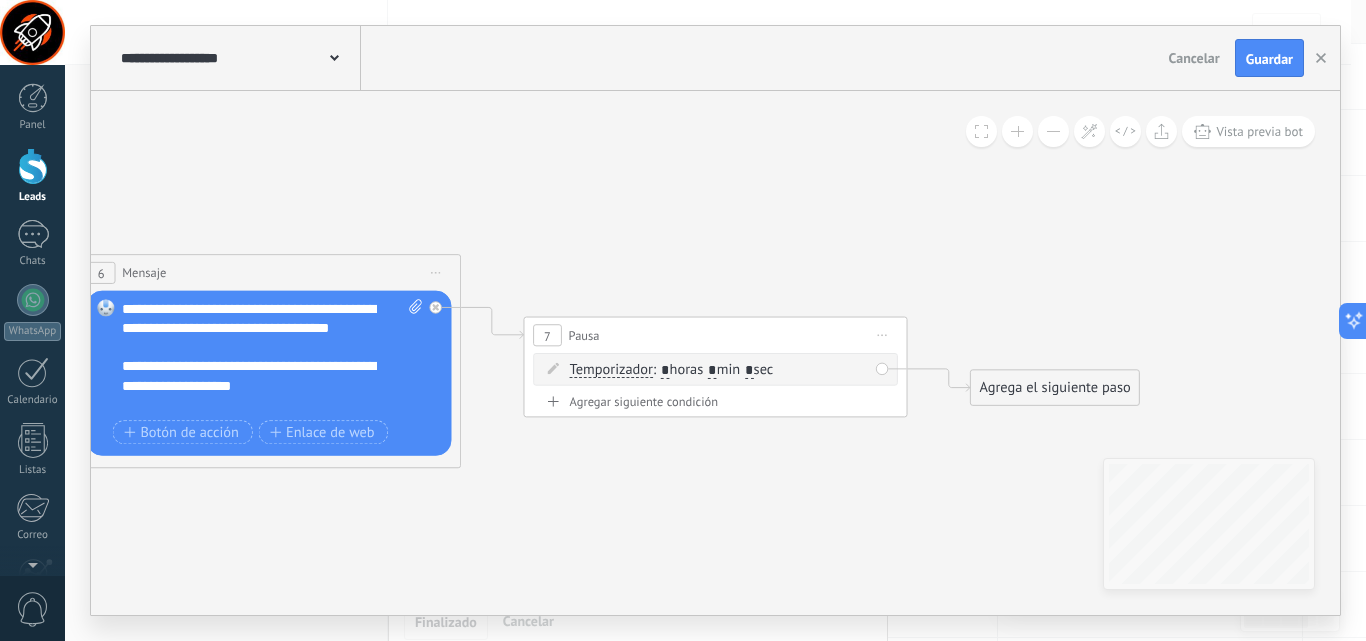 click on "*" at bounding box center [712, 370] 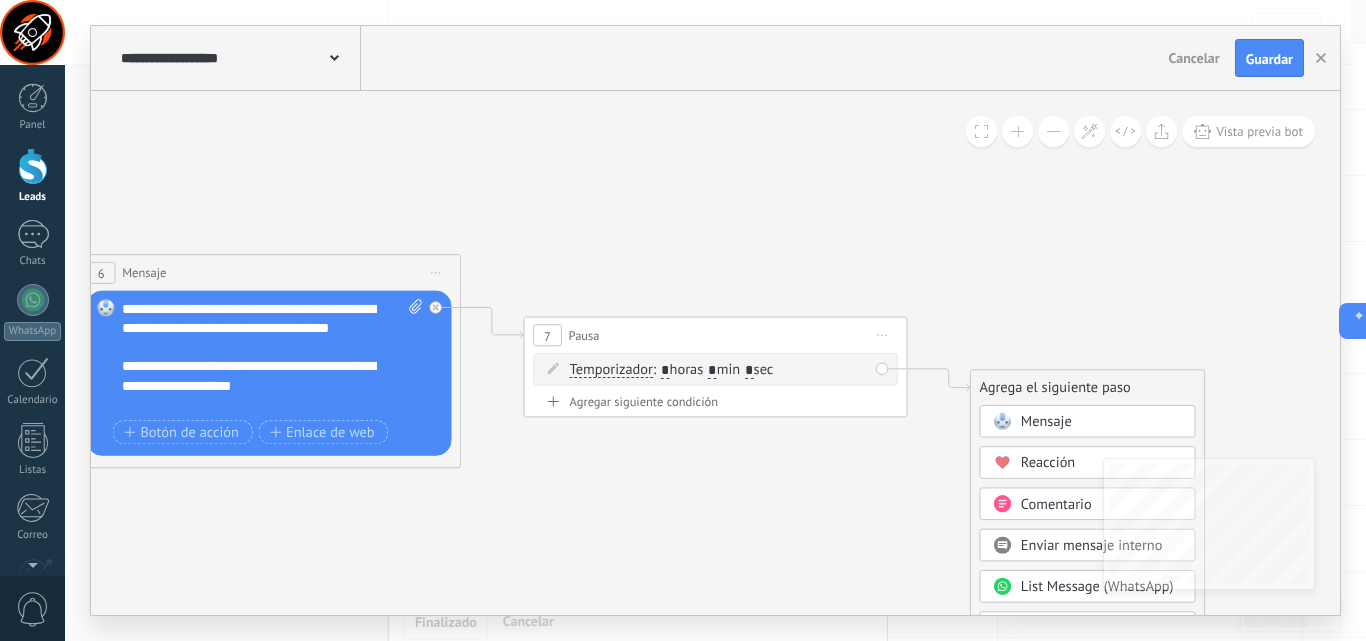 click on "Mensaje" at bounding box center [1046, 422] 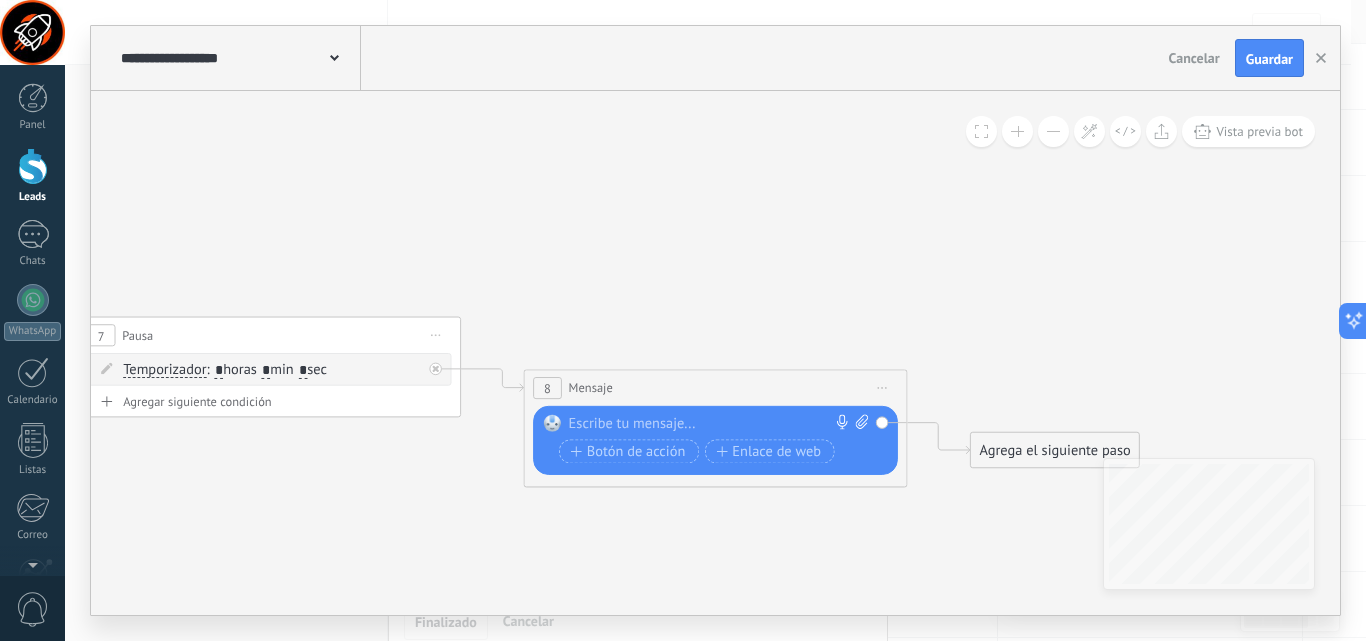 click at bounding box center [711, 423] 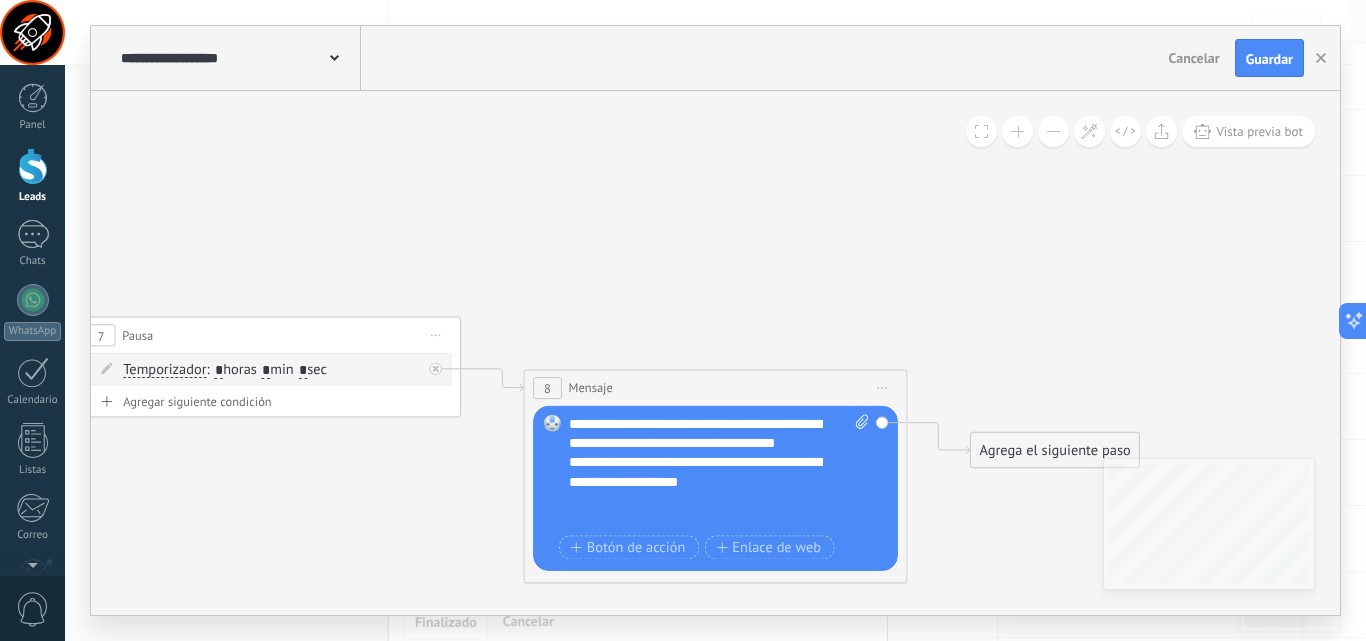 click on "**********" at bounding box center [719, 471] 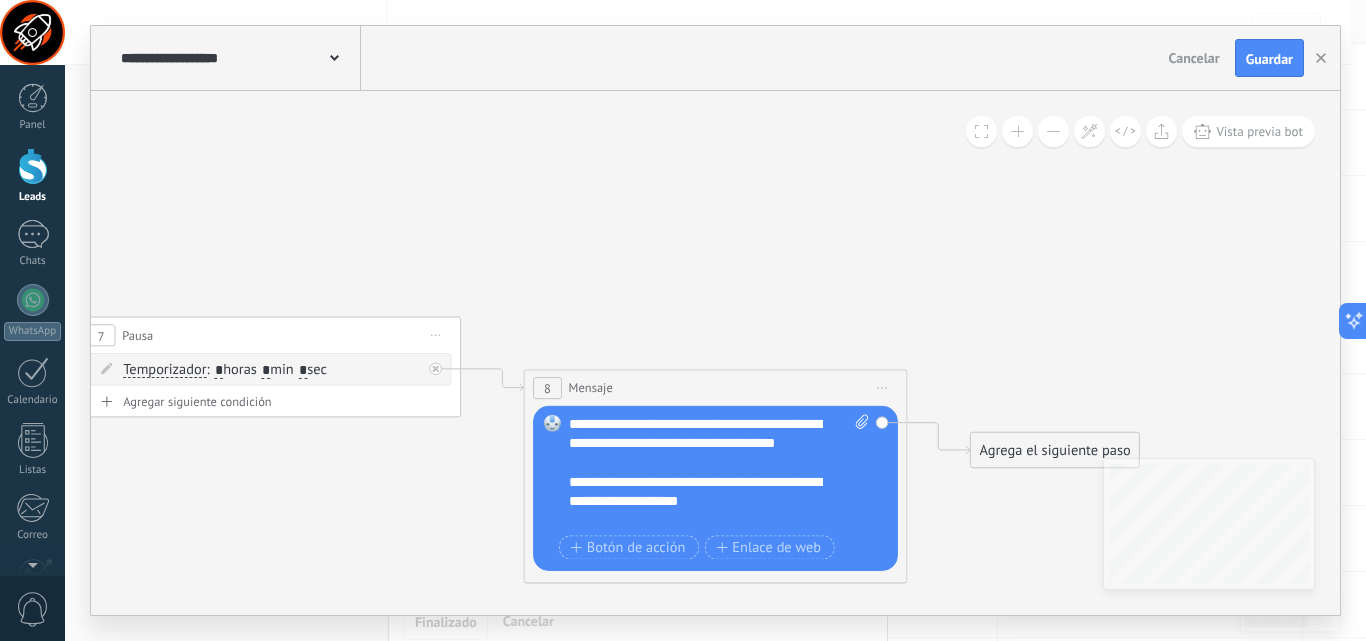scroll, scrollTop: 20, scrollLeft: 0, axis: vertical 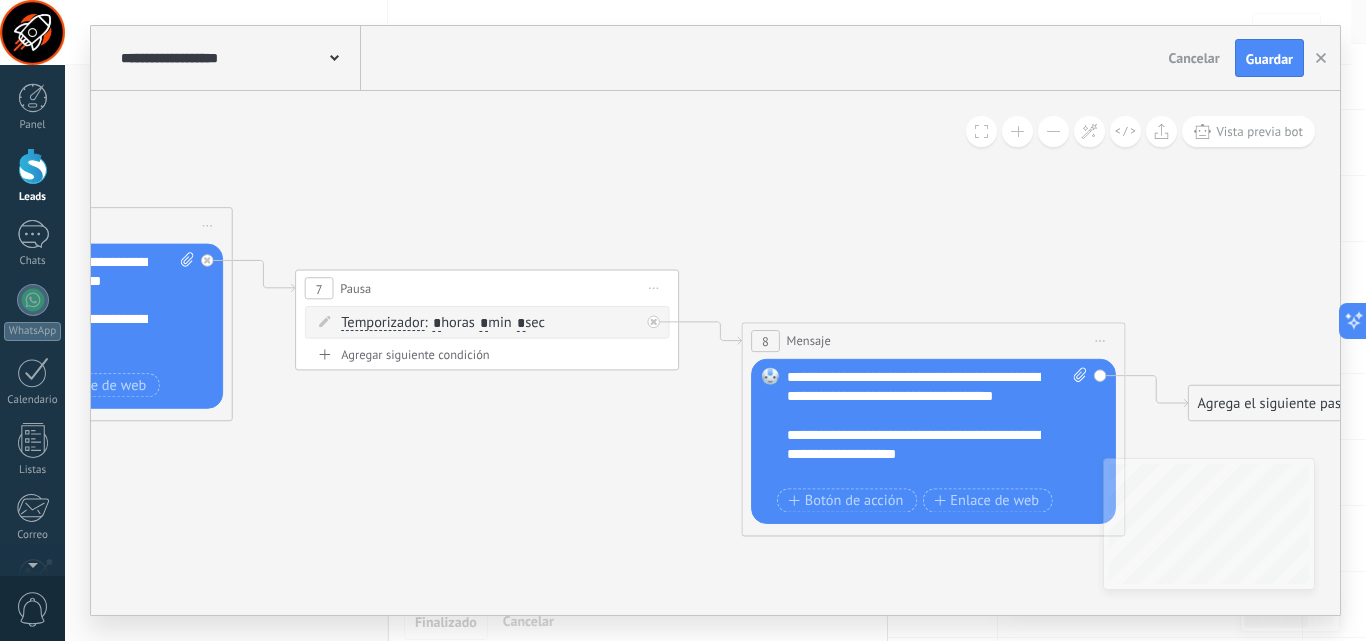 drag, startPoint x: 384, startPoint y: 506, endPoint x: 587, endPoint y: 458, distance: 208.5977 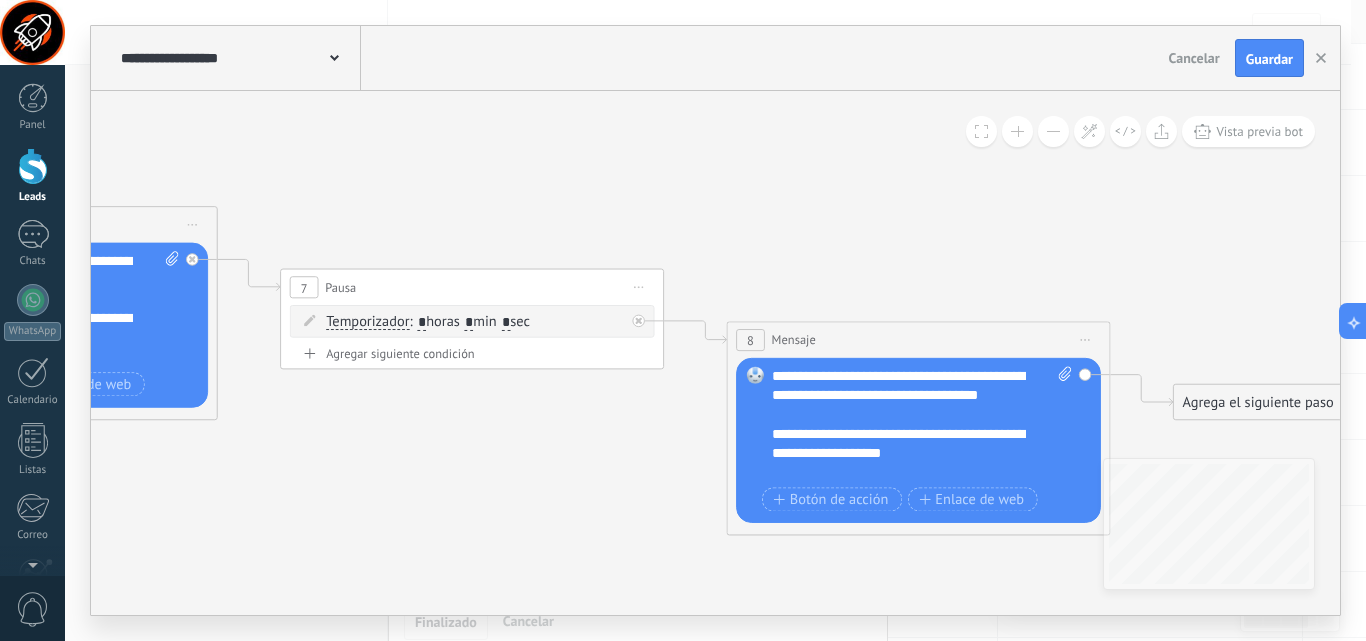 click on "Reemplazar
Quitar
Convertir a mensaje de voz
Arrastre la imagen aquí para adjuntarla.
Añadir imagen
Subir
Arrastrar y soltar
Archivo no encontrado
Escribe tu mensaje..." at bounding box center [918, 440] 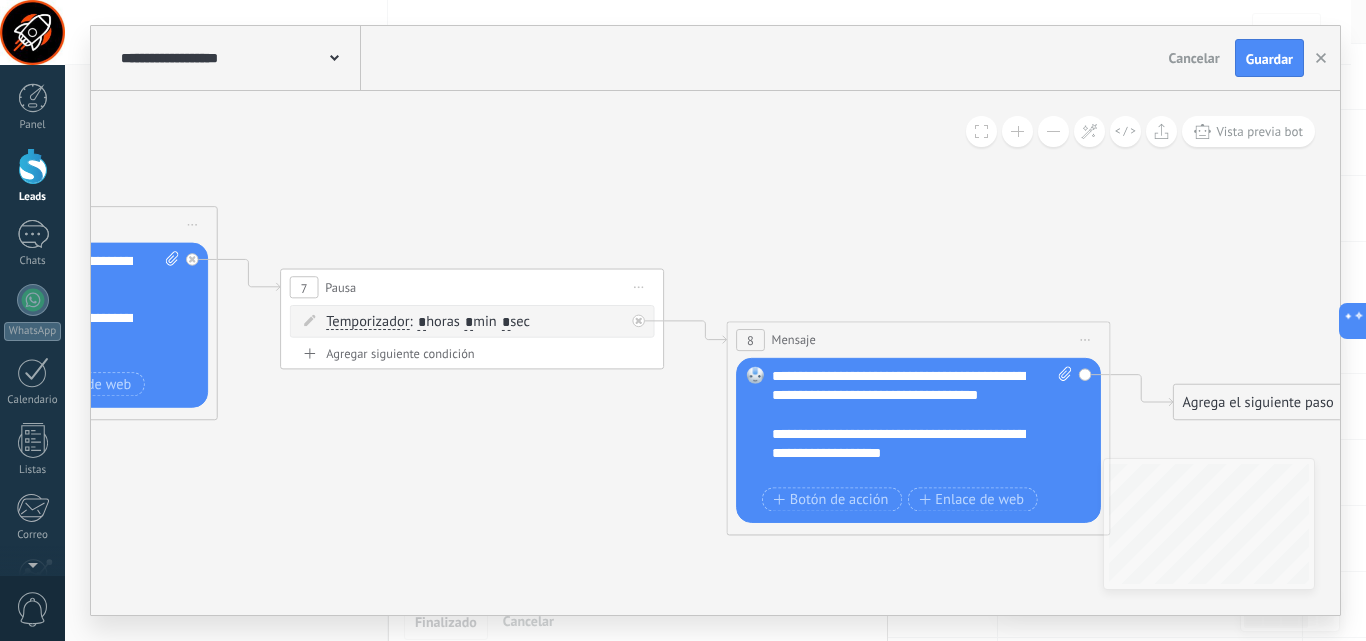 click on "**********" at bounding box center (922, 423) 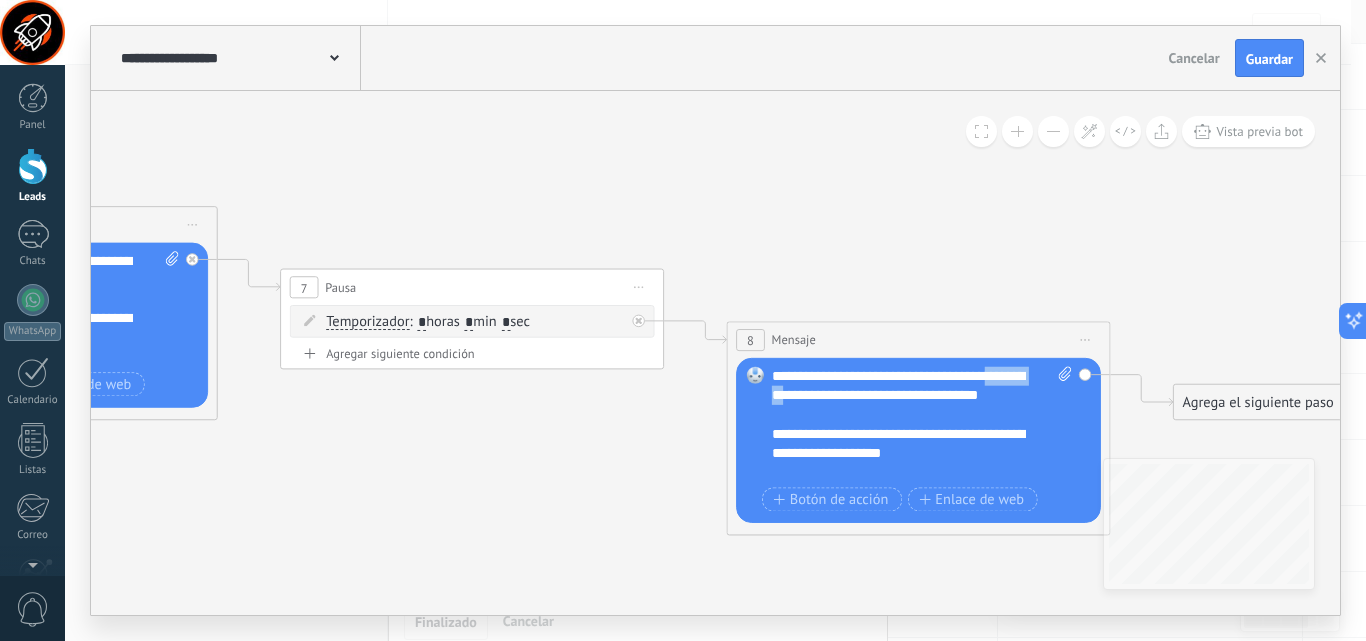 click on "**********" at bounding box center (922, 423) 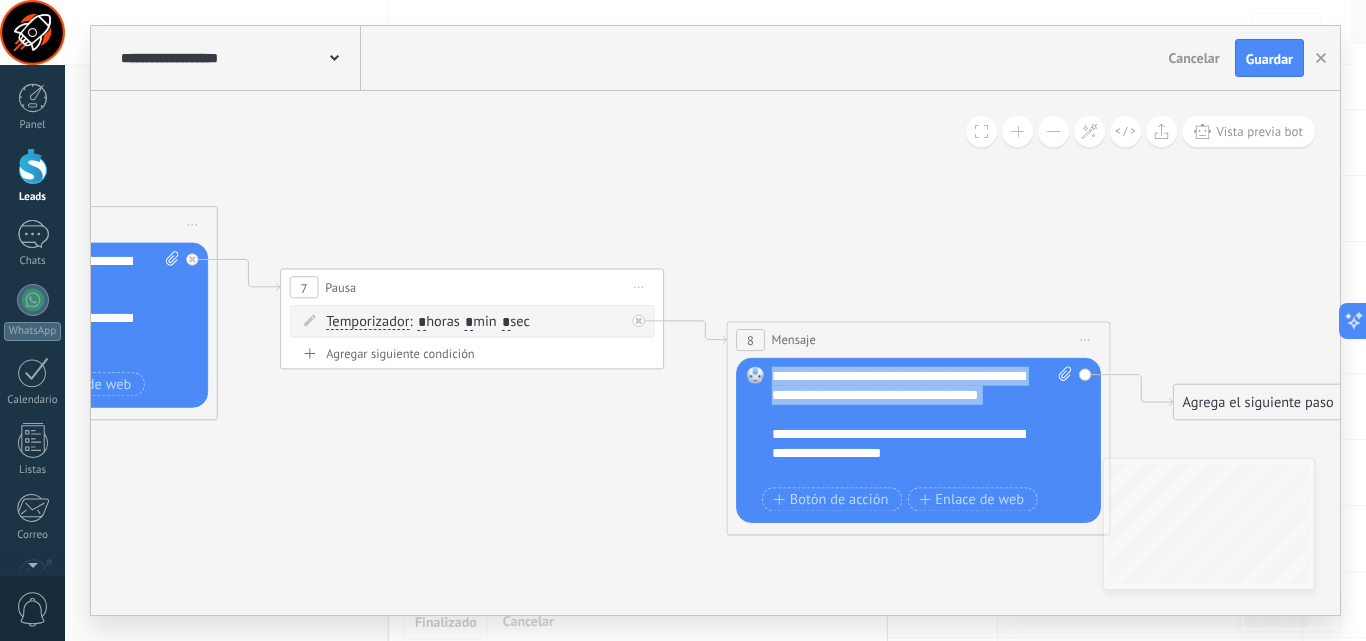 click on "**********" at bounding box center (922, 423) 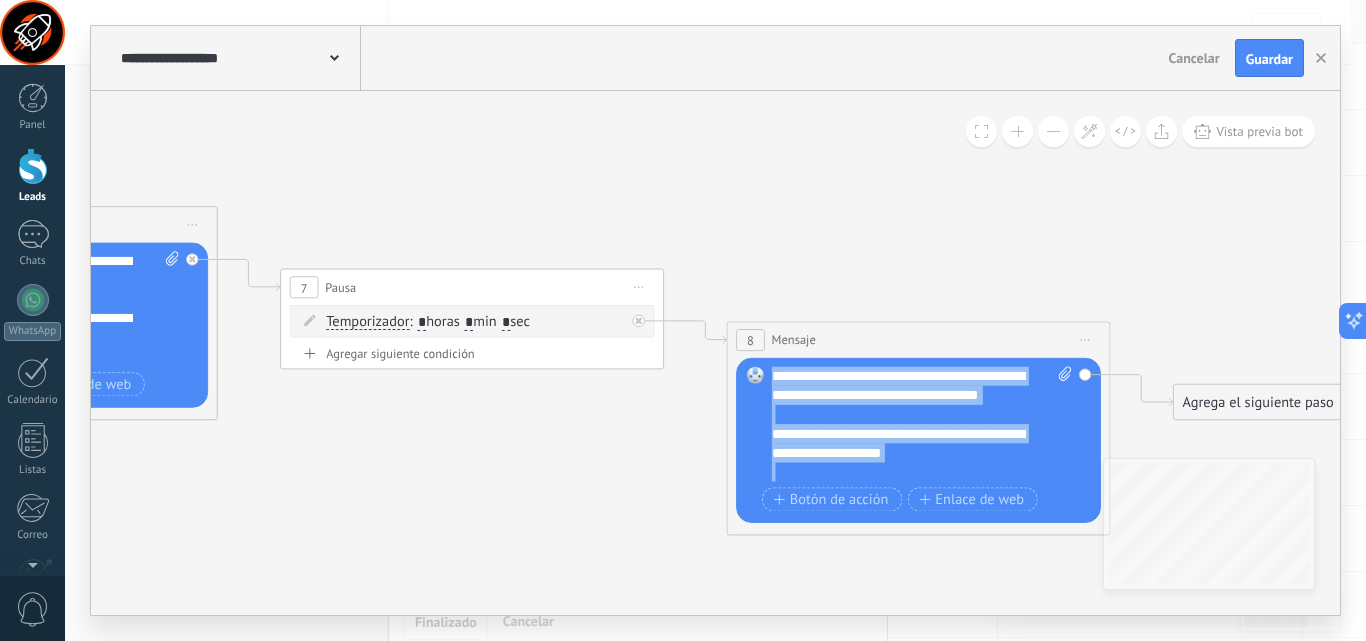 scroll, scrollTop: 20, scrollLeft: 0, axis: vertical 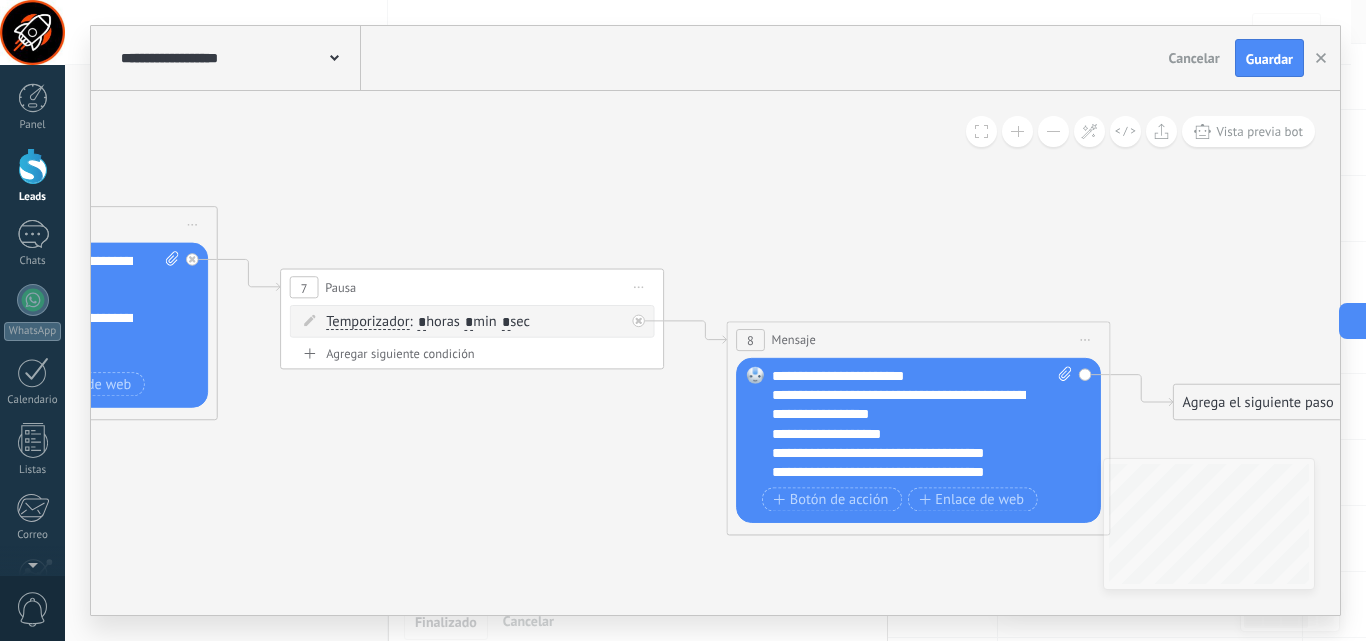click on "**********" at bounding box center [905, 375] 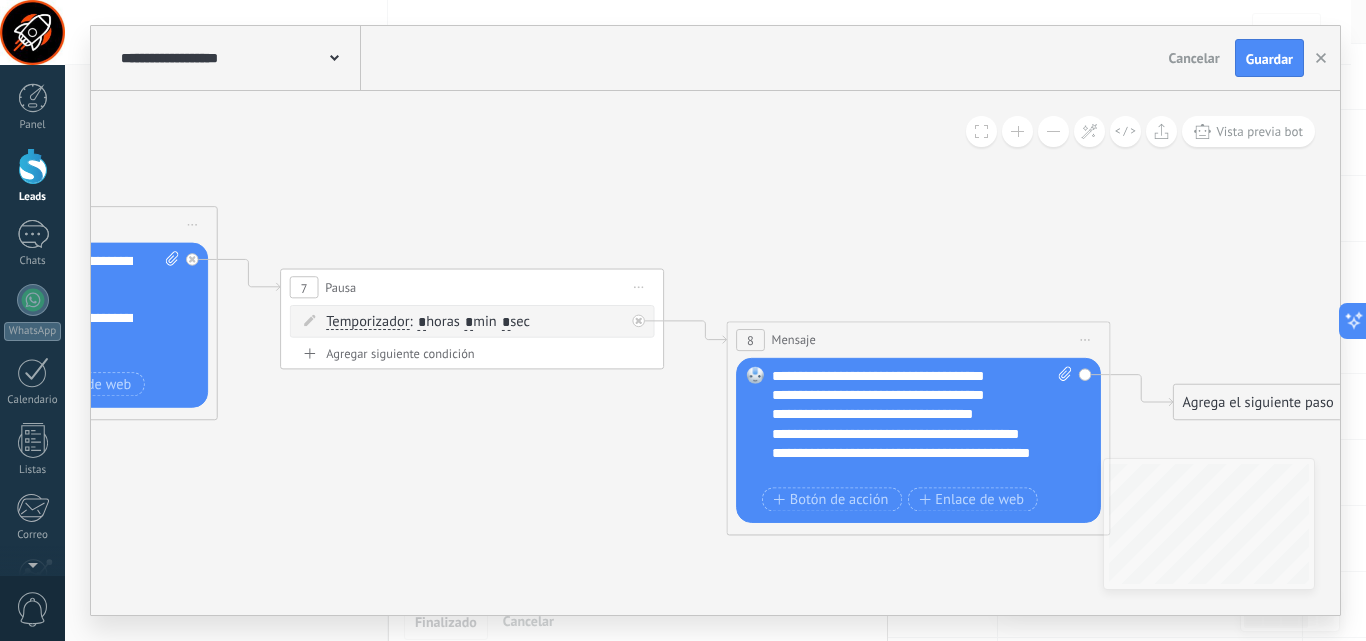 scroll, scrollTop: 0, scrollLeft: 0, axis: both 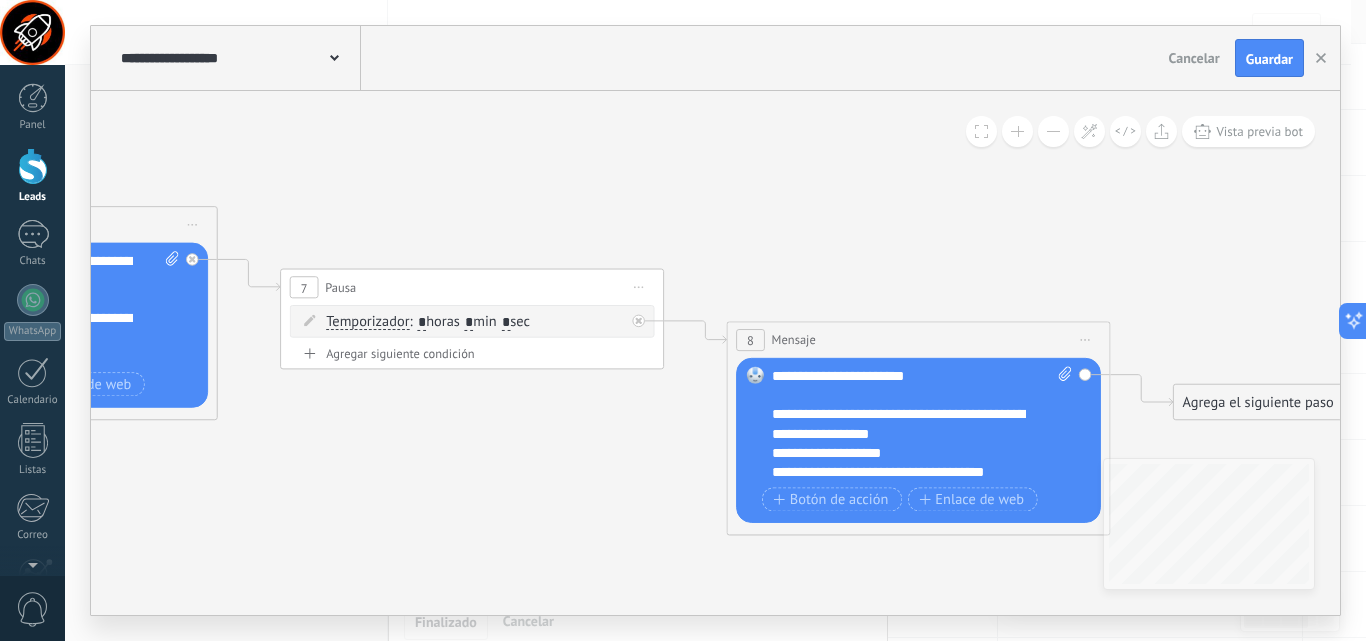 click on "**********" at bounding box center [905, 424] 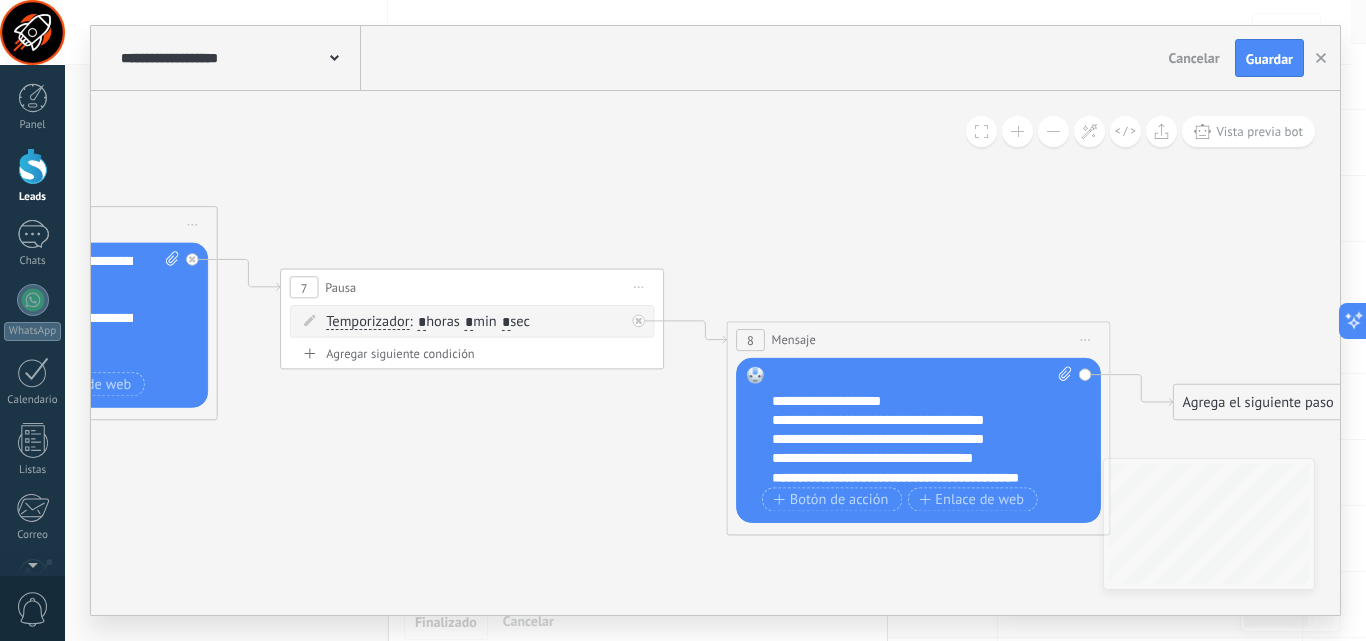 scroll, scrollTop: 100, scrollLeft: 0, axis: vertical 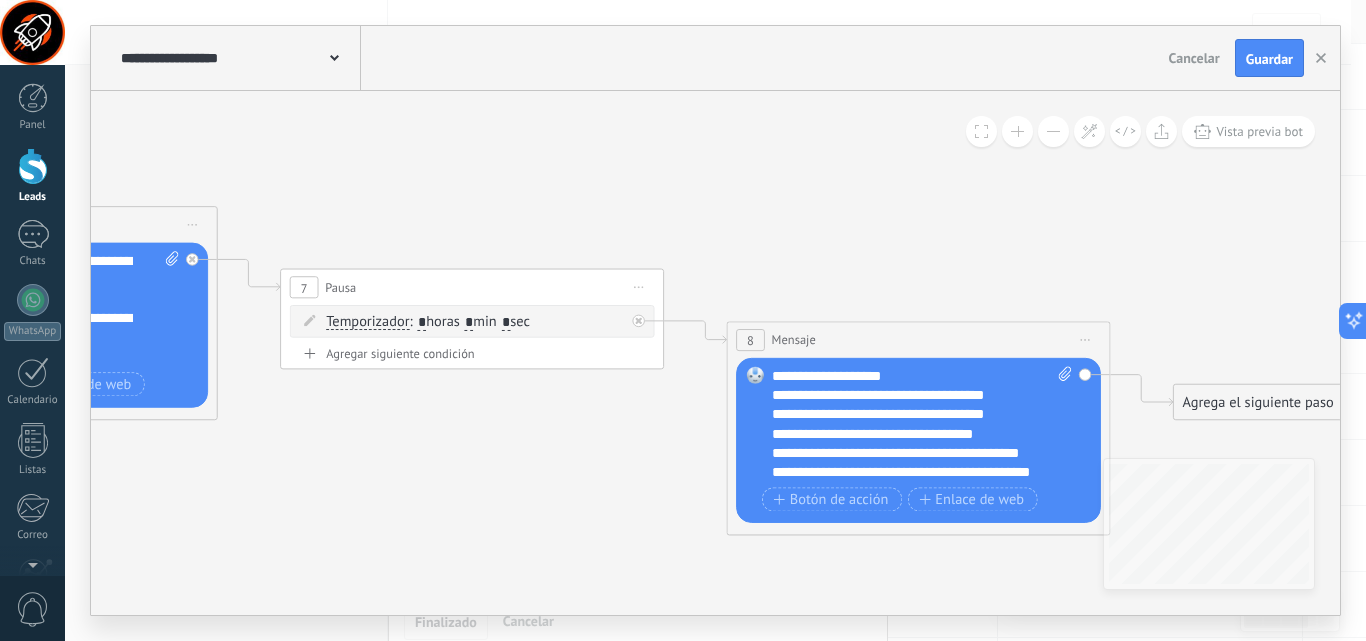 click on "**********" at bounding box center (905, 375) 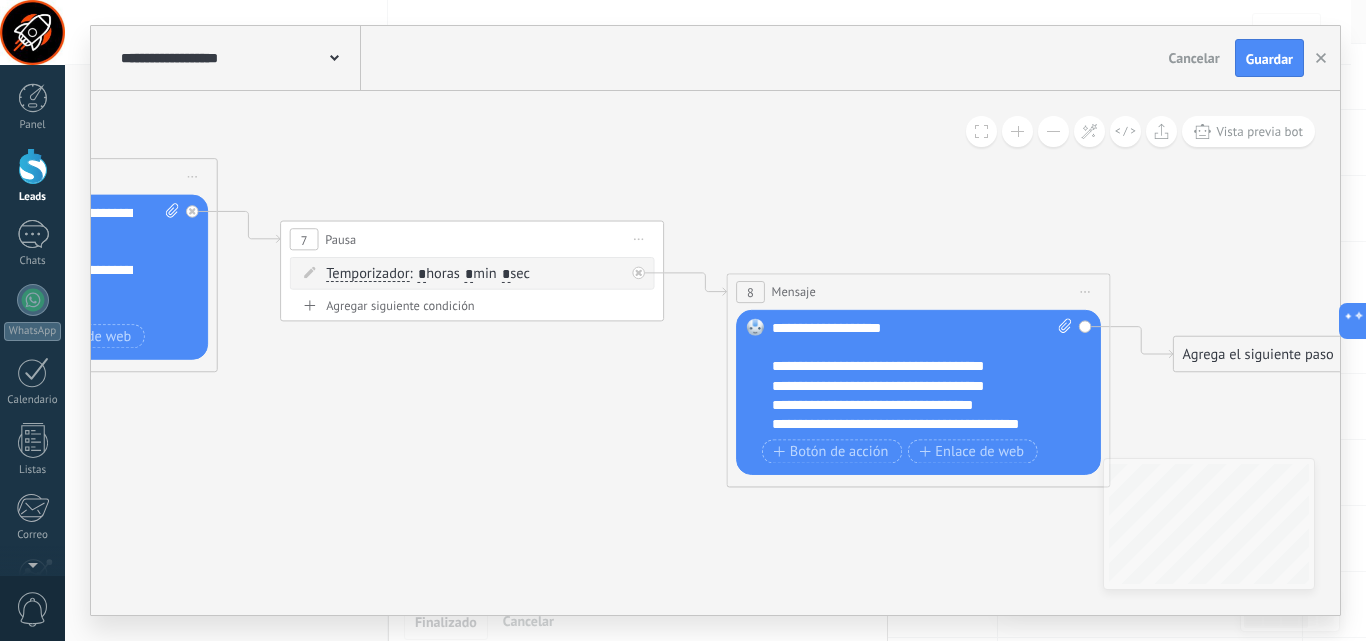 scroll, scrollTop: 200, scrollLeft: 0, axis: vertical 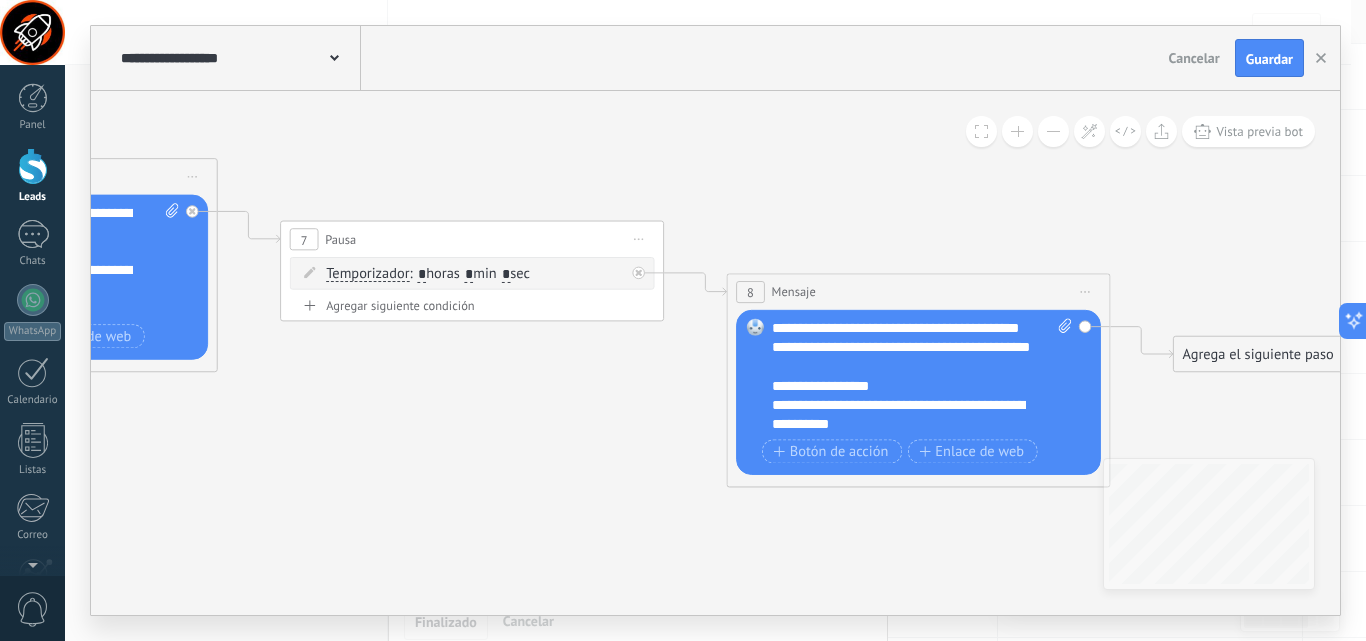 click on "**********" at bounding box center (905, 385) 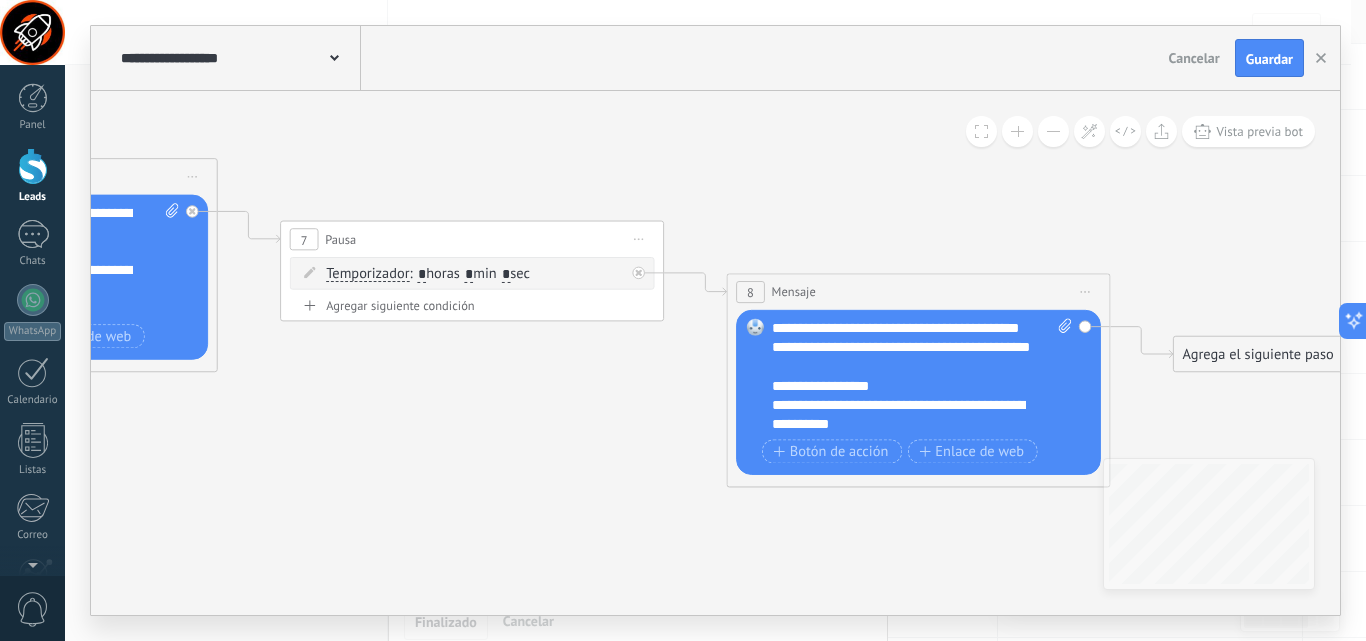 click on "**********" at bounding box center [905, 357] 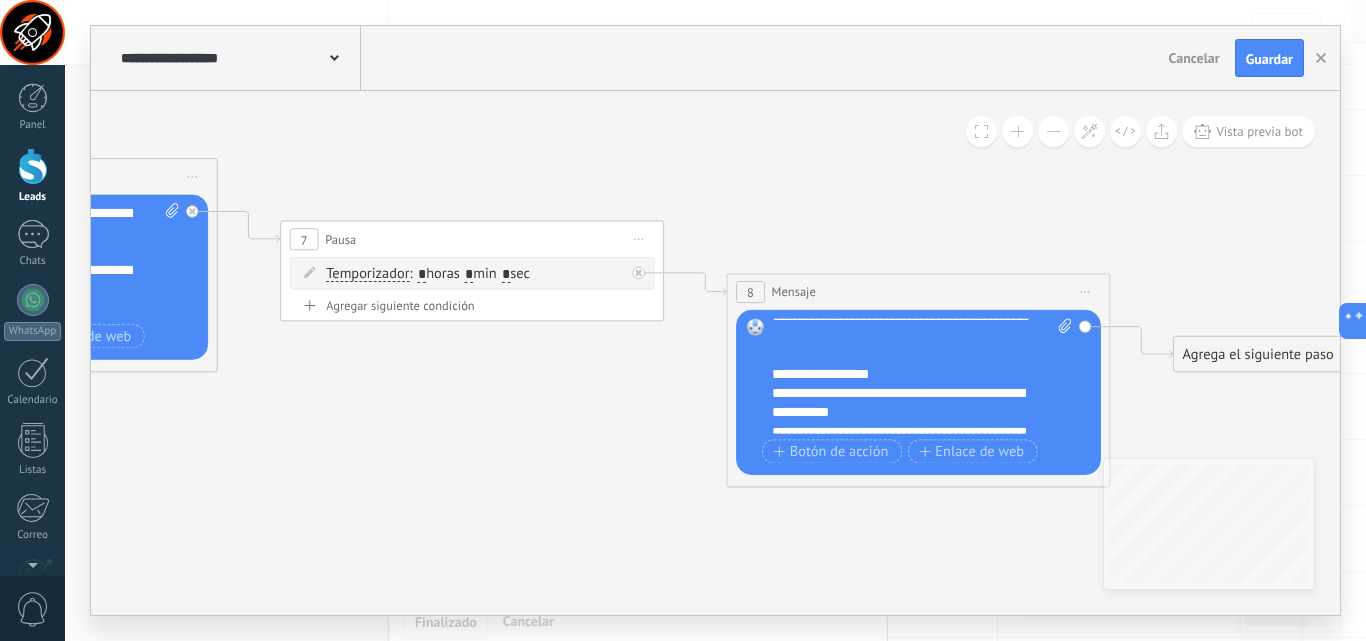 scroll, scrollTop: 200, scrollLeft: 0, axis: vertical 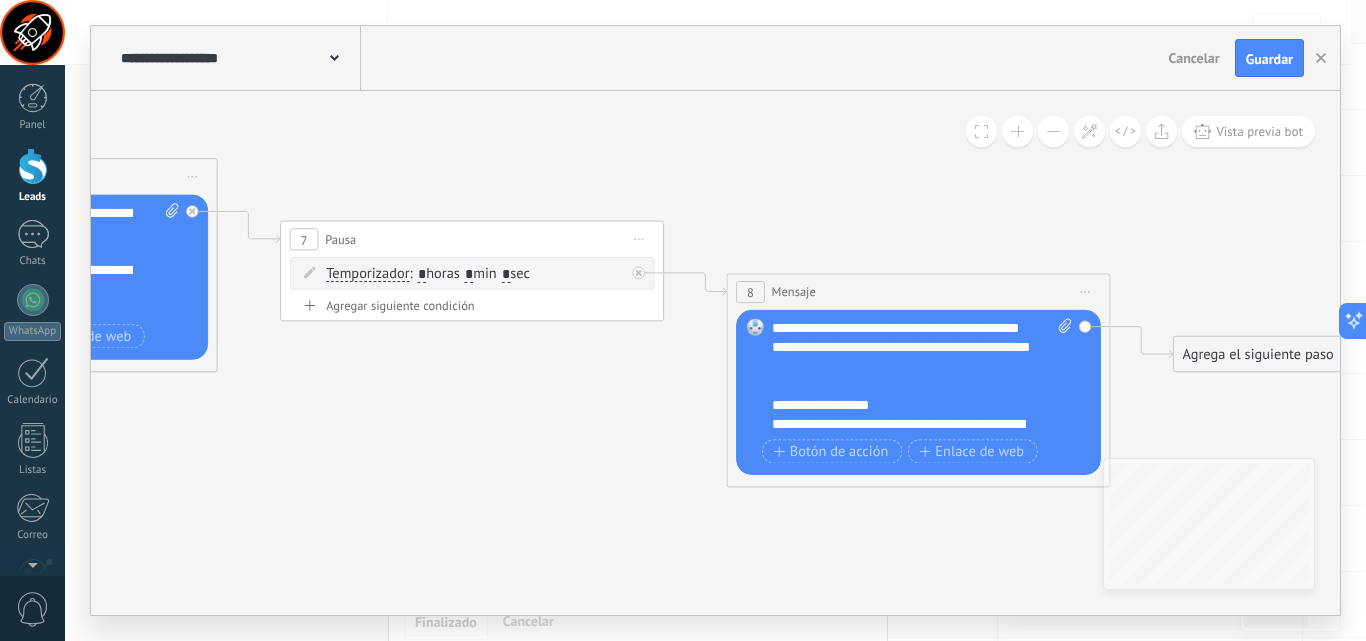 click on "**********" at bounding box center [905, 404] 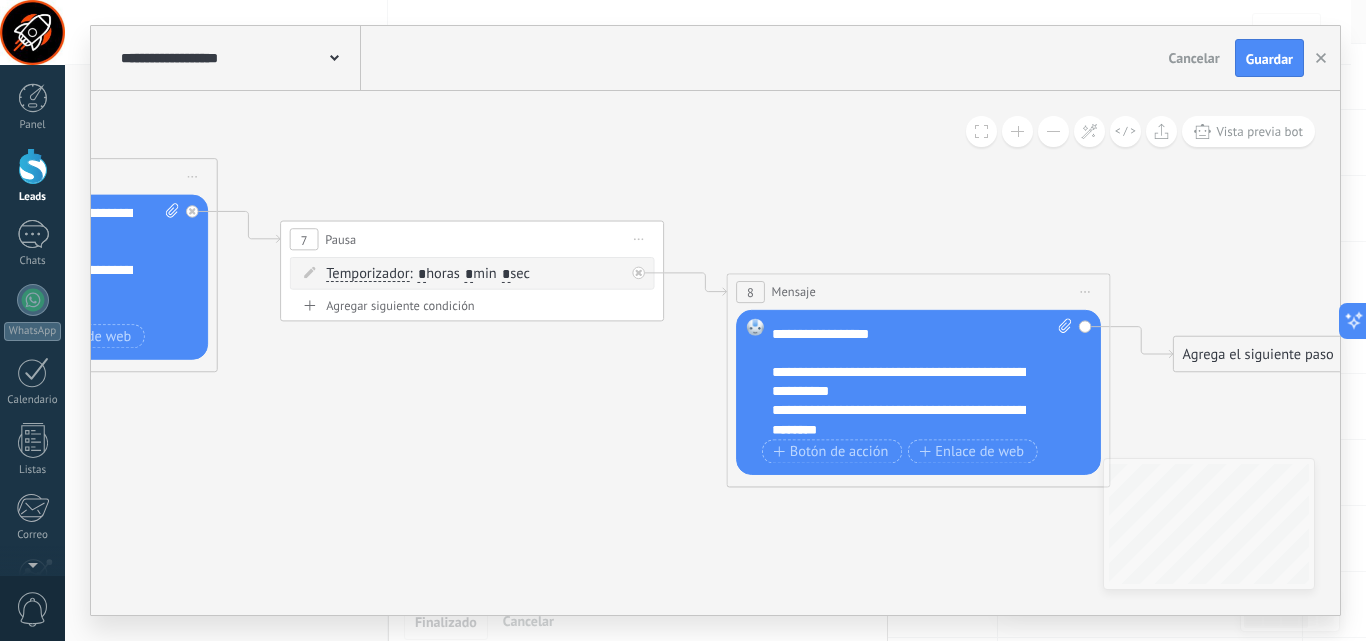scroll, scrollTop: 300, scrollLeft: 0, axis: vertical 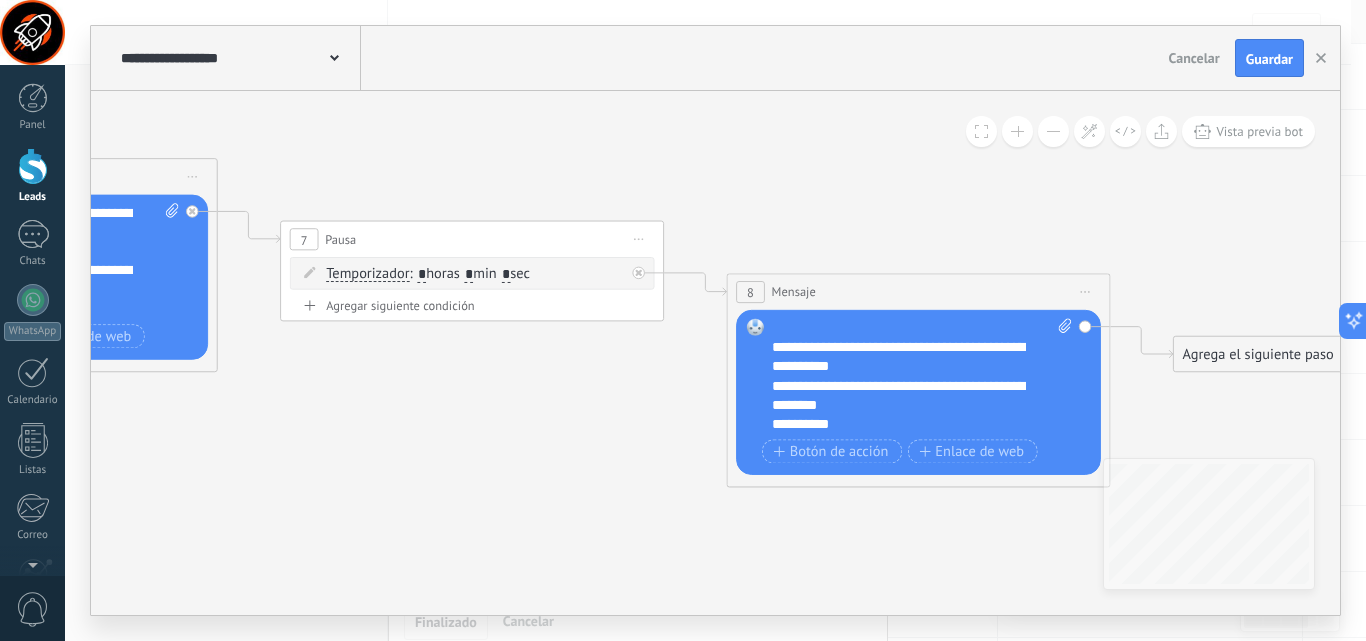 click on "**********" at bounding box center [905, 357] 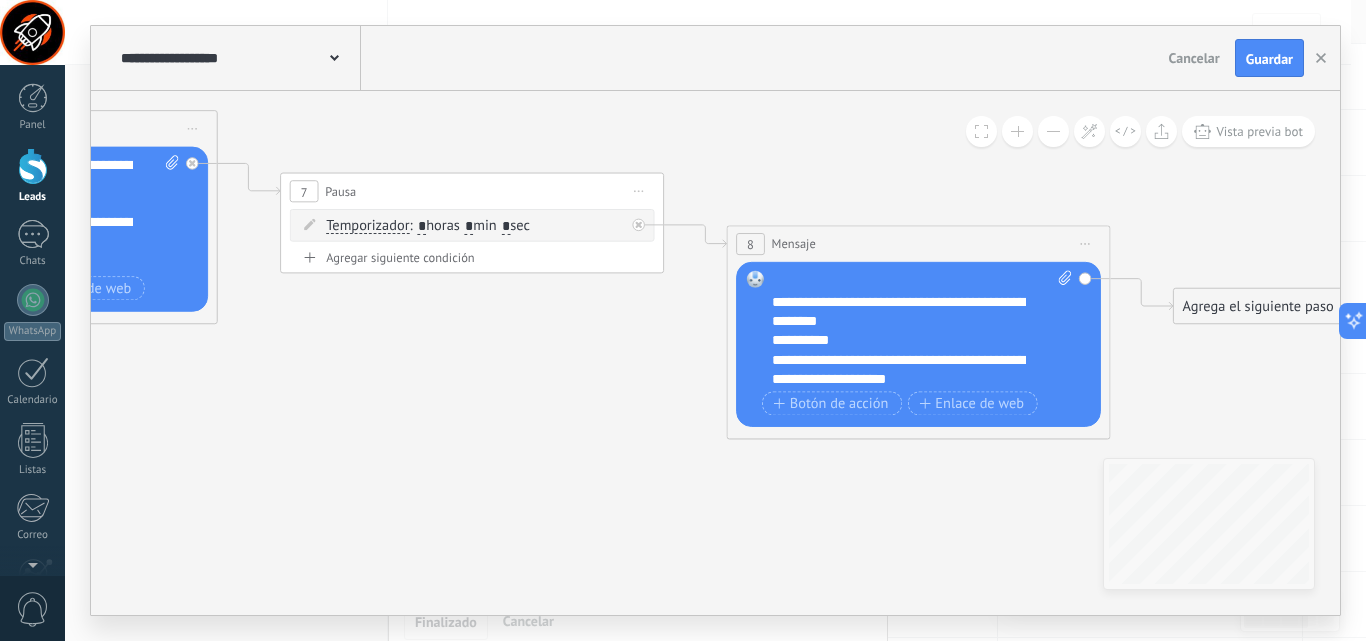 scroll, scrollTop: 380, scrollLeft: 0, axis: vertical 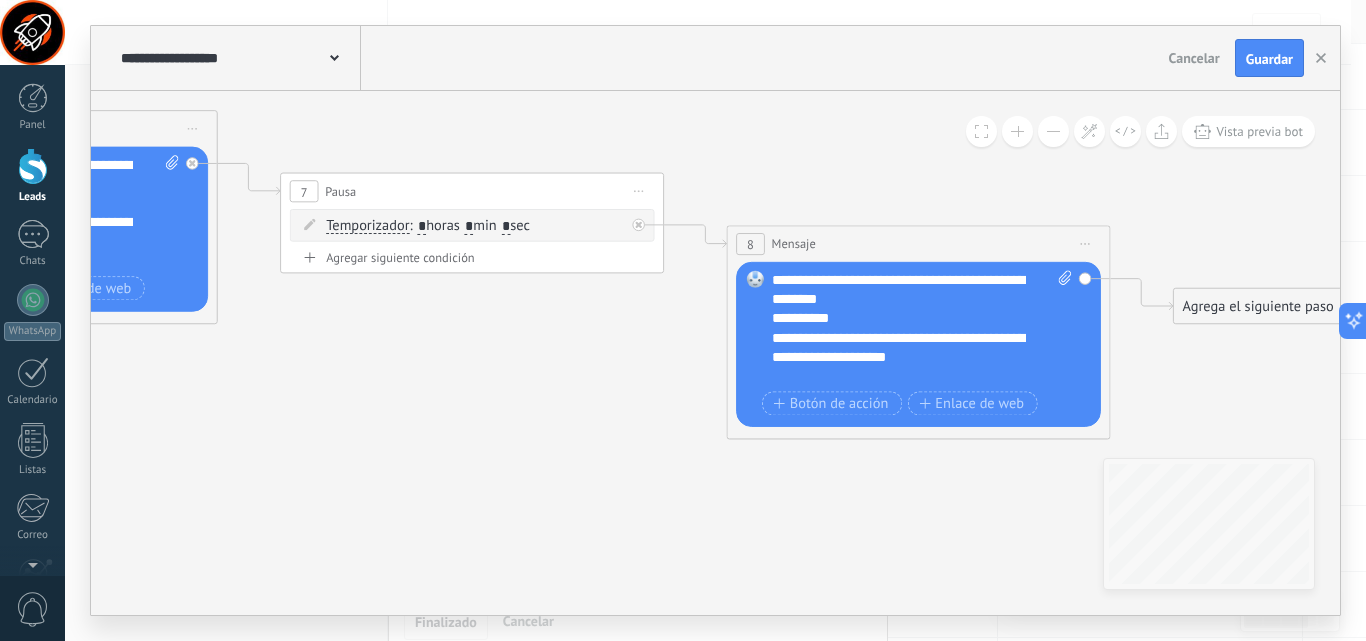 click on "**********" at bounding box center [905, 289] 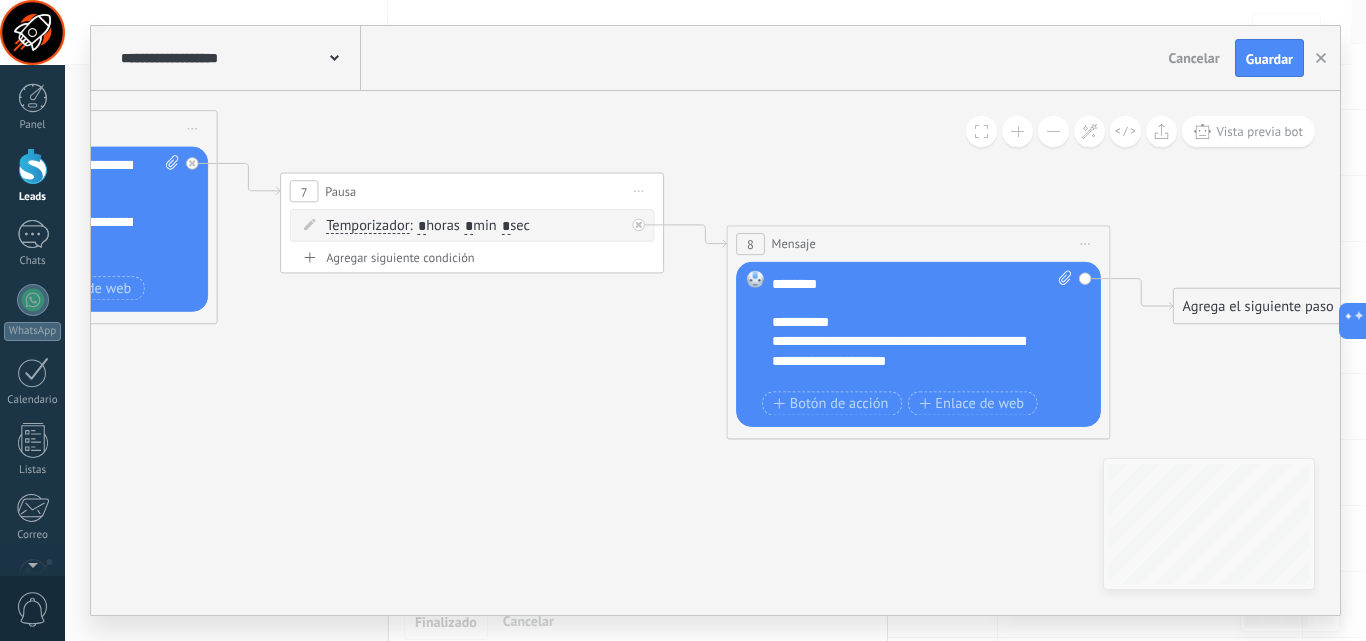 scroll, scrollTop: 400, scrollLeft: 0, axis: vertical 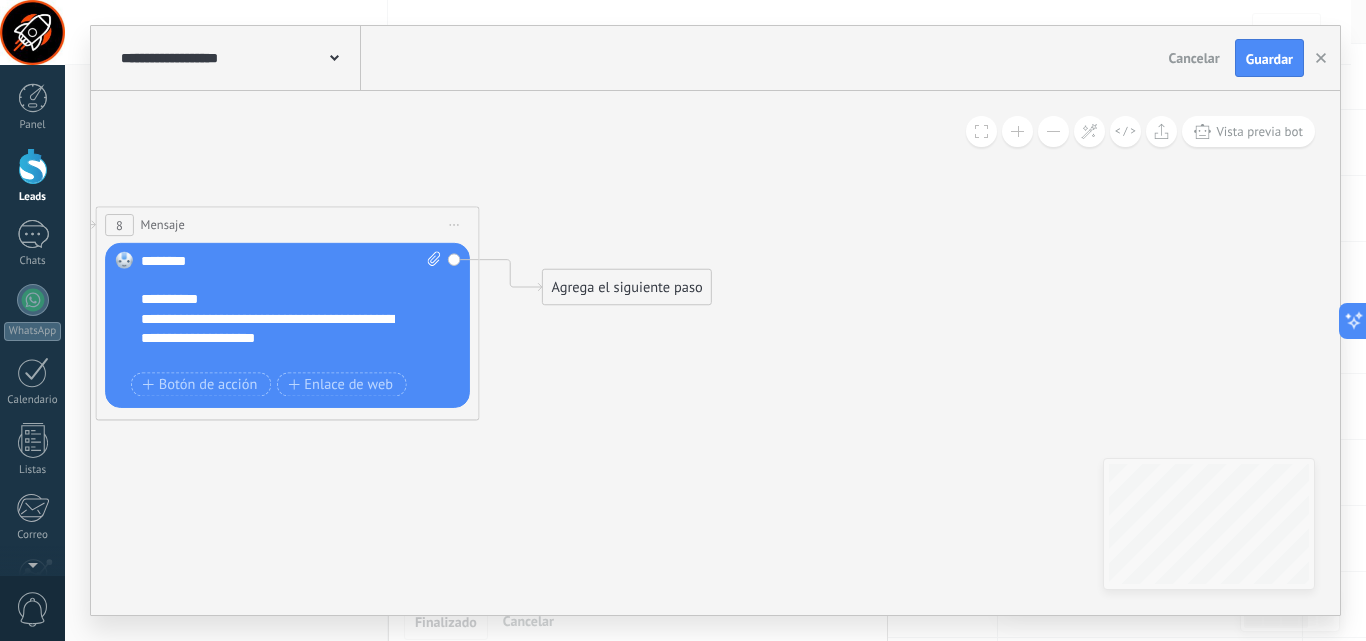 drag, startPoint x: 1150, startPoint y: 422, endPoint x: 519, endPoint y: 403, distance: 631.286 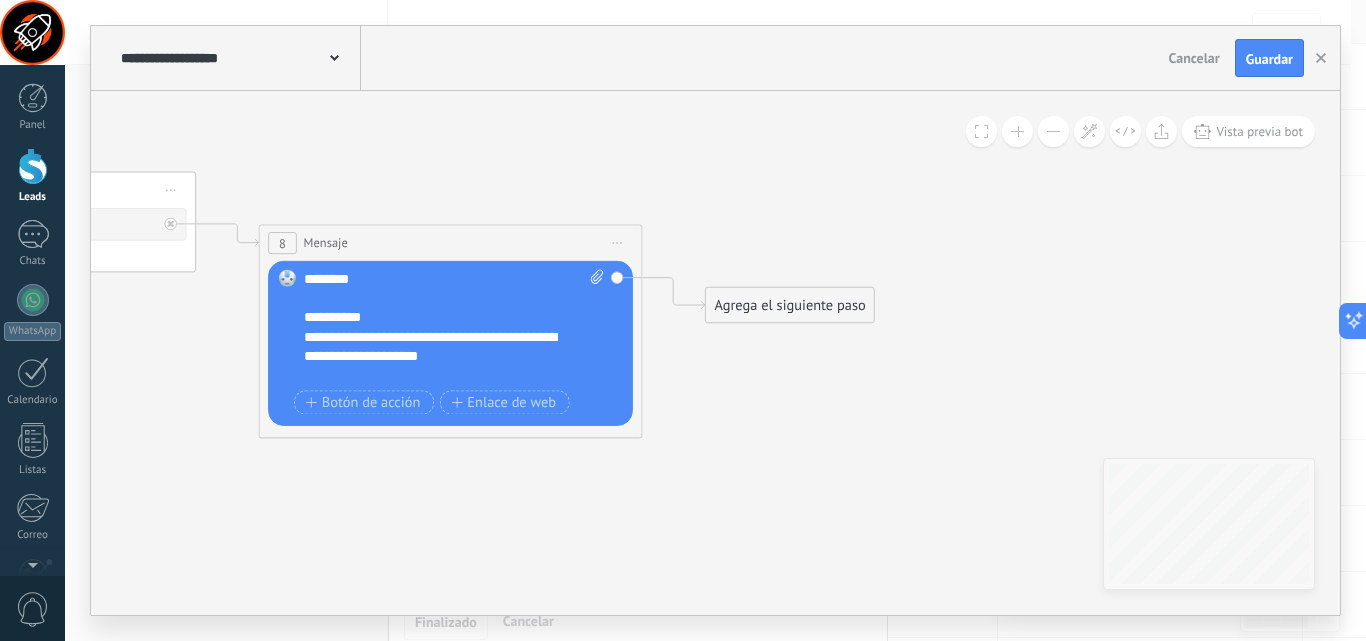 drag, startPoint x: 599, startPoint y: 387, endPoint x: 762, endPoint y: 405, distance: 163.99086 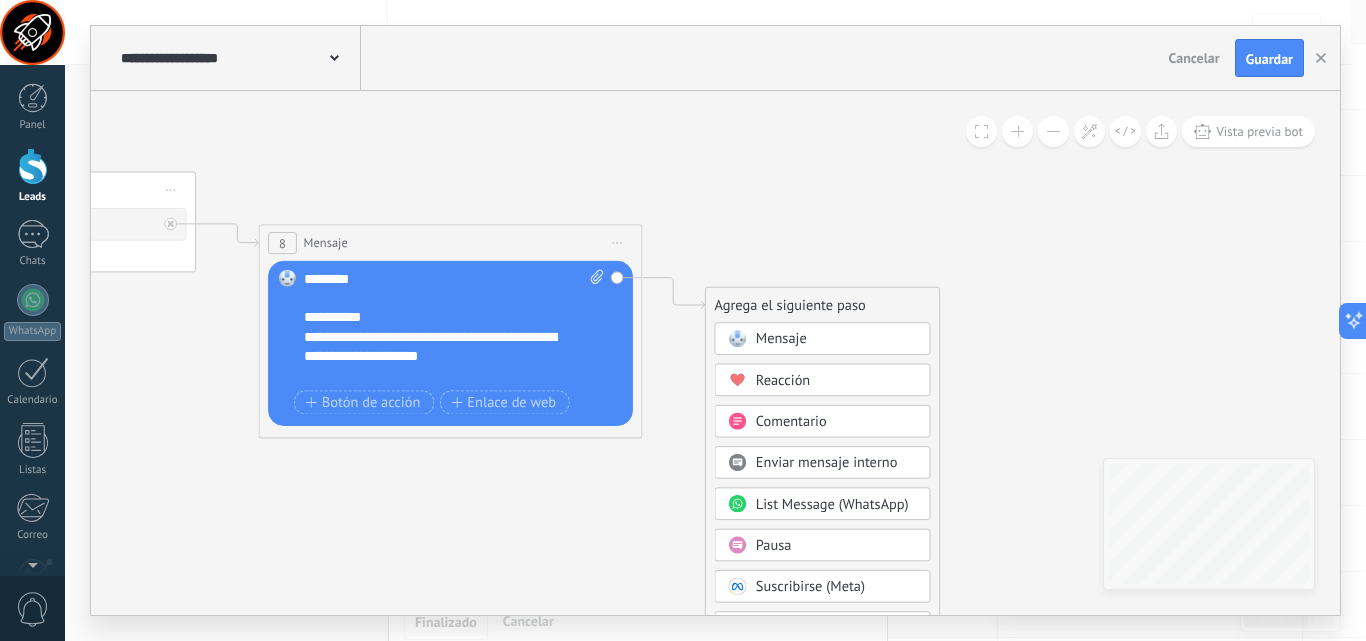 click on "Pausa" at bounding box center (774, 545) 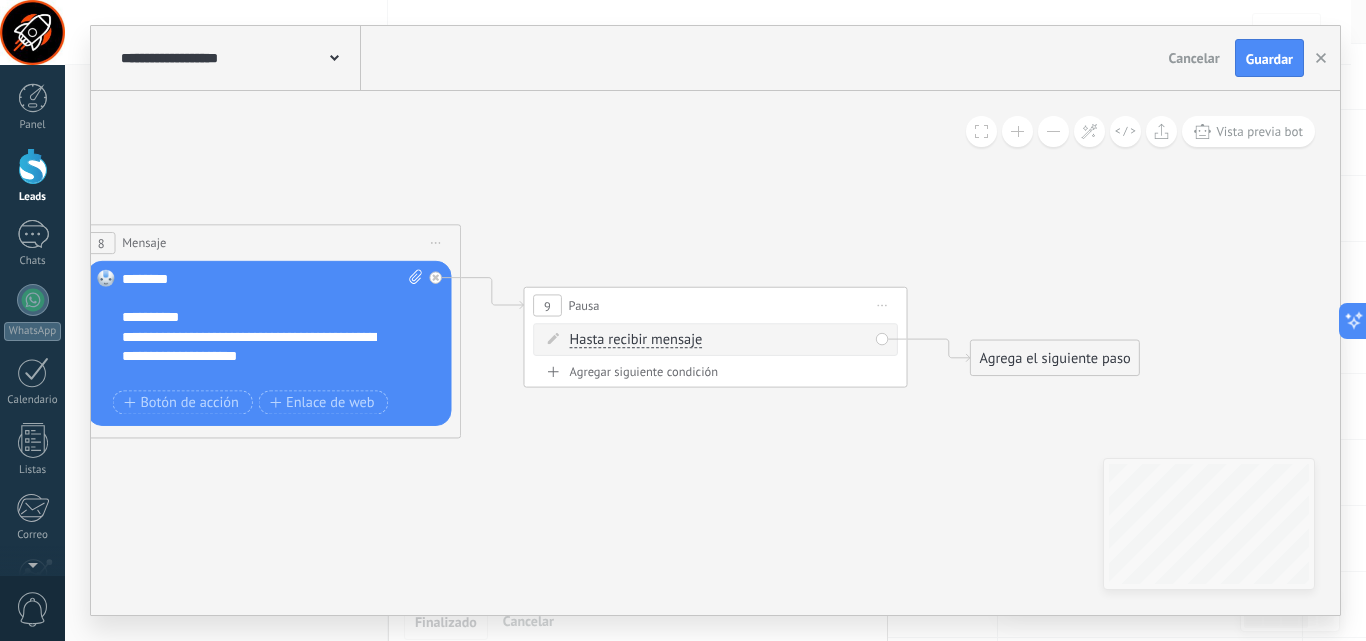 click on "Hasta recibir mensaje
Hasta recibir mensaje
Temporizador
Excepto horas laborales
Hasta que se abrió el video
Hasta que se cierre el video
Hasta recibir mensaje
Hasta recibir mensaje
Temporizador
Excepto horas laborales
* *" at bounding box center (719, 340) 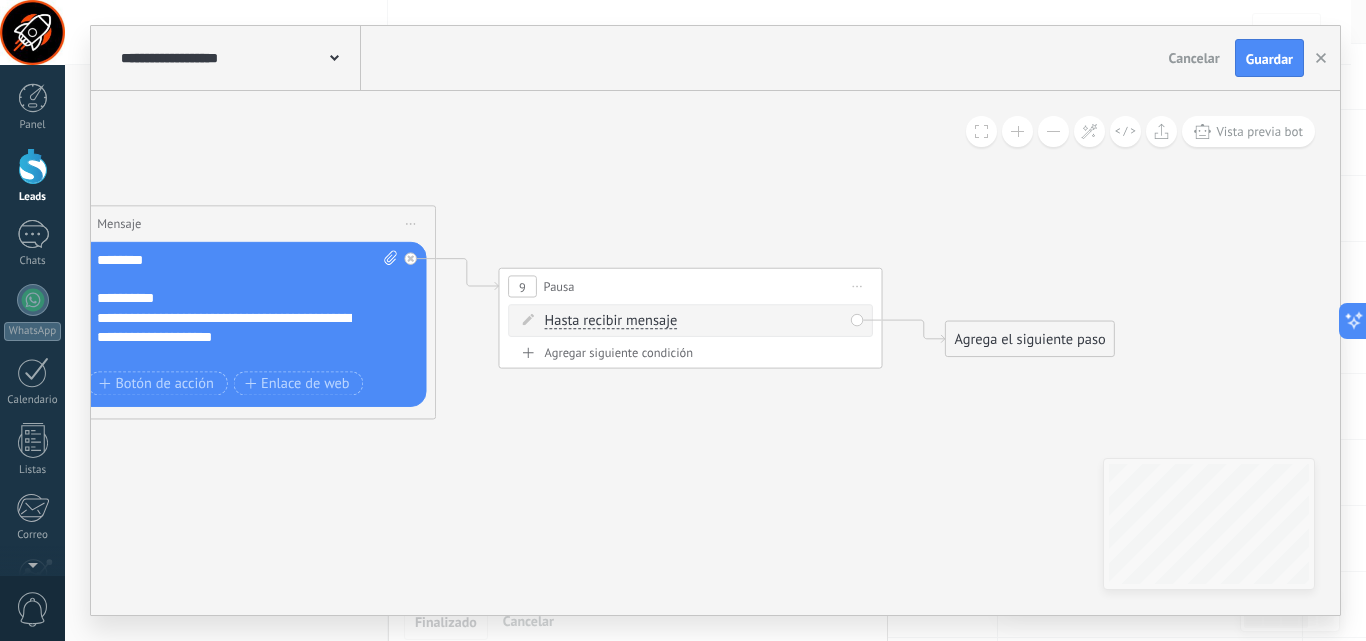 drag, startPoint x: 752, startPoint y: 472, endPoint x: 727, endPoint y: 453, distance: 31.400637 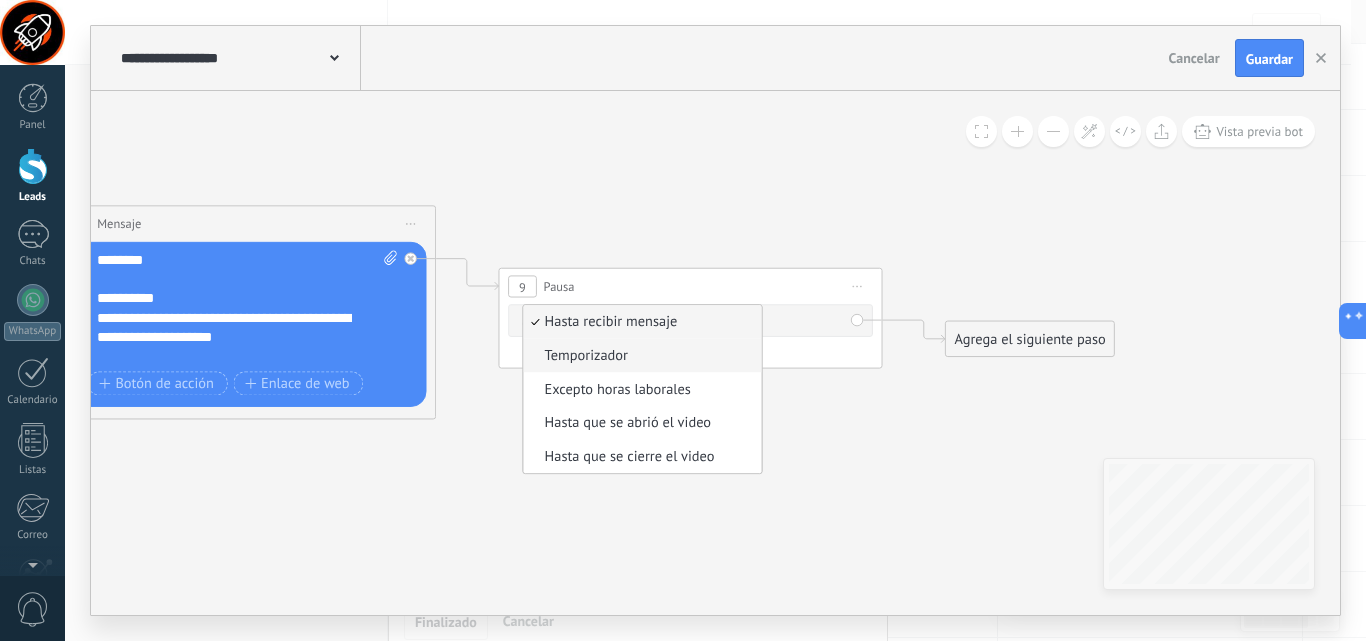click on "Temporizador" at bounding box center (639, 355) 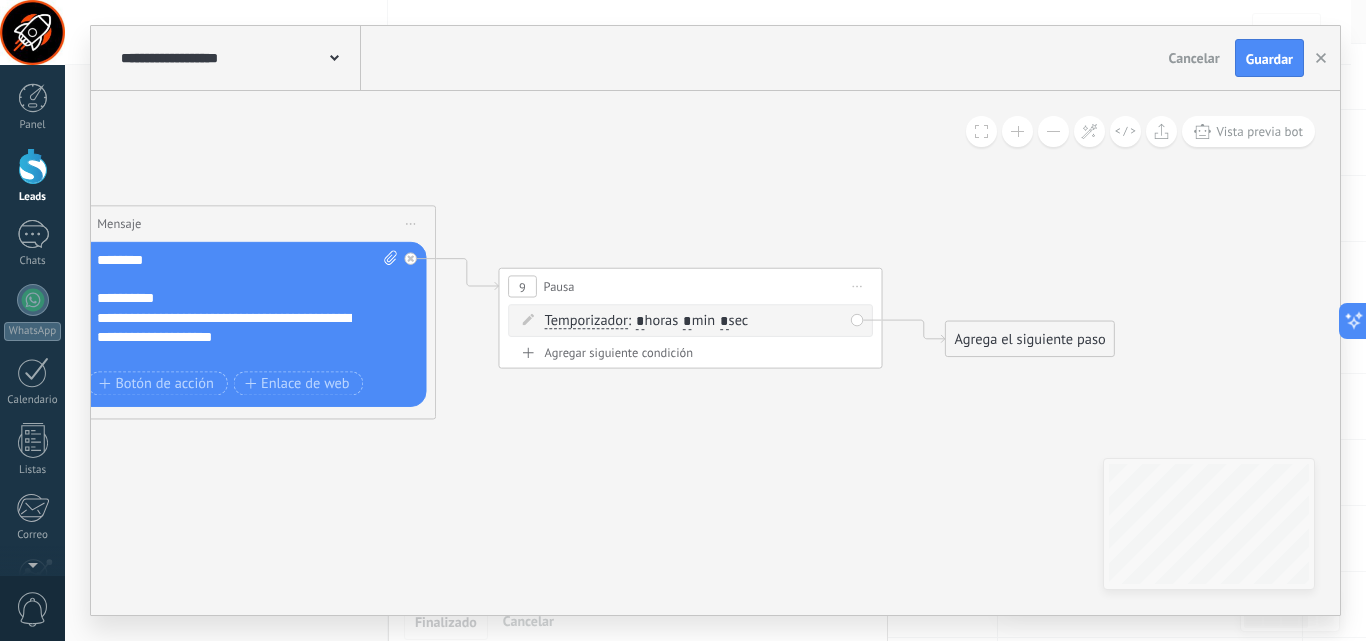 click on ":
*  horas
*  min  *  sec" at bounding box center [688, 321] 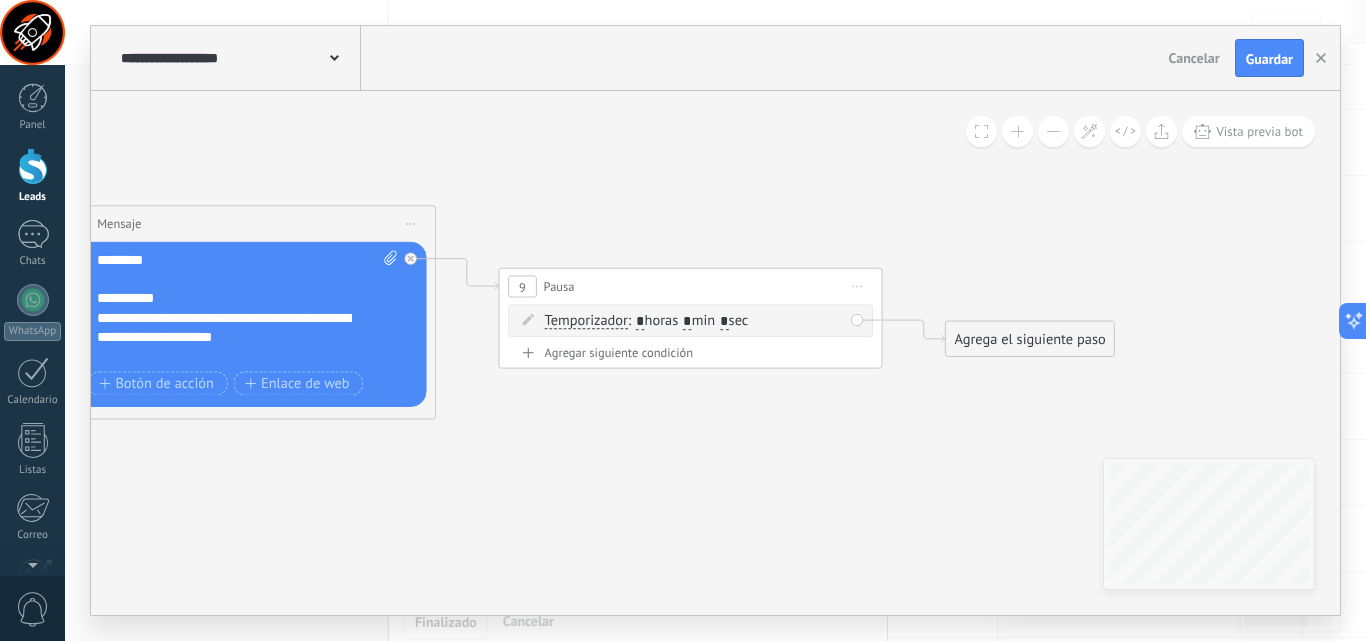 click on ":
*  horas
*  min  *  sec" at bounding box center (688, 321) 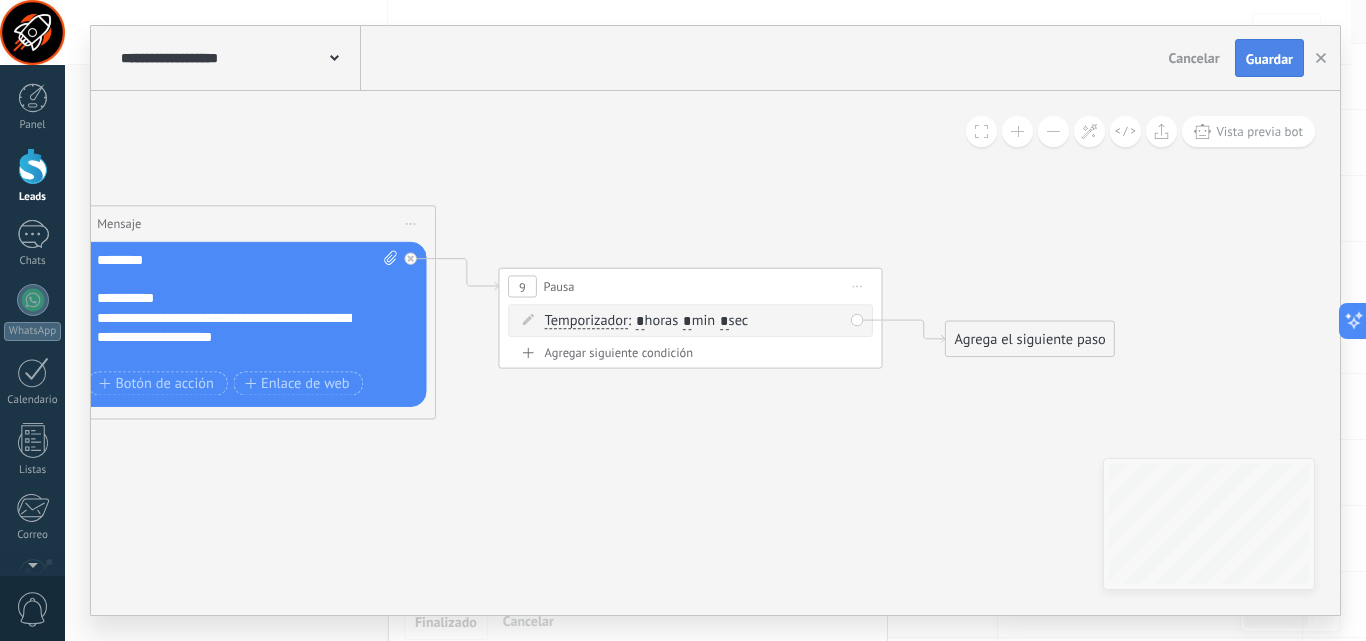 type on "*" 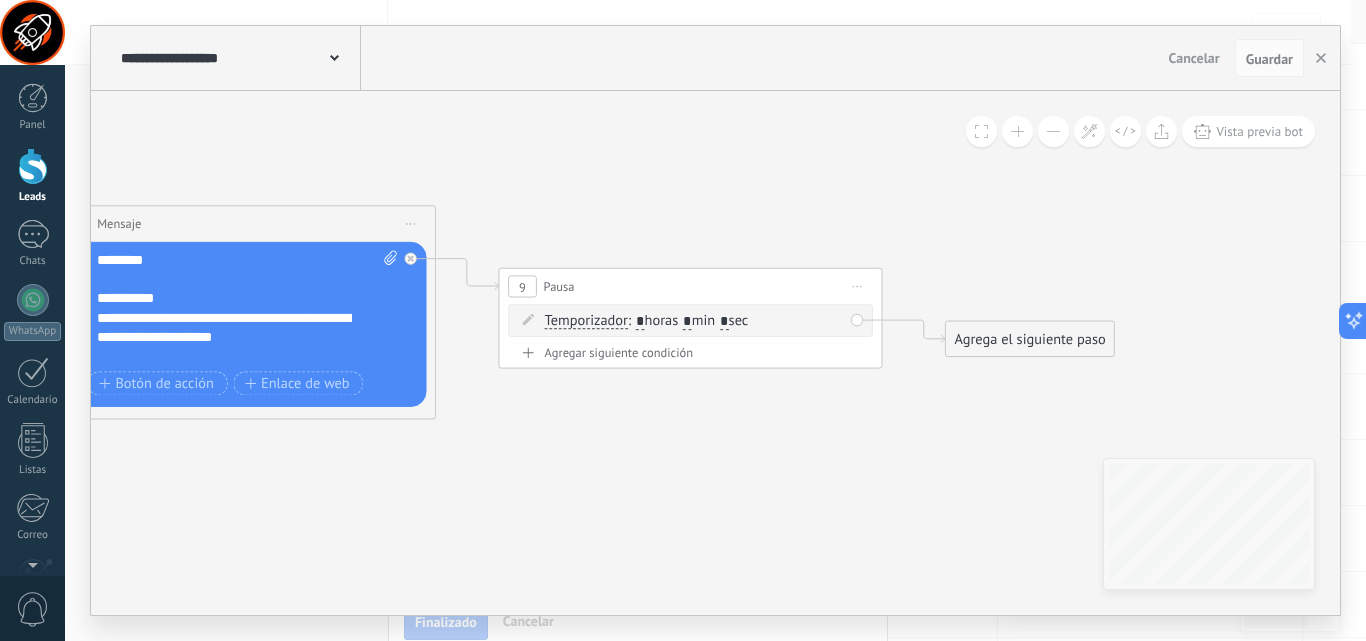 click on "Agrega el siguiente paso" at bounding box center [1030, 339] 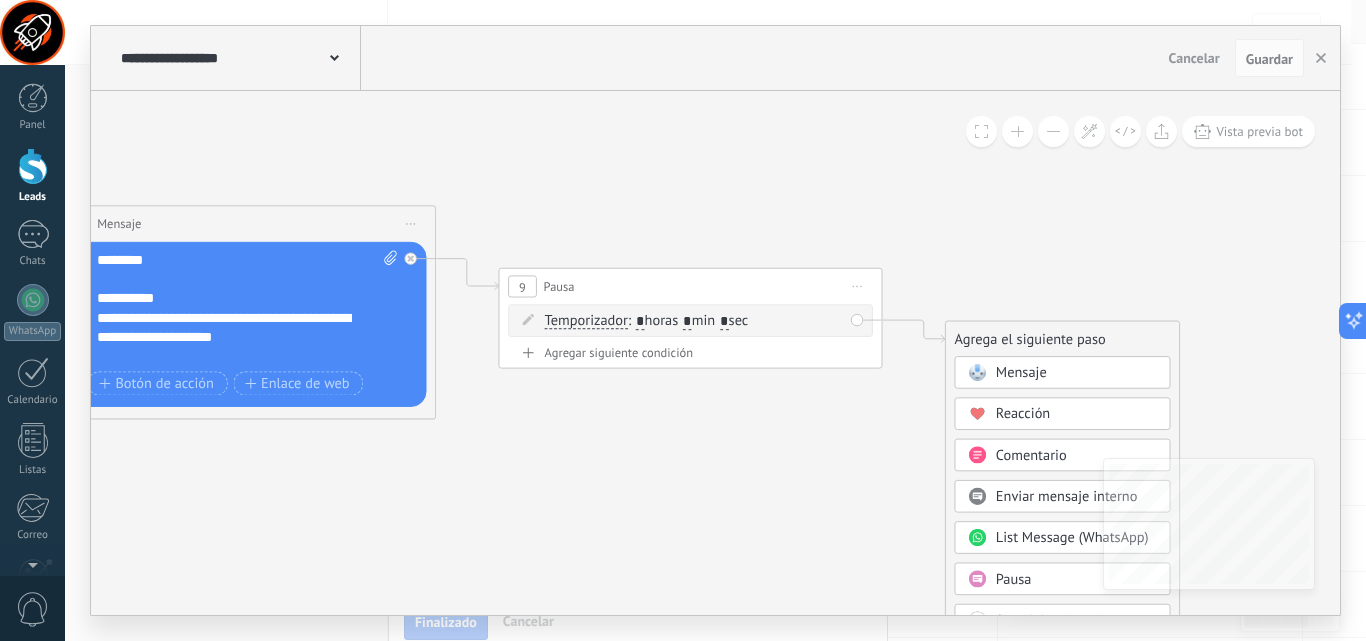 click on "Mensaje" at bounding box center (1021, 373) 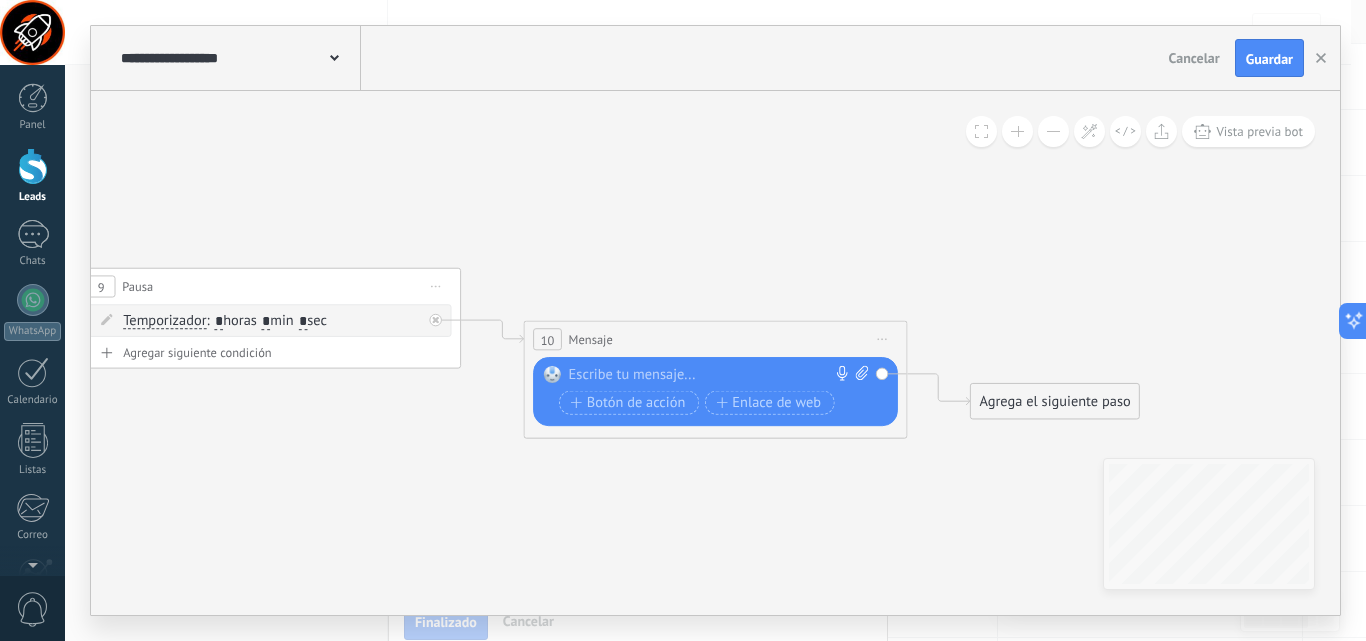 click at bounding box center [711, 375] 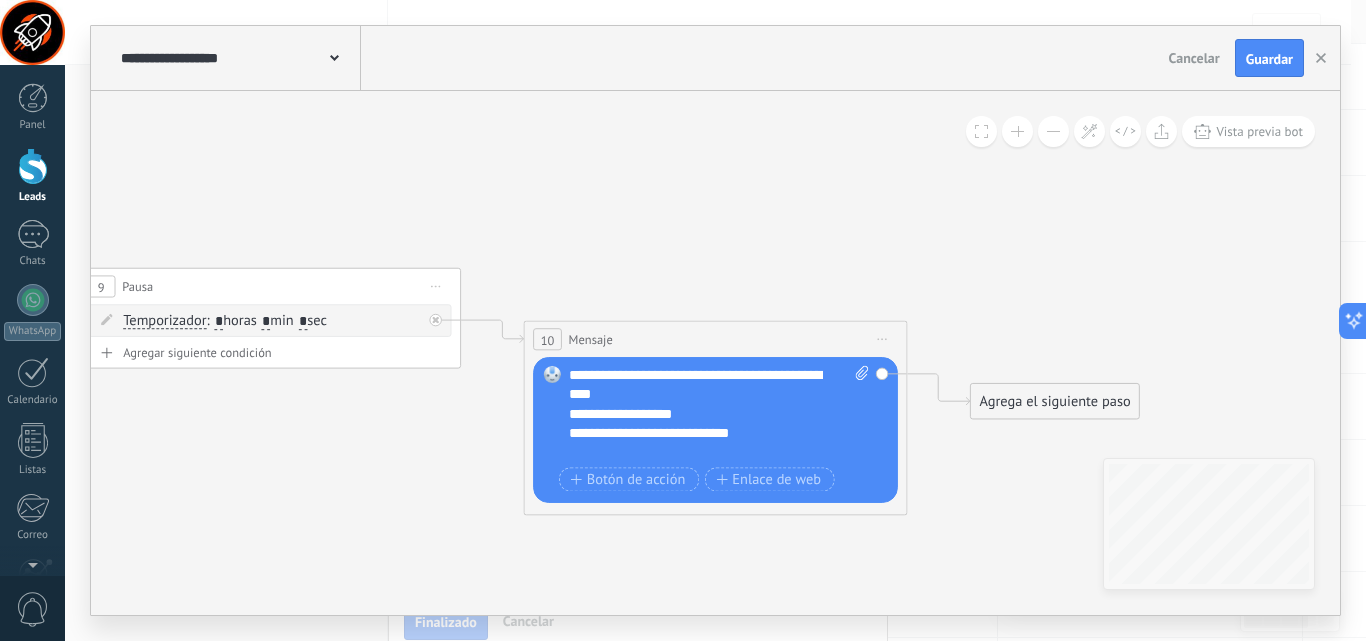 click on "**********" at bounding box center [719, 414] 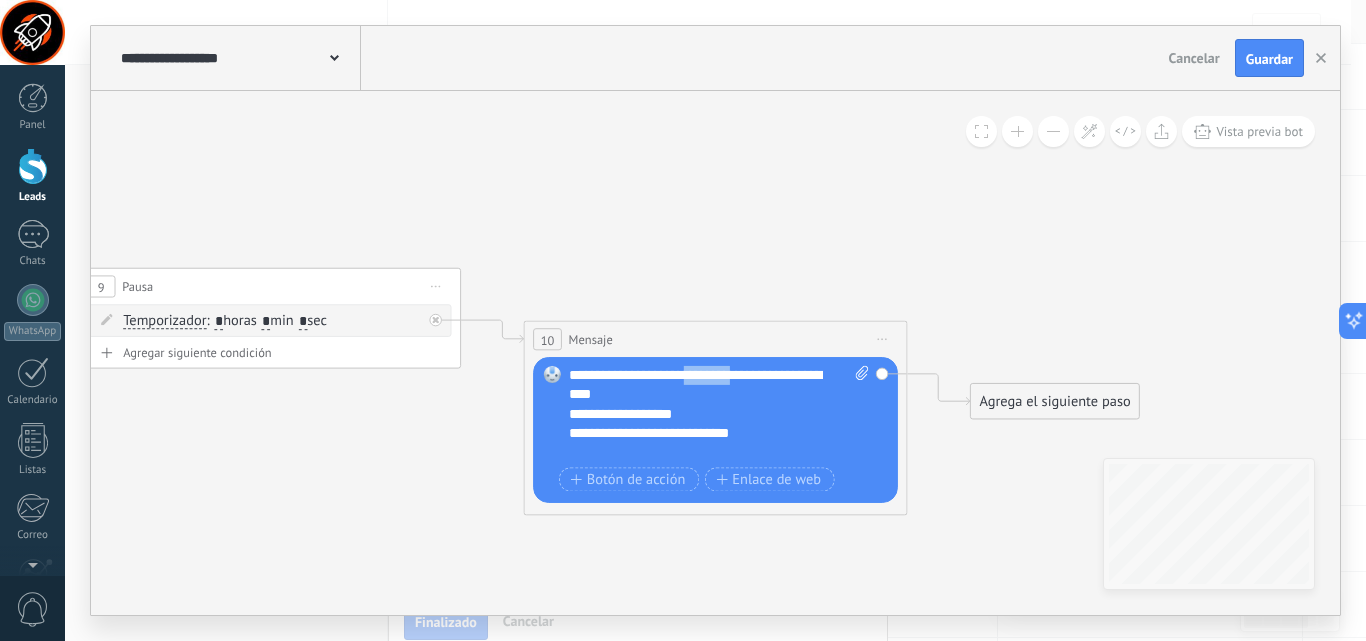 drag, startPoint x: 692, startPoint y: 379, endPoint x: 740, endPoint y: 376, distance: 48.09366 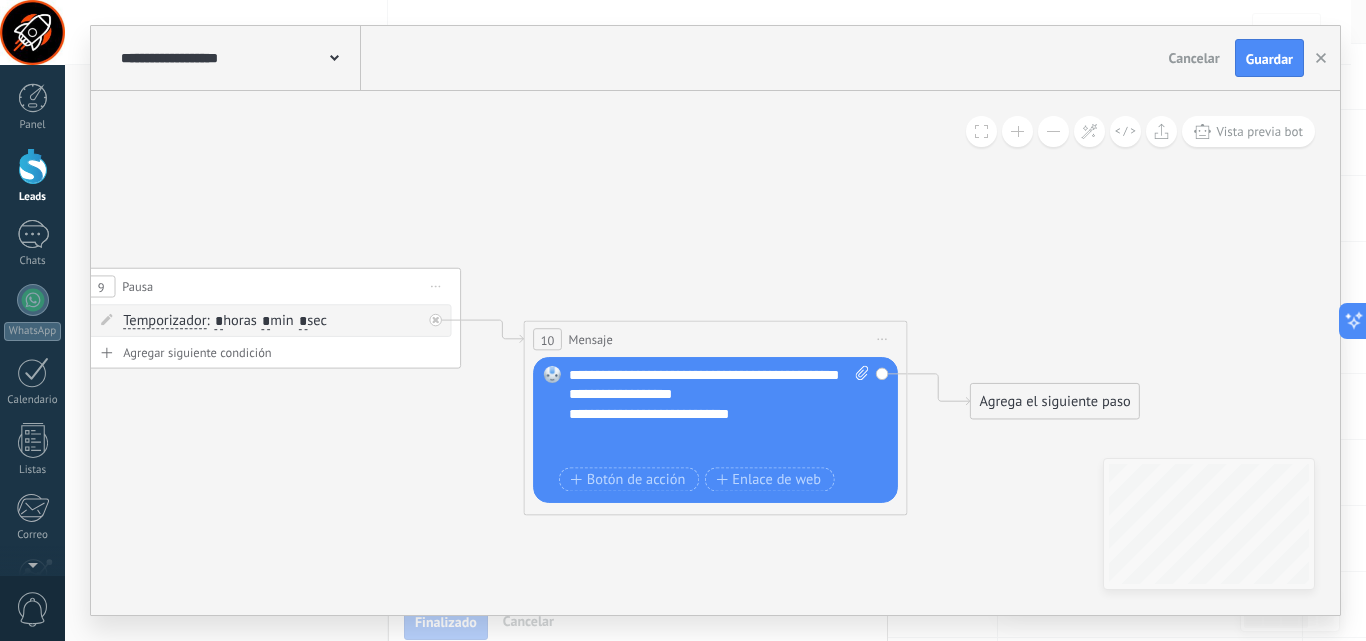 click on "**********" at bounding box center [719, 414] 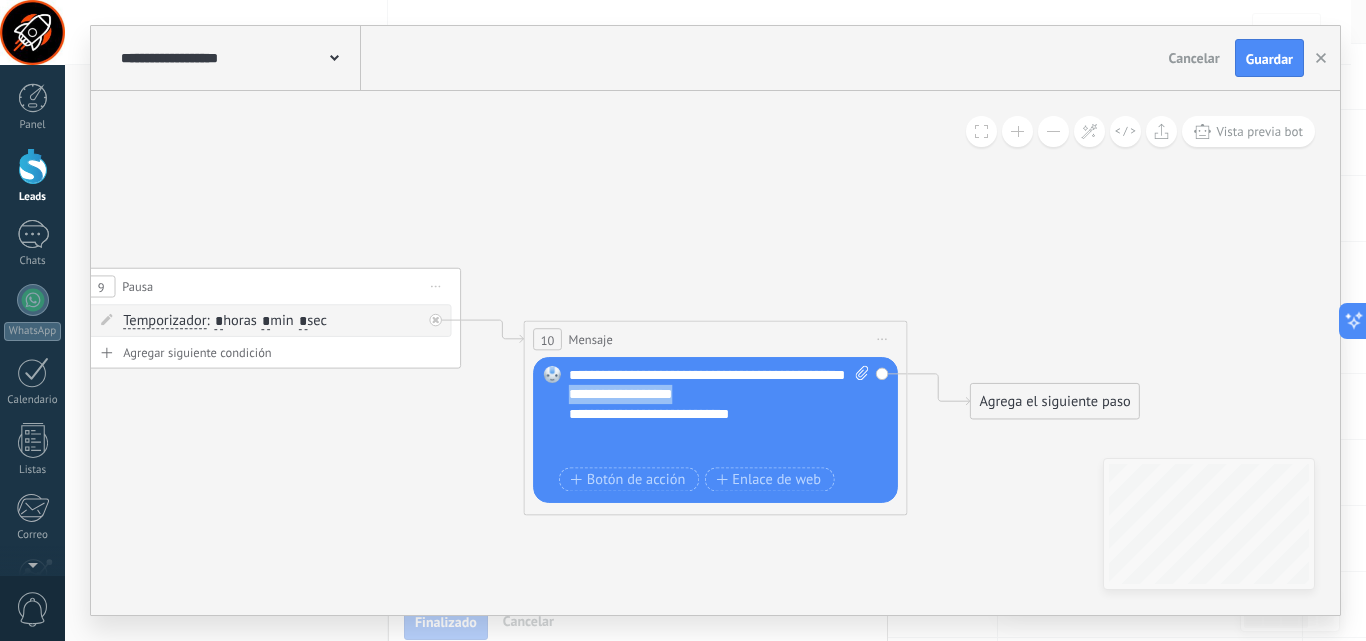 drag, startPoint x: 703, startPoint y: 405, endPoint x: 570, endPoint y: 412, distance: 133.18408 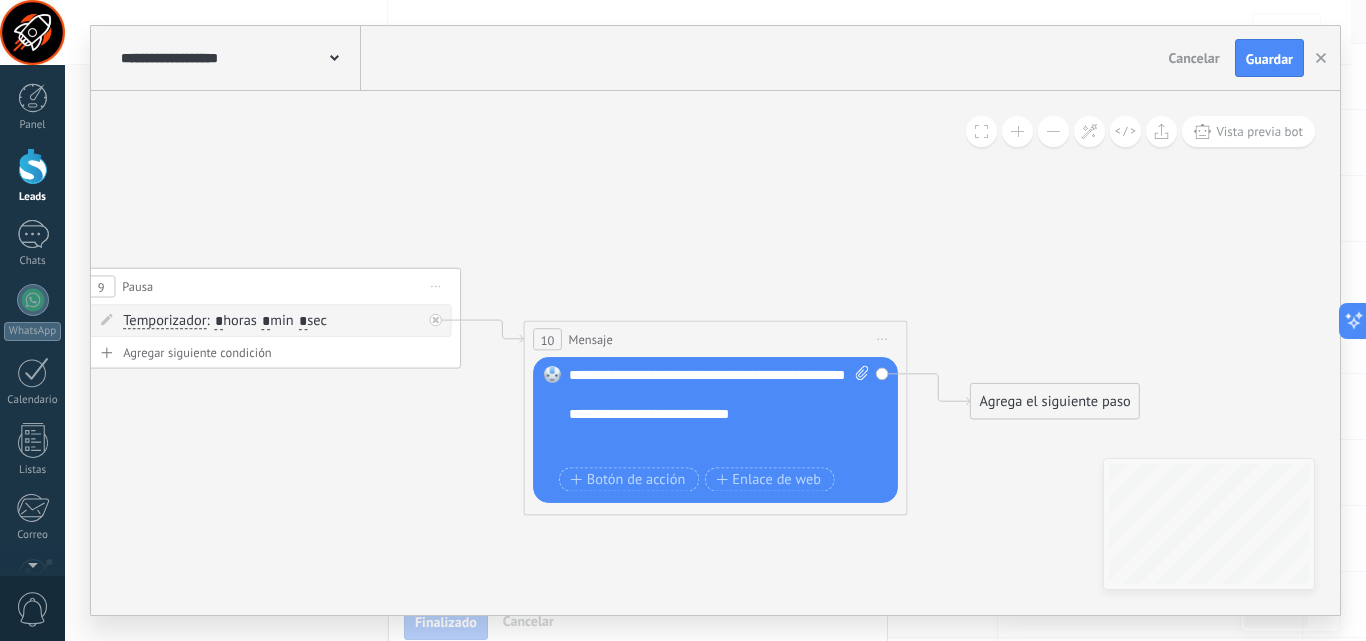 click at bounding box center [709, 432] 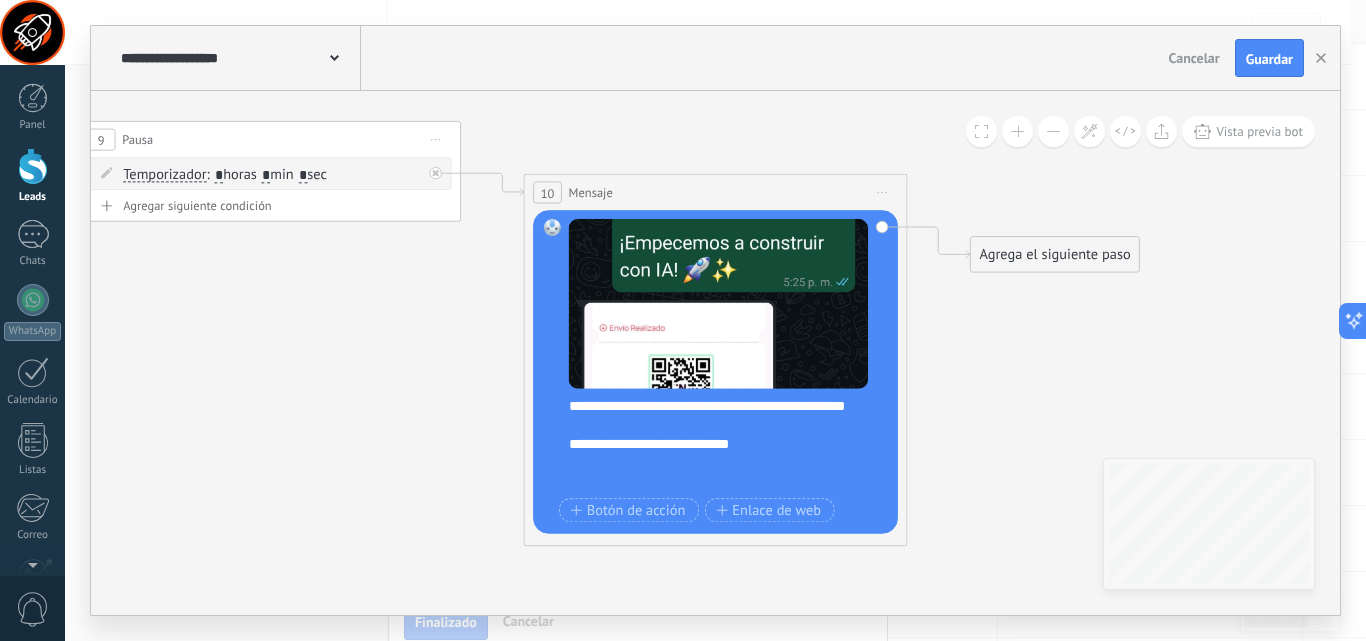 click on "Agrega el siguiente paso" at bounding box center (1055, 255) 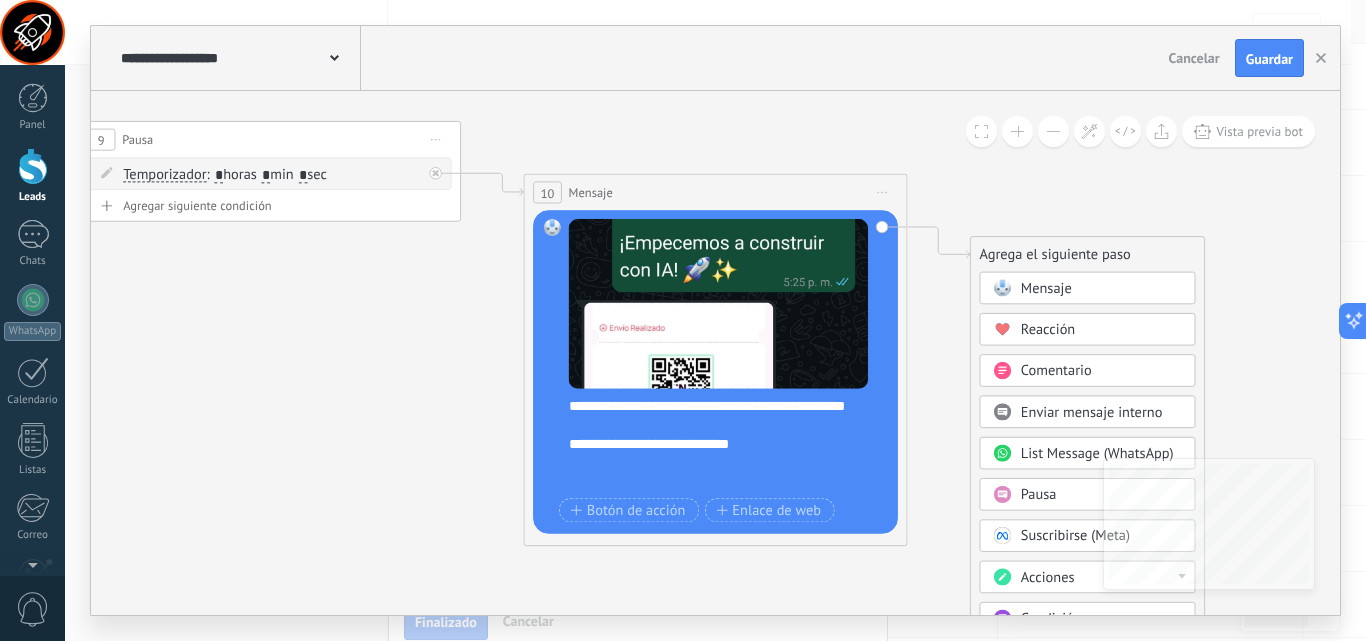 click on "Mensaje" at bounding box center (1046, 288) 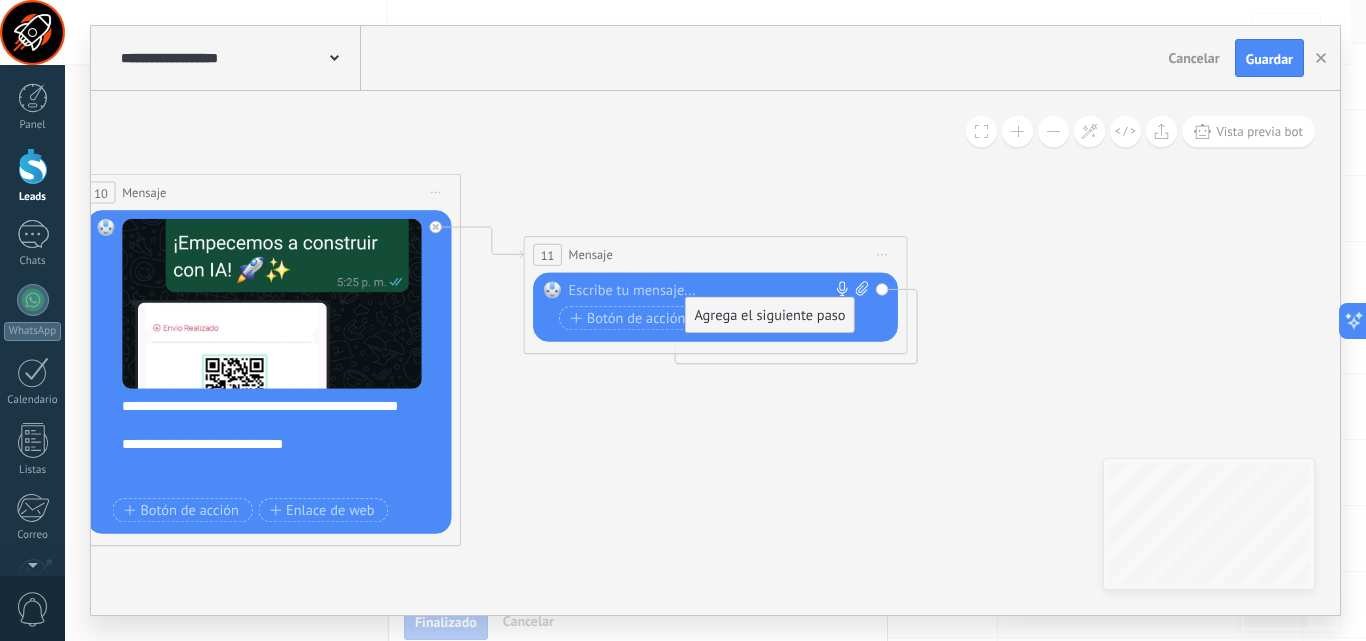 drag, startPoint x: 984, startPoint y: 311, endPoint x: 747, endPoint y: 310, distance: 237.0021 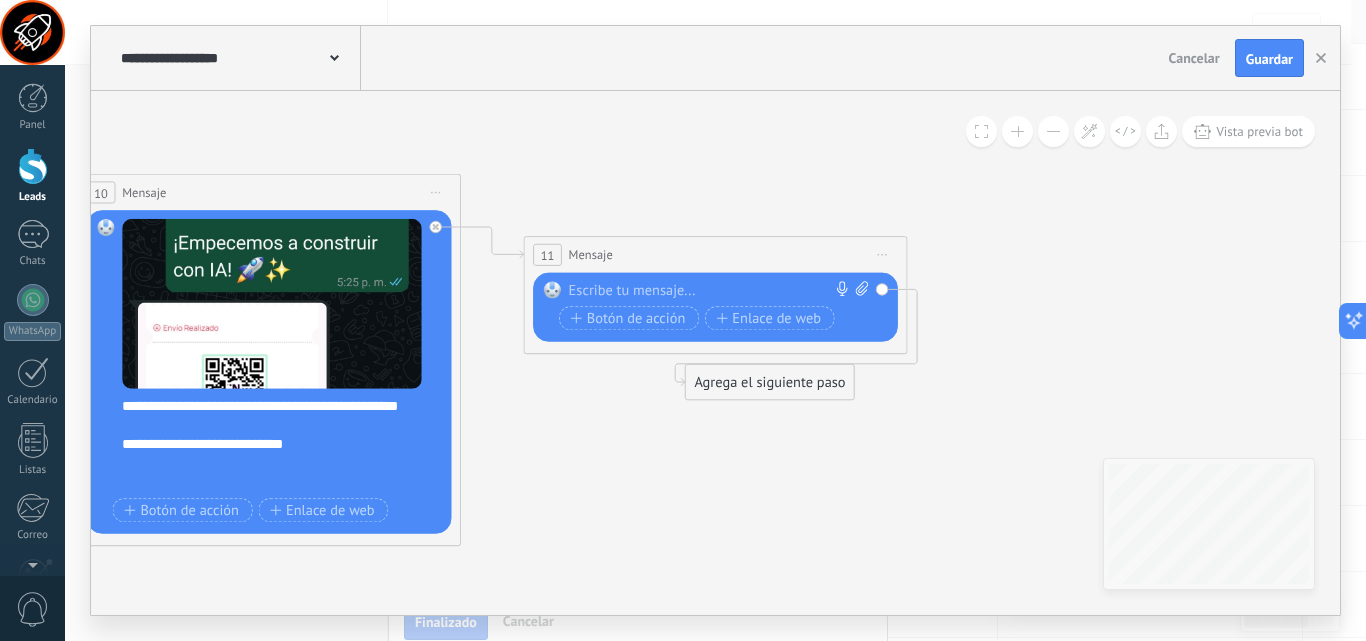 click on "Iniciar vista previa aquí
Cambiar nombre
Duplicar
Borrar" at bounding box center (882, 255) 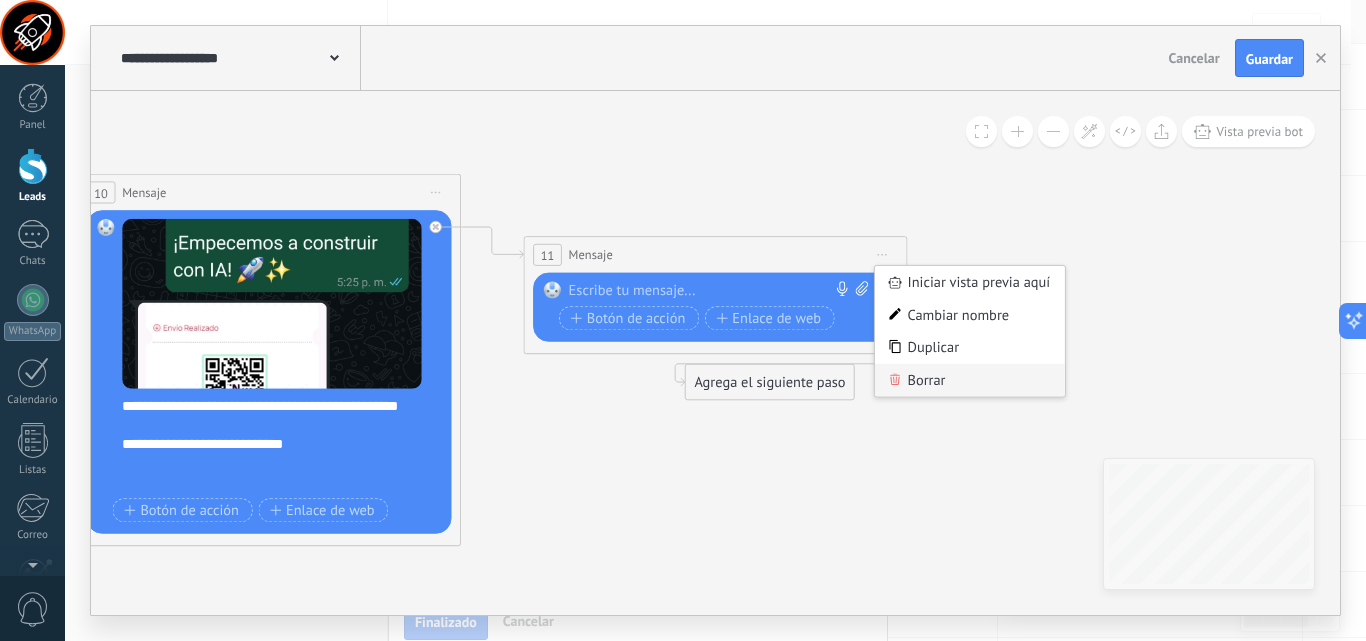 click on "Borrar" at bounding box center (970, 380) 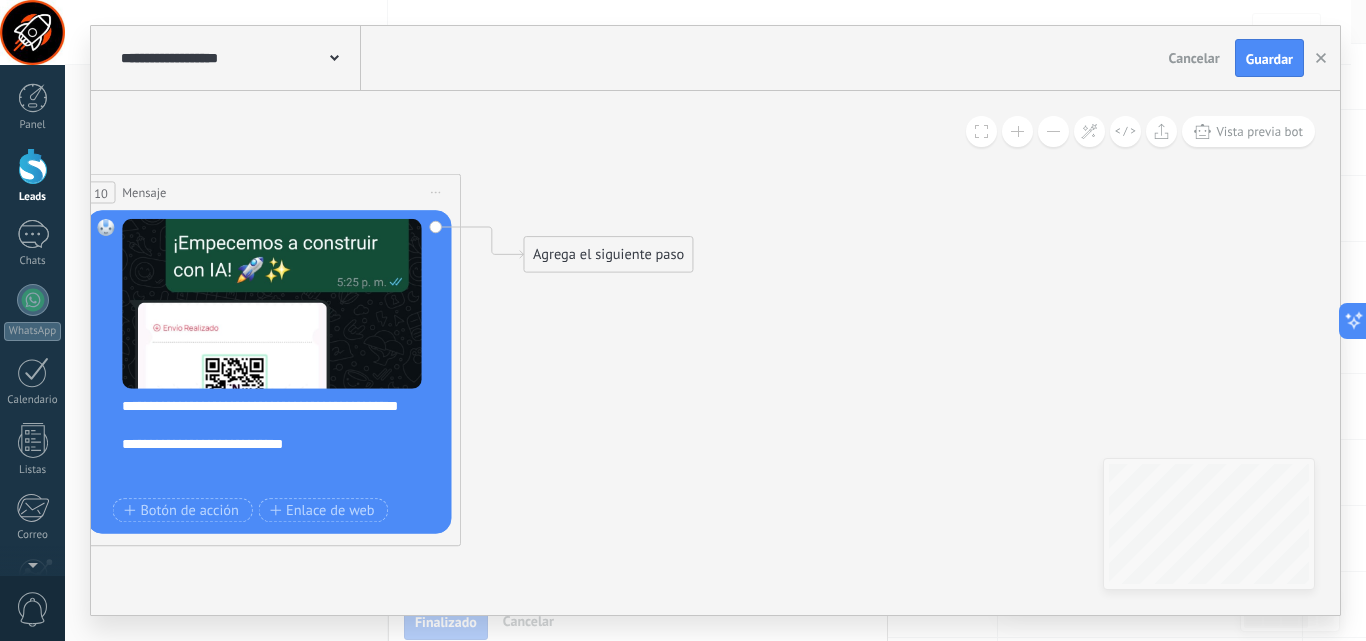 click on "Agrega el siguiente paso" at bounding box center (608, 255) 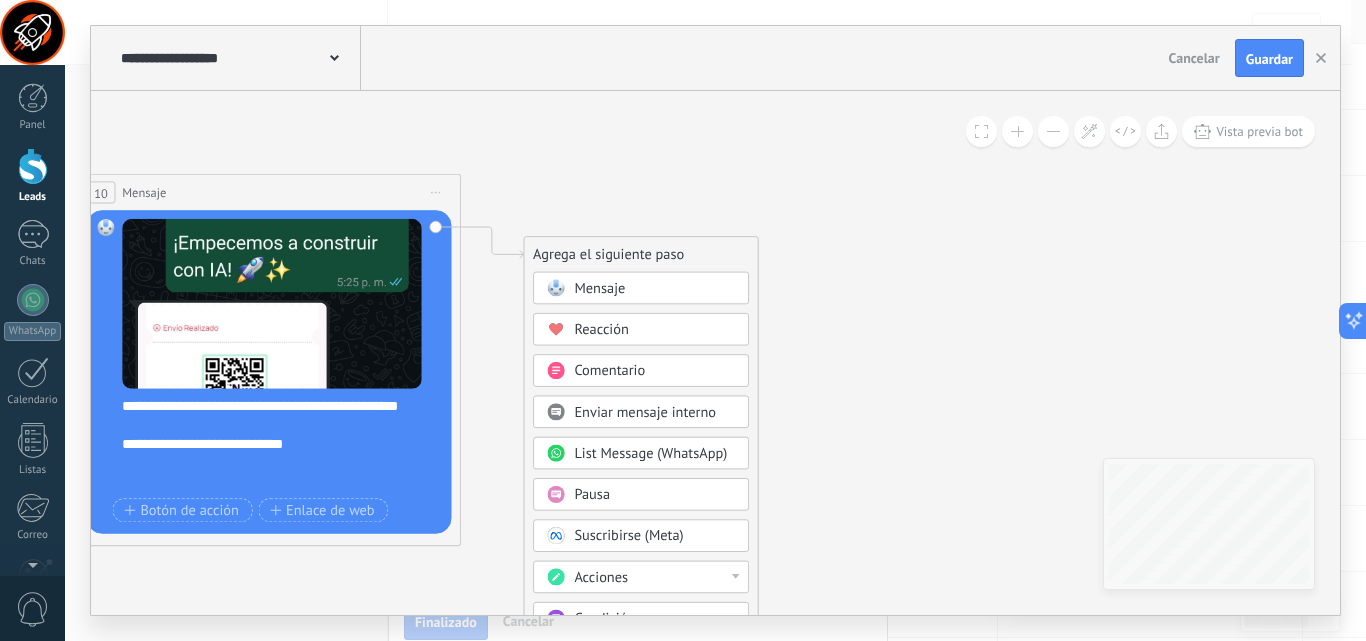 click on "Pausa" at bounding box center (592, 495) 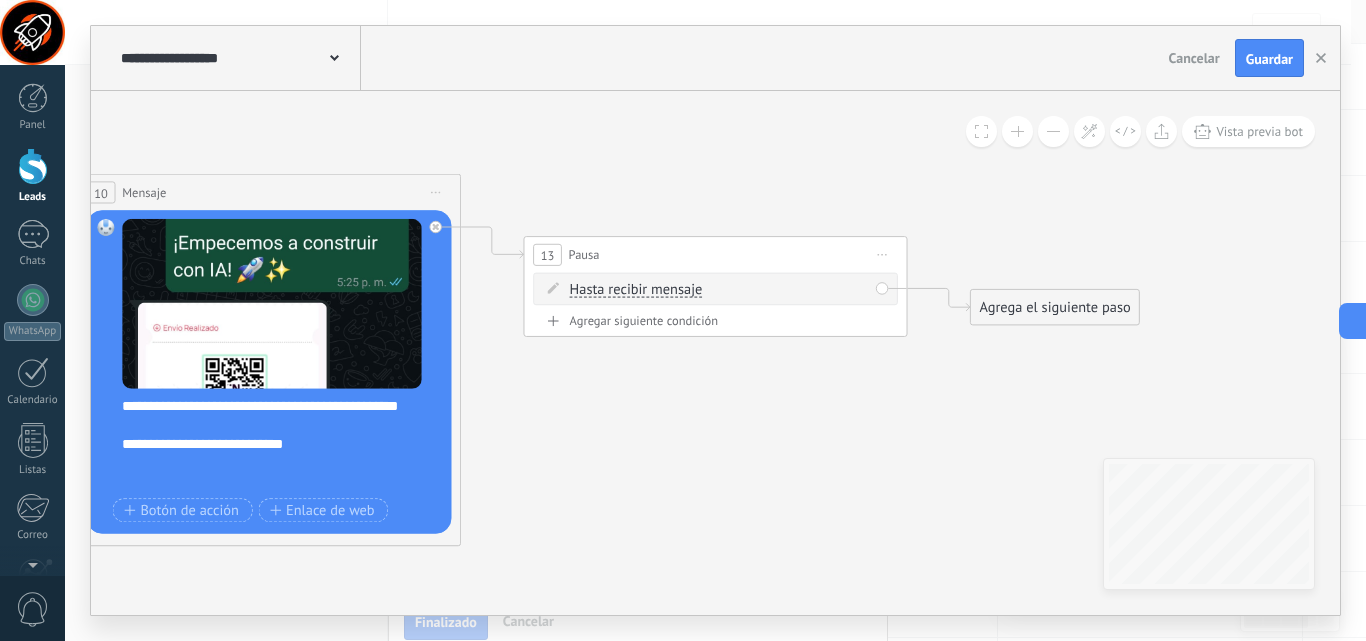 click on "Hasta recibir mensaje" at bounding box center (636, 289) 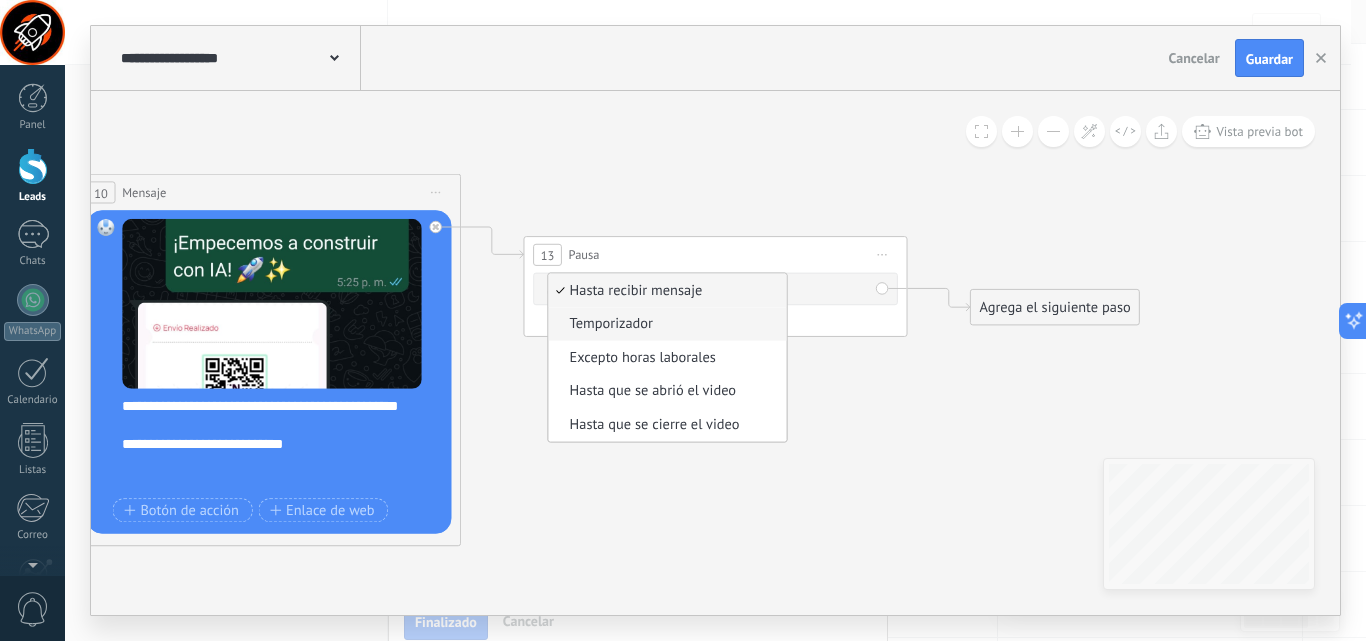 click on "Temporizador" at bounding box center [667, 324] 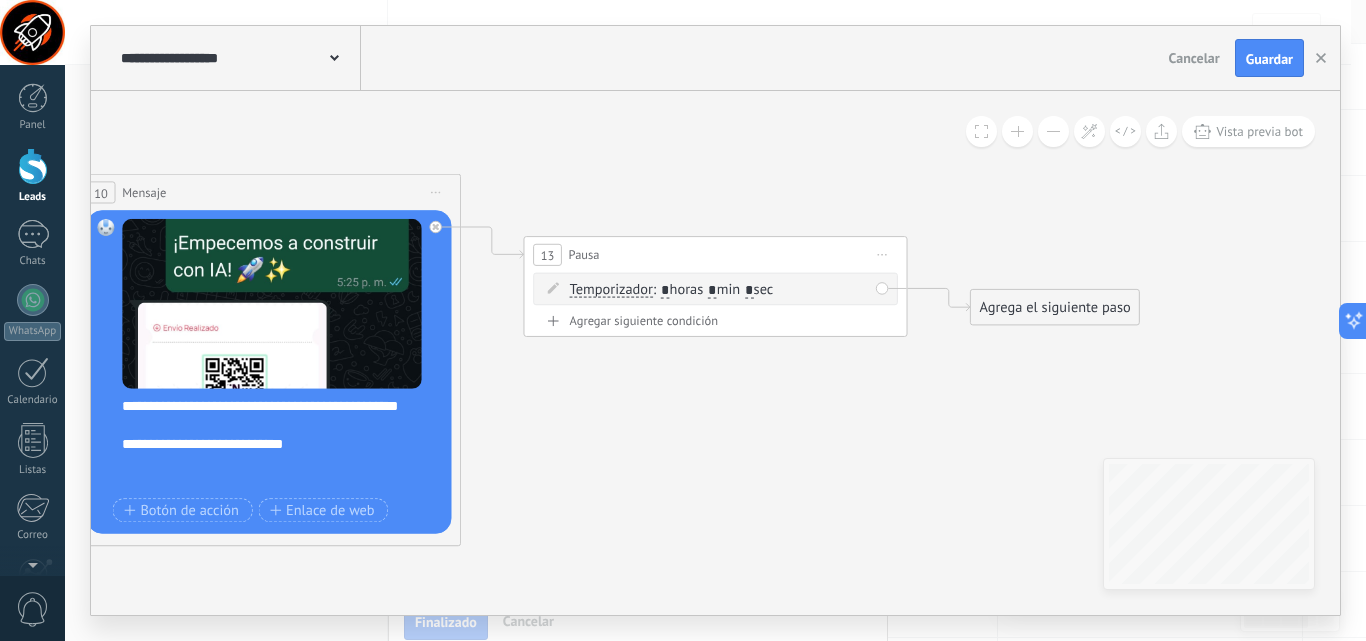 click on "*" at bounding box center [712, 290] 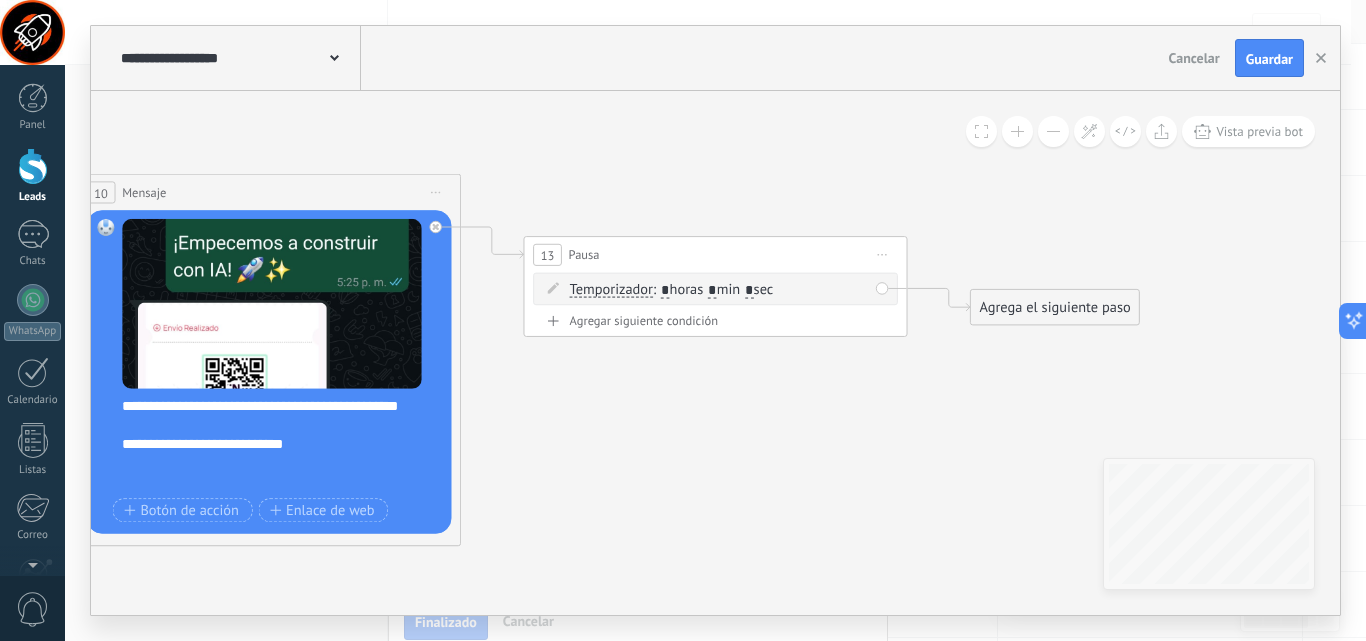 click on "Agrega el siguiente paso" at bounding box center (1055, 308) 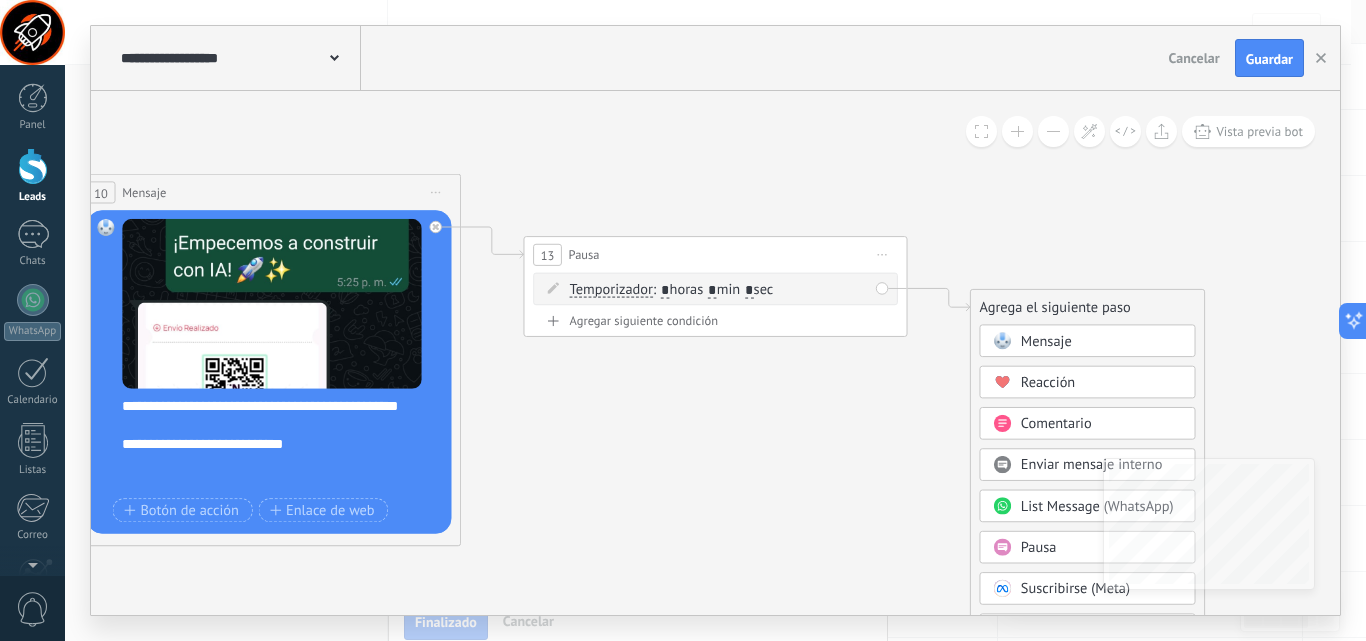 click on "Mensaje" at bounding box center (1046, 341) 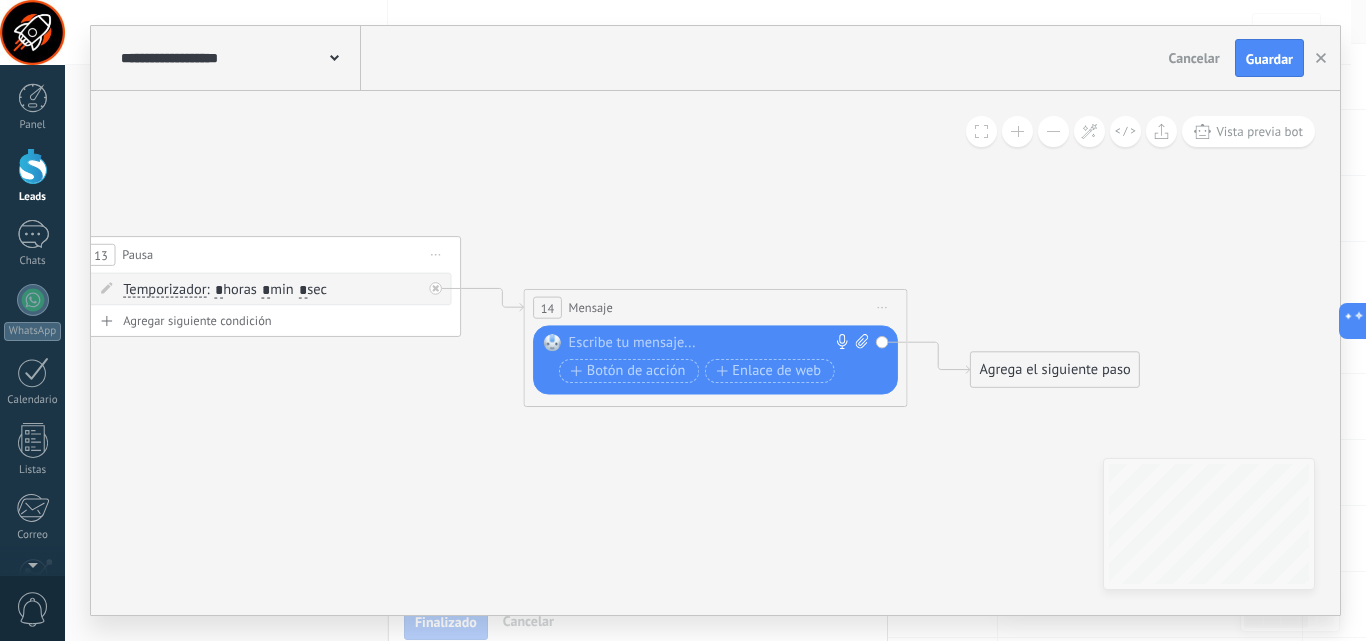 click at bounding box center [711, 343] 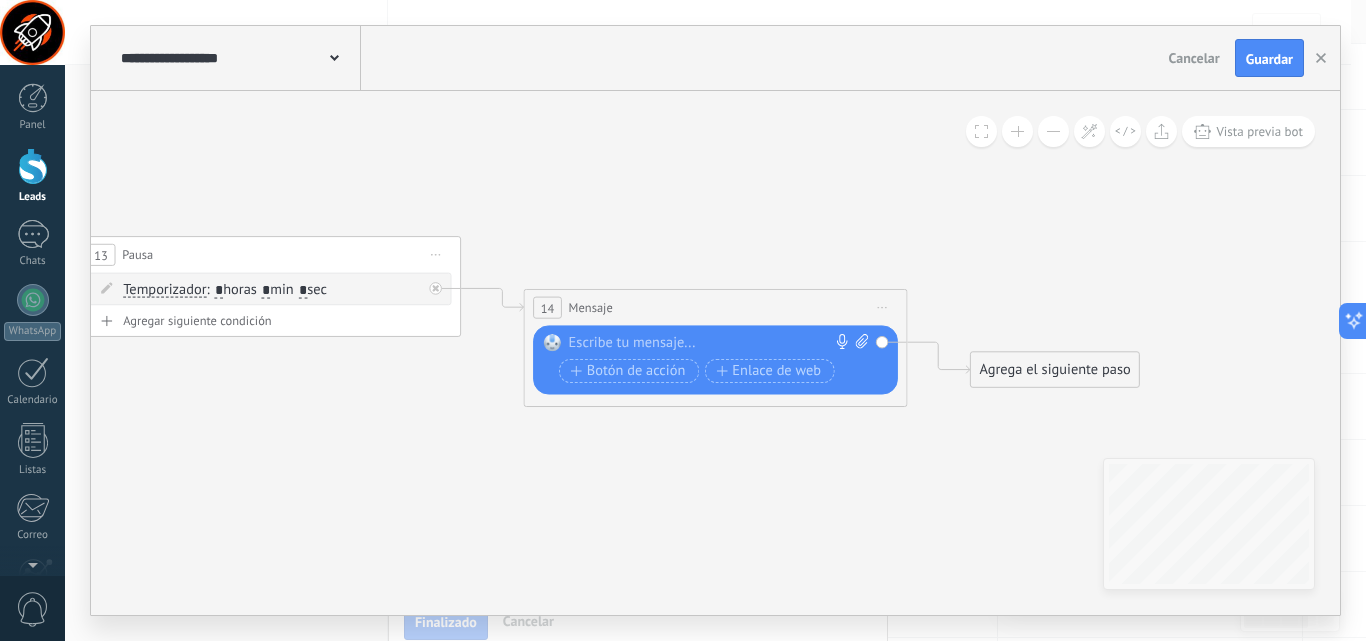 paste 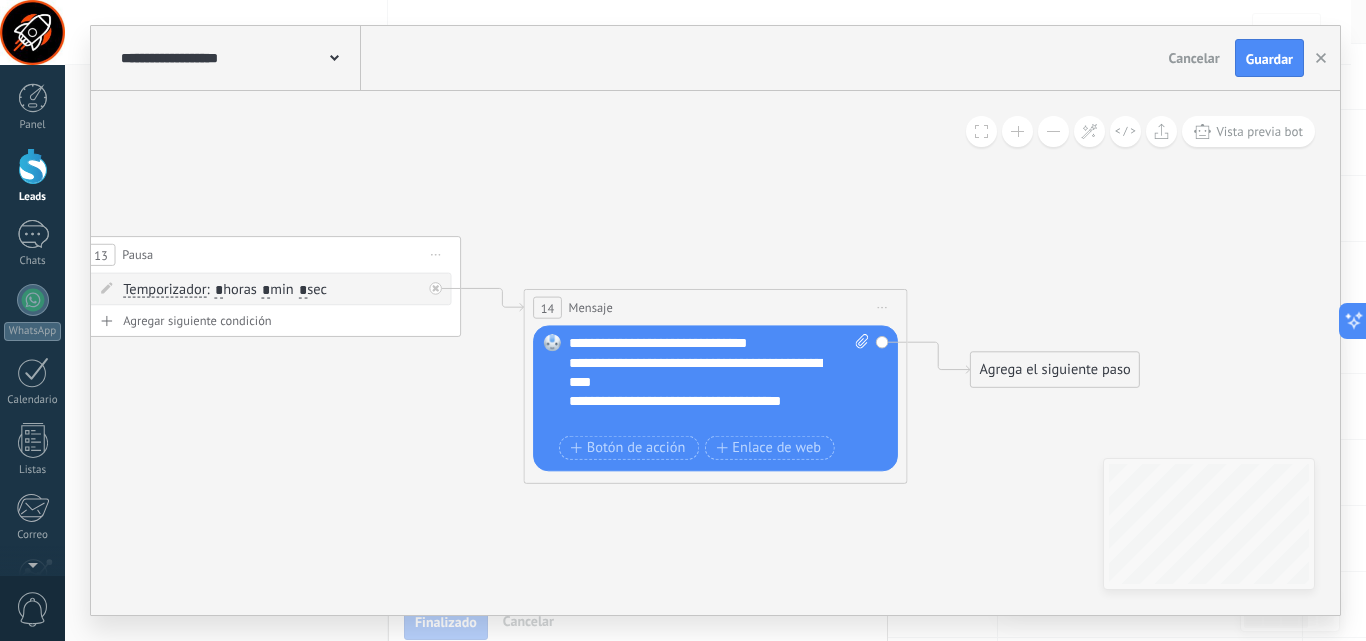 click on "**********" at bounding box center (719, 382) 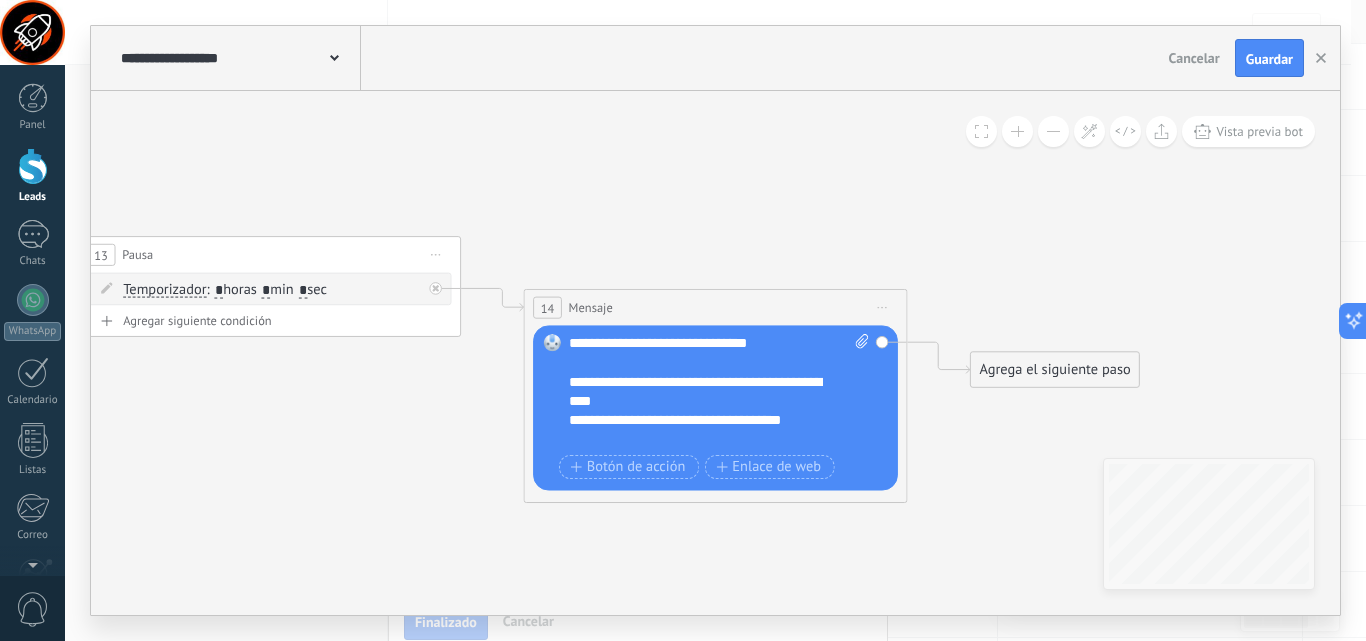 click on "**********" at bounding box center (702, 391) 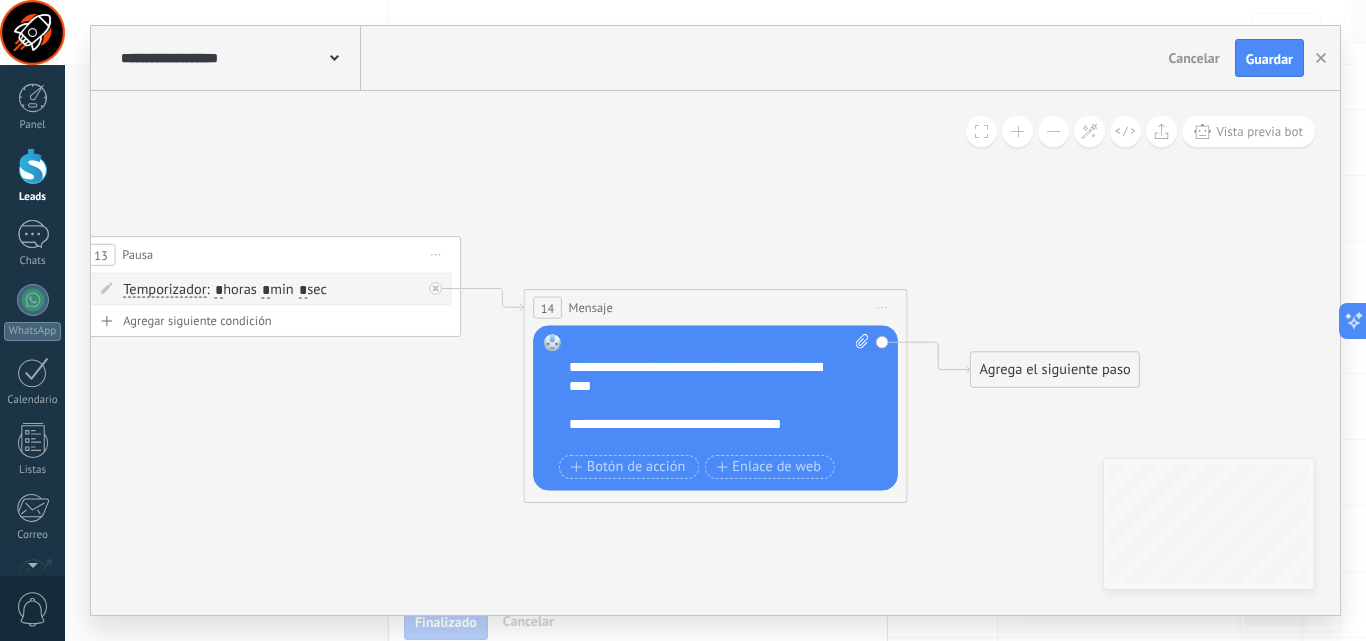scroll, scrollTop: 20, scrollLeft: 0, axis: vertical 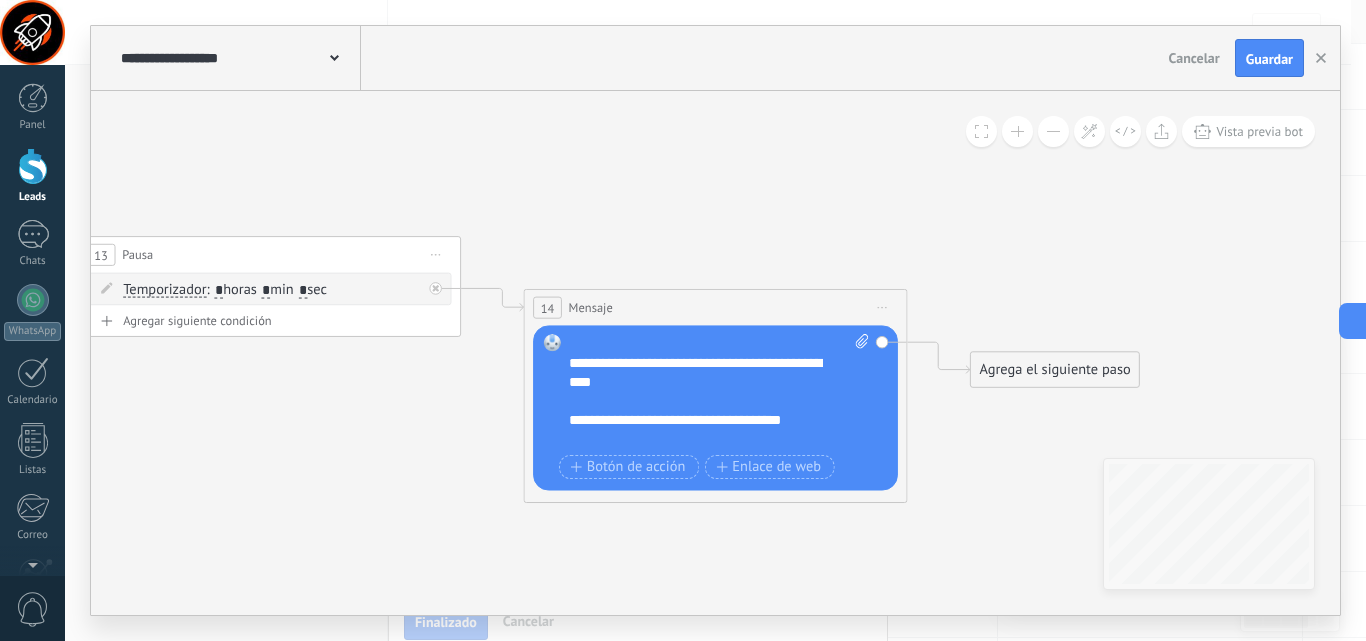 click on "Agrega el siguiente paso" at bounding box center [1055, 370] 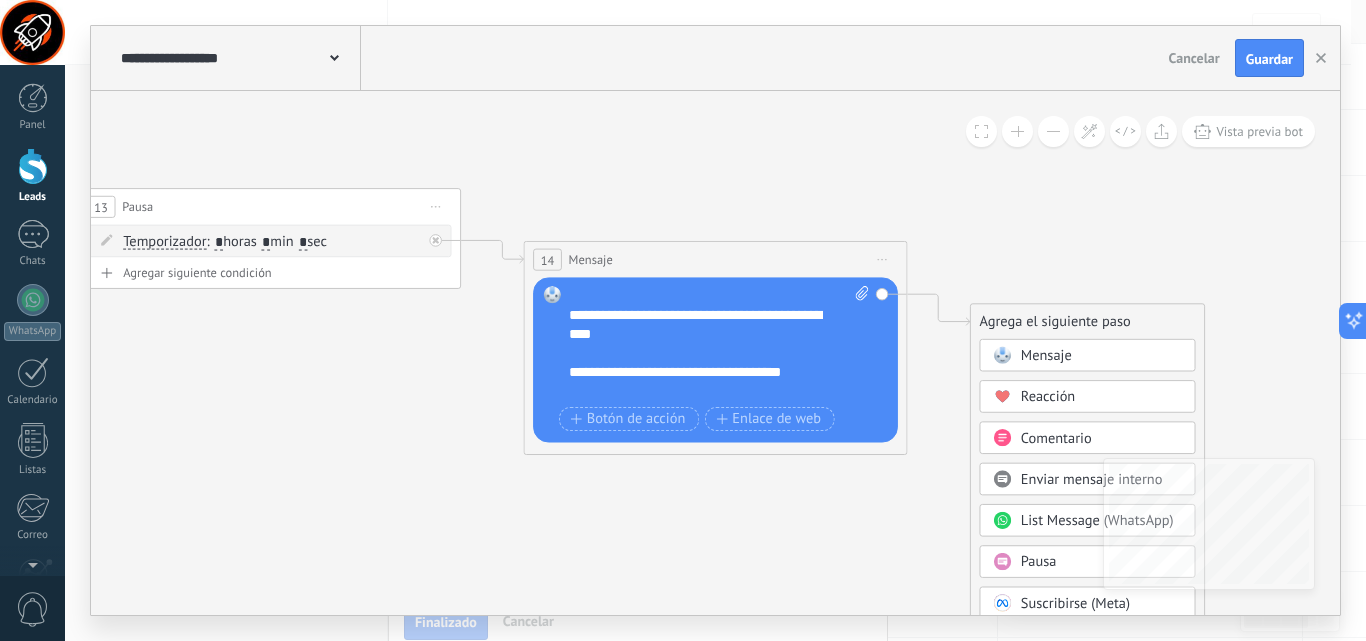 click on "Pausa" at bounding box center (1039, 562) 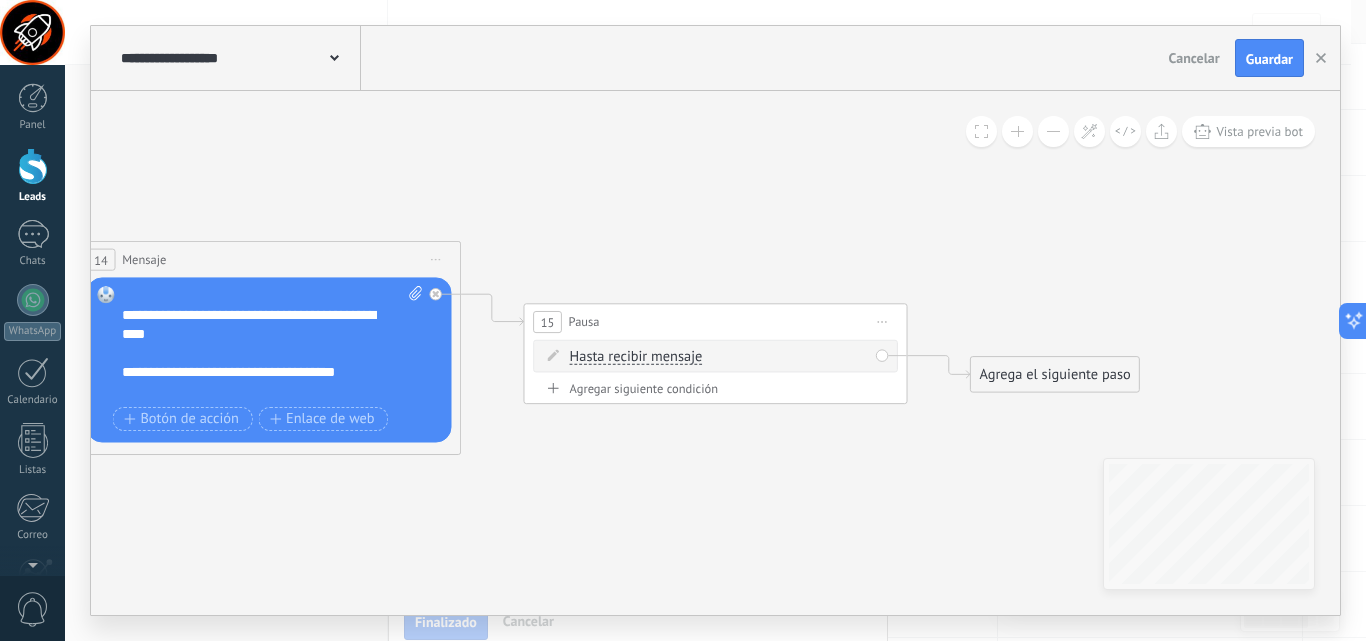 click on "Hasta recibir mensaje" at bounding box center (636, 356) 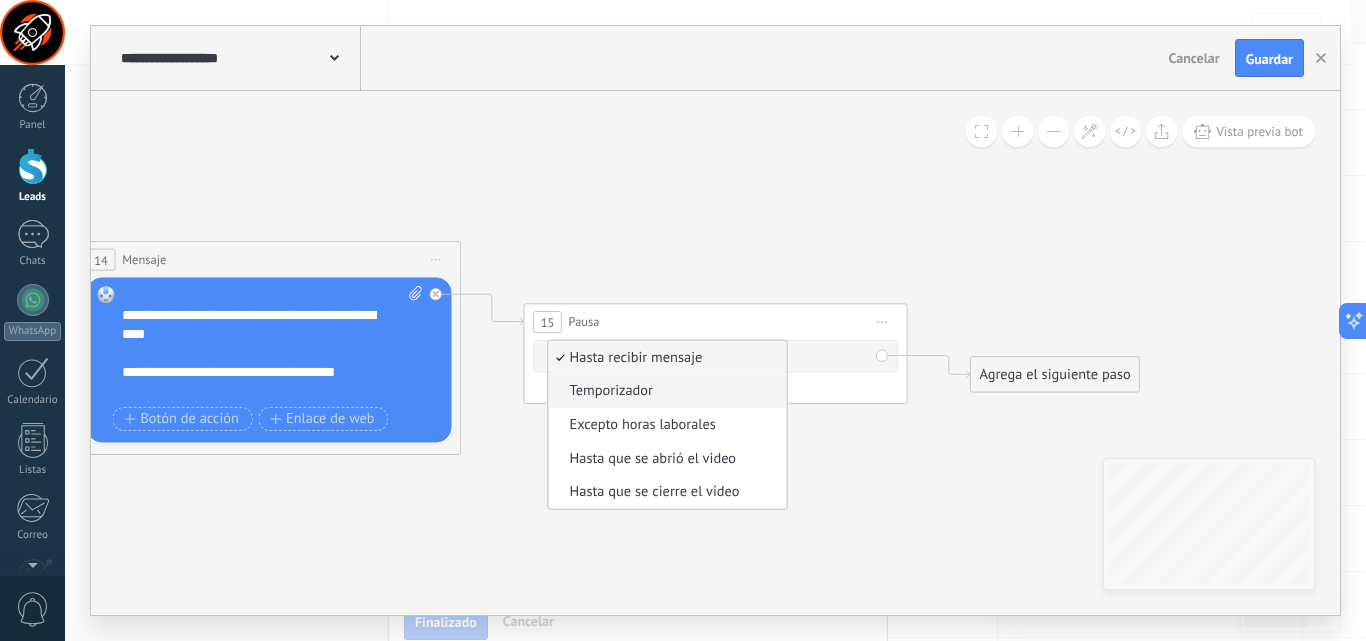 click on "Temporizador" at bounding box center [664, 391] 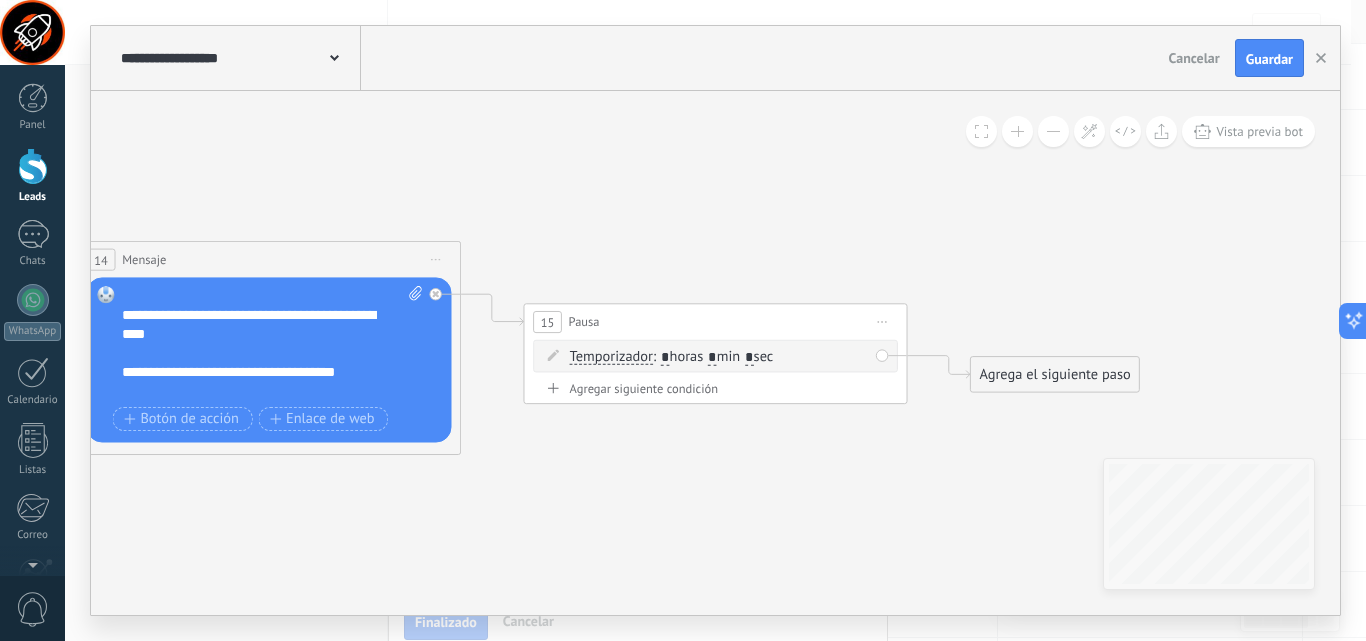 click on ":
*  horas
*  min  *  sec" at bounding box center (713, 356) 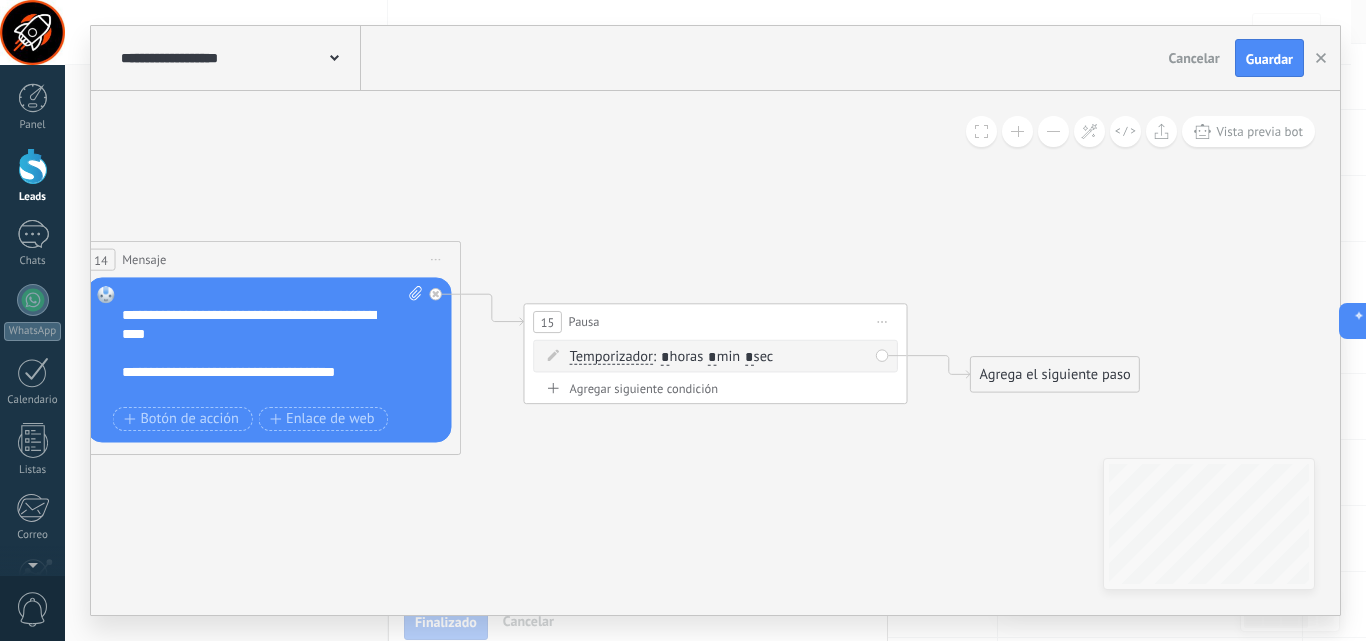 type on "*" 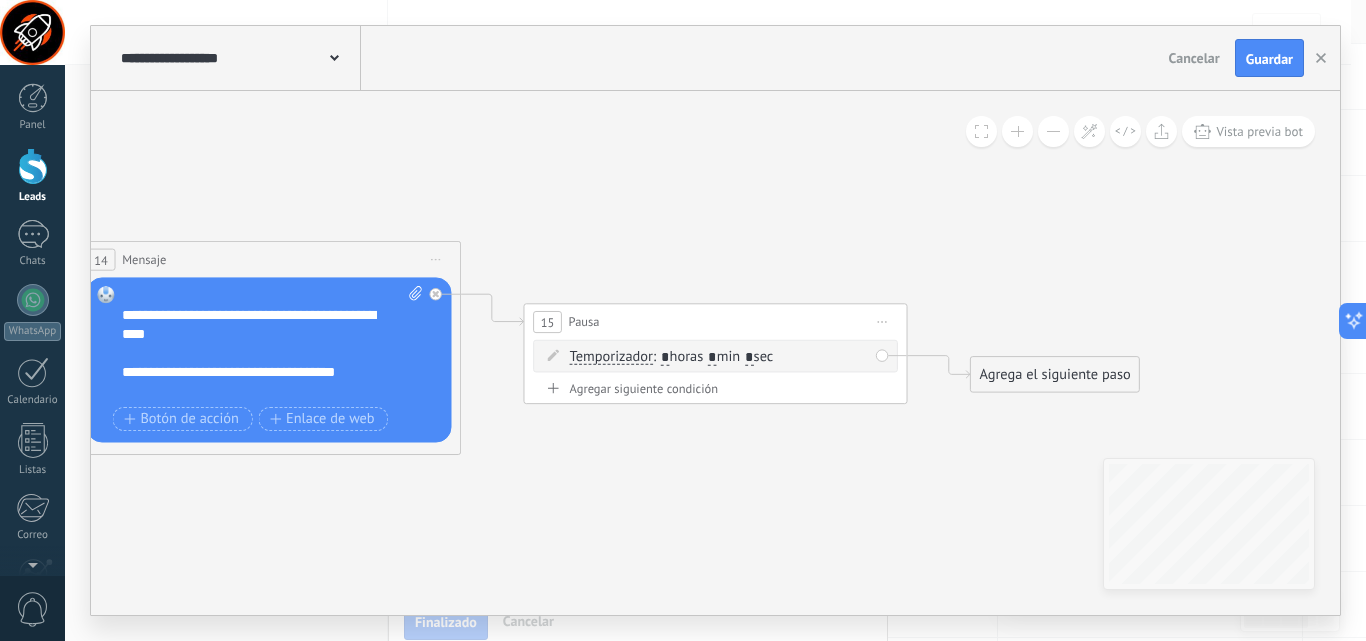 click on "Agrega el siguiente paso" at bounding box center [1055, 375] 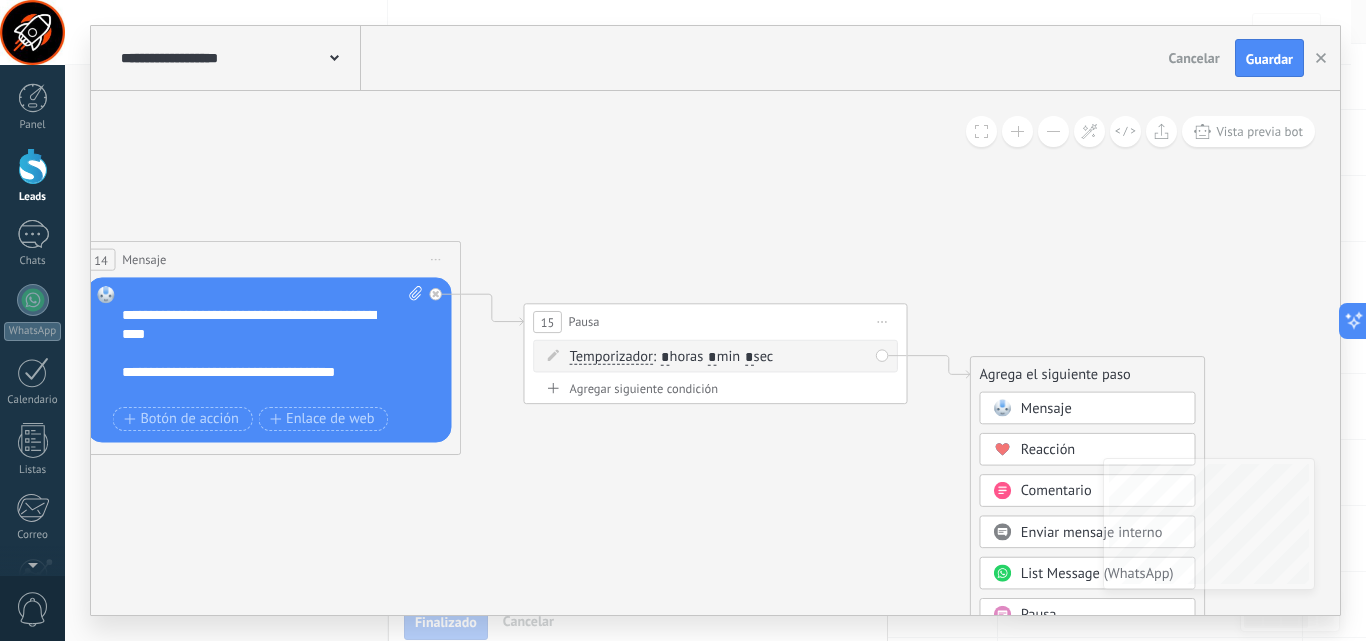 click on "Mensaje" at bounding box center [1088, 408] 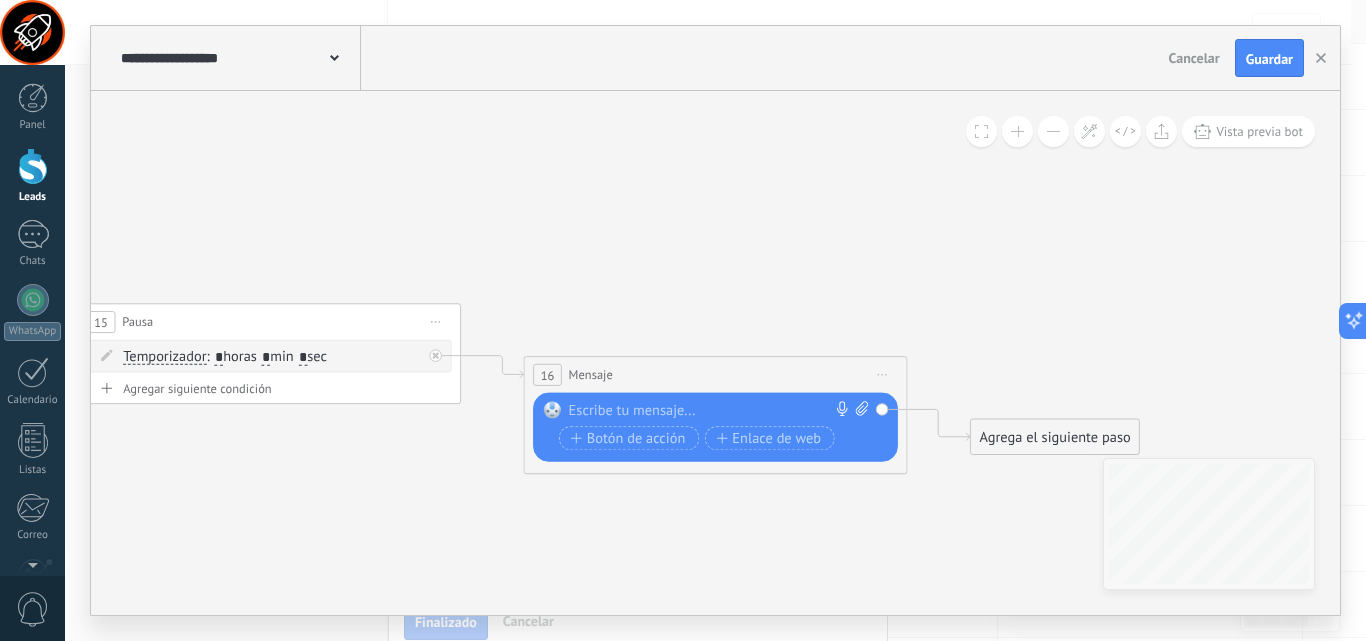 click on "Reemplazar
Quitar
Convertir a mensaje de voz
Arrastre la imagen aquí para adjuntarla.
Añadir imagen
Subir
Arrastrar y soltar
Archivo no encontrado
Escribe tu mensaje..." at bounding box center [715, 427] 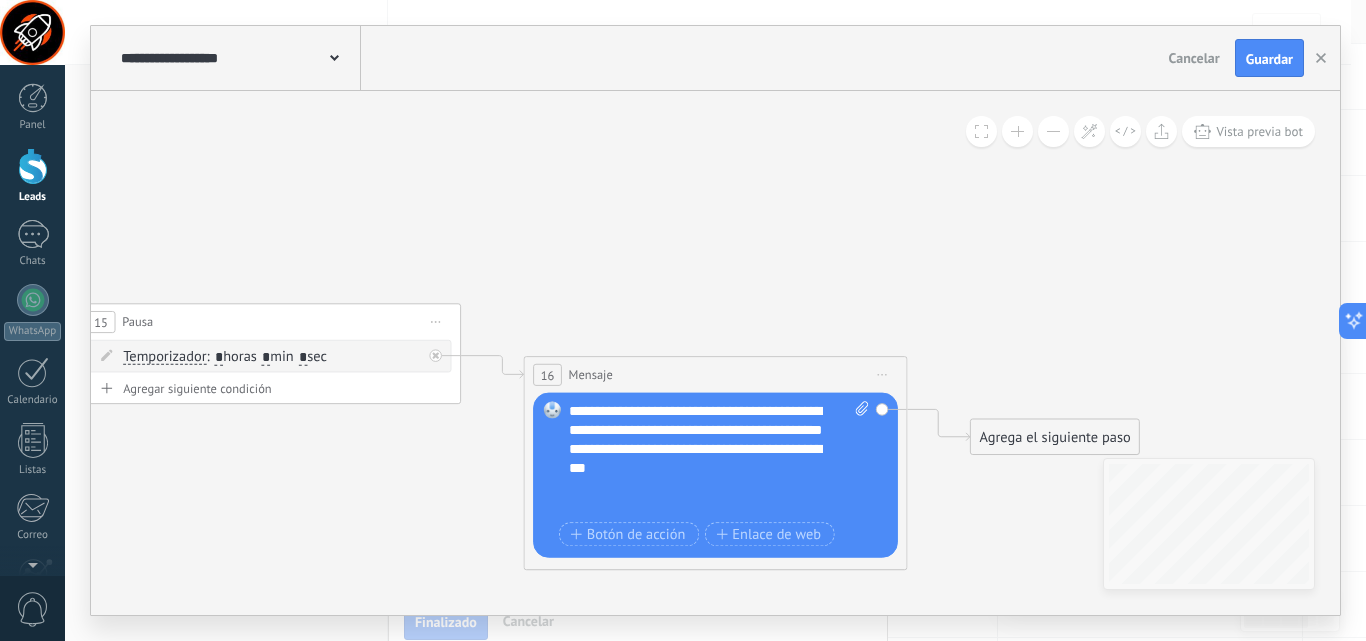 click 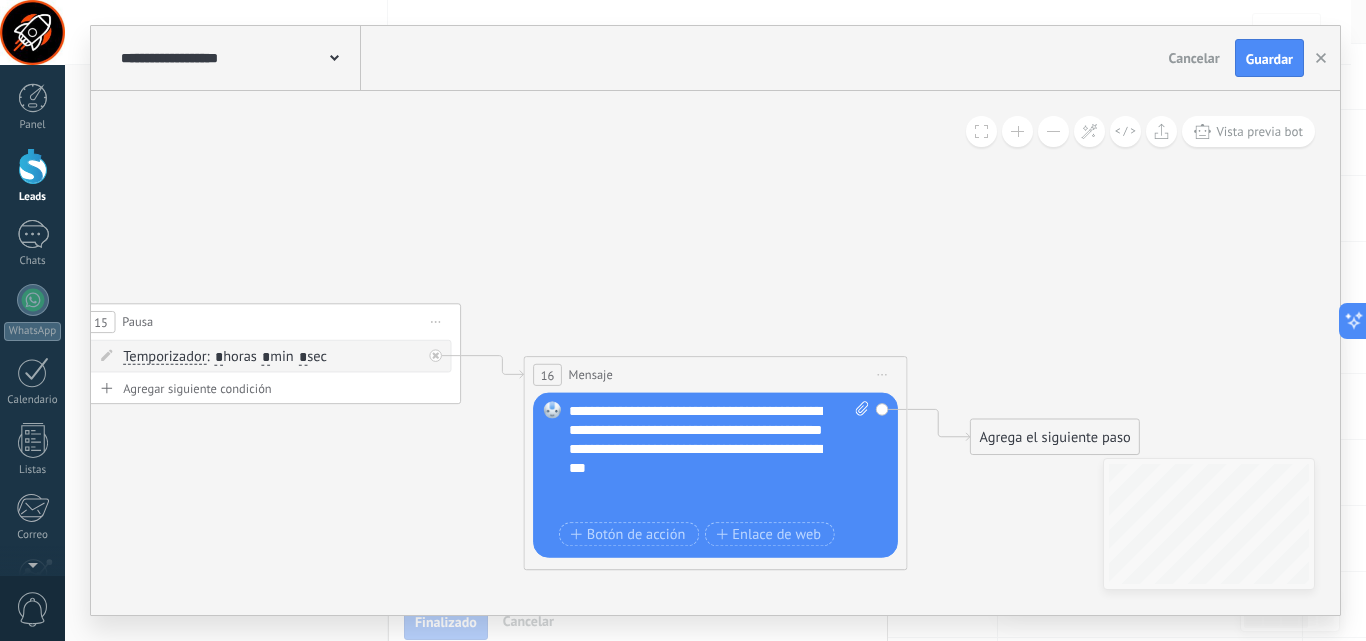 click on "**********" at bounding box center [719, 458] 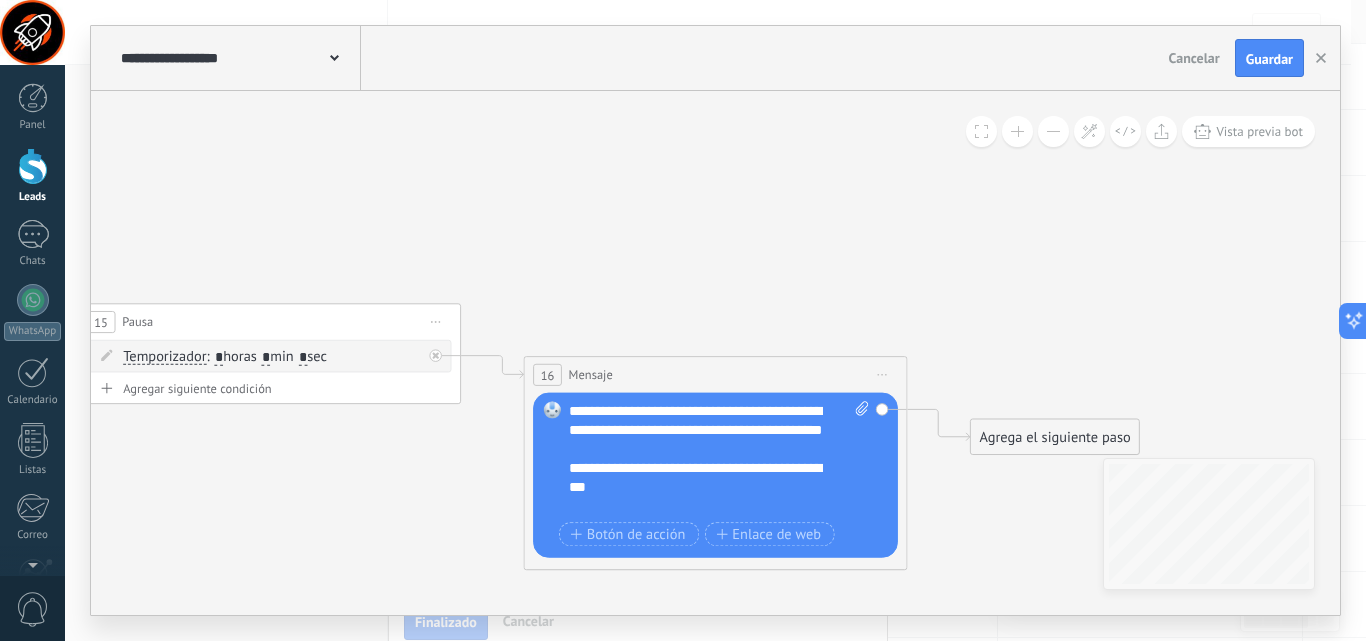 scroll, scrollTop: 20, scrollLeft: 0, axis: vertical 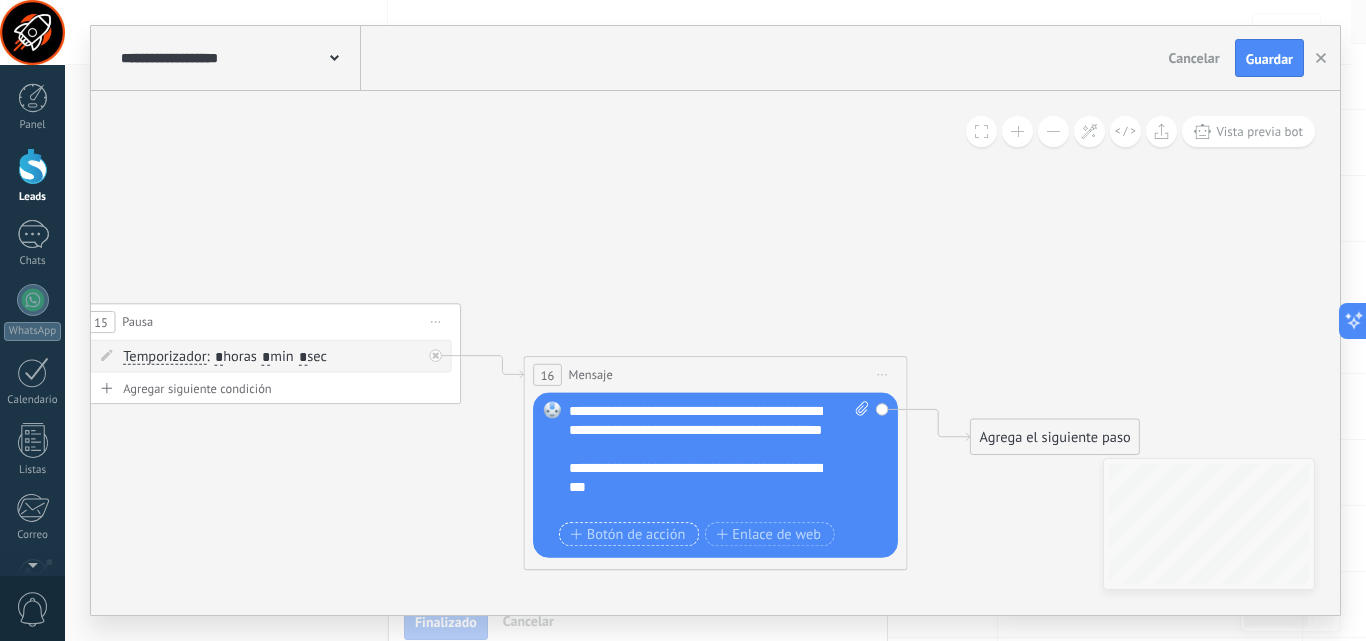click on "Botón de acción" at bounding box center [628, 534] 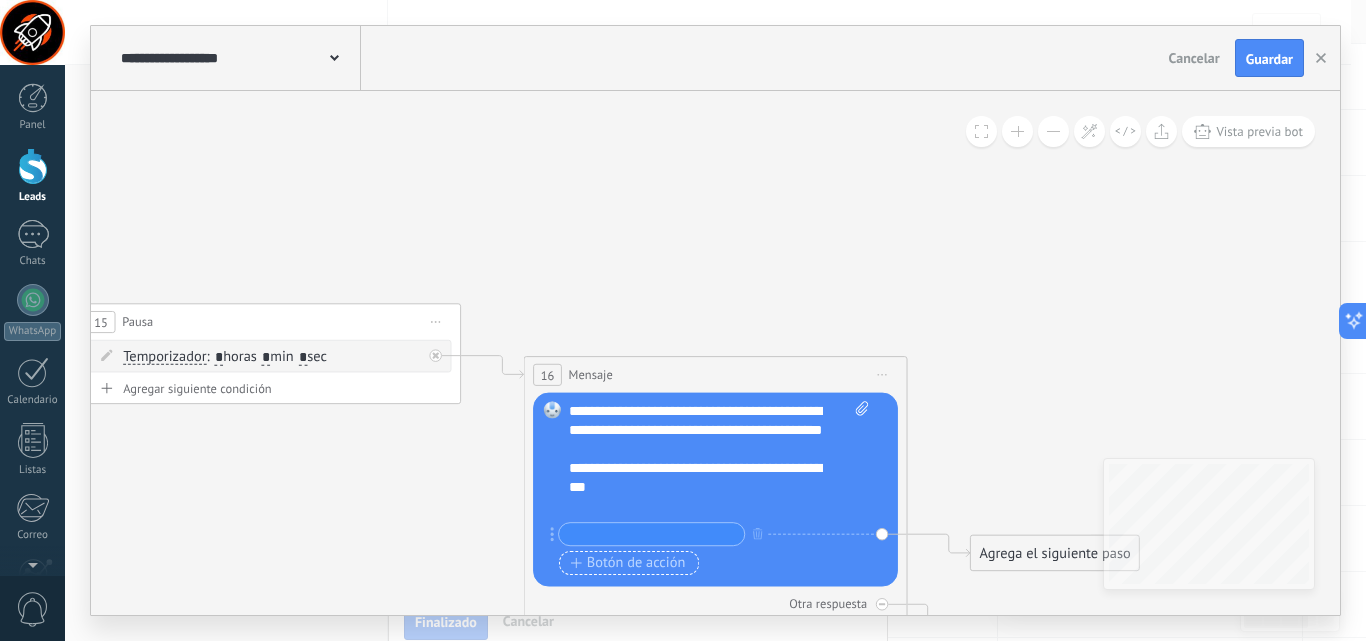 click at bounding box center (651, 534) 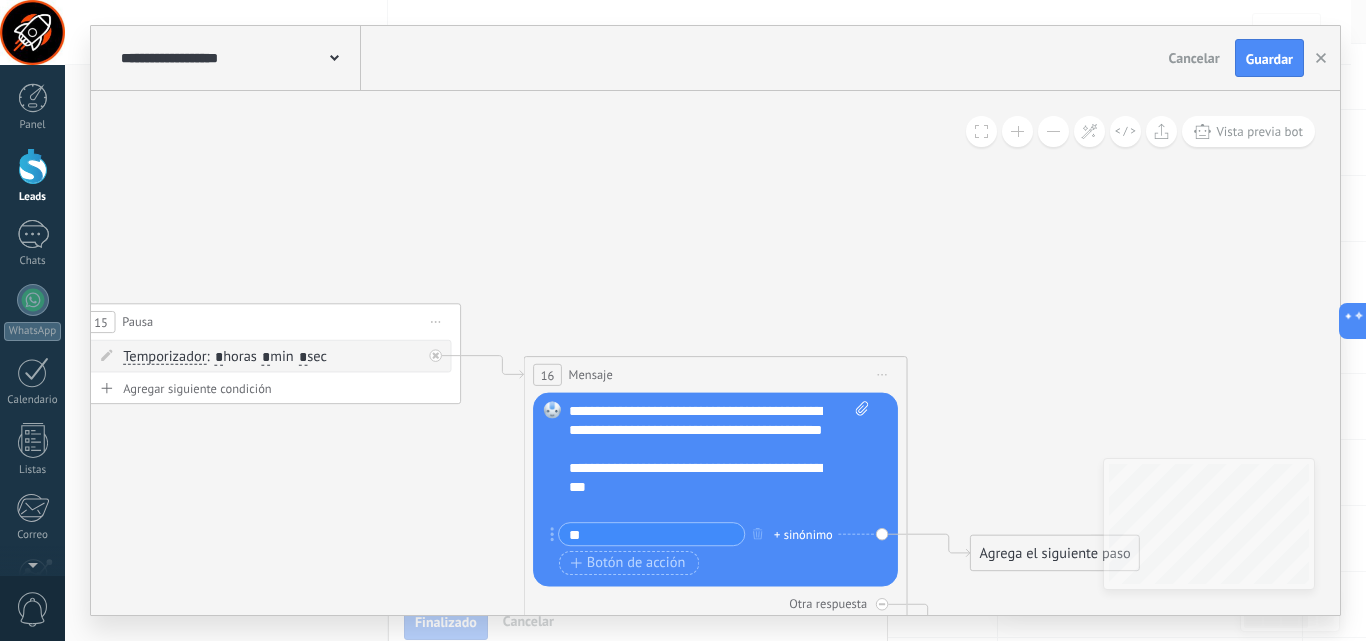 type on "**" 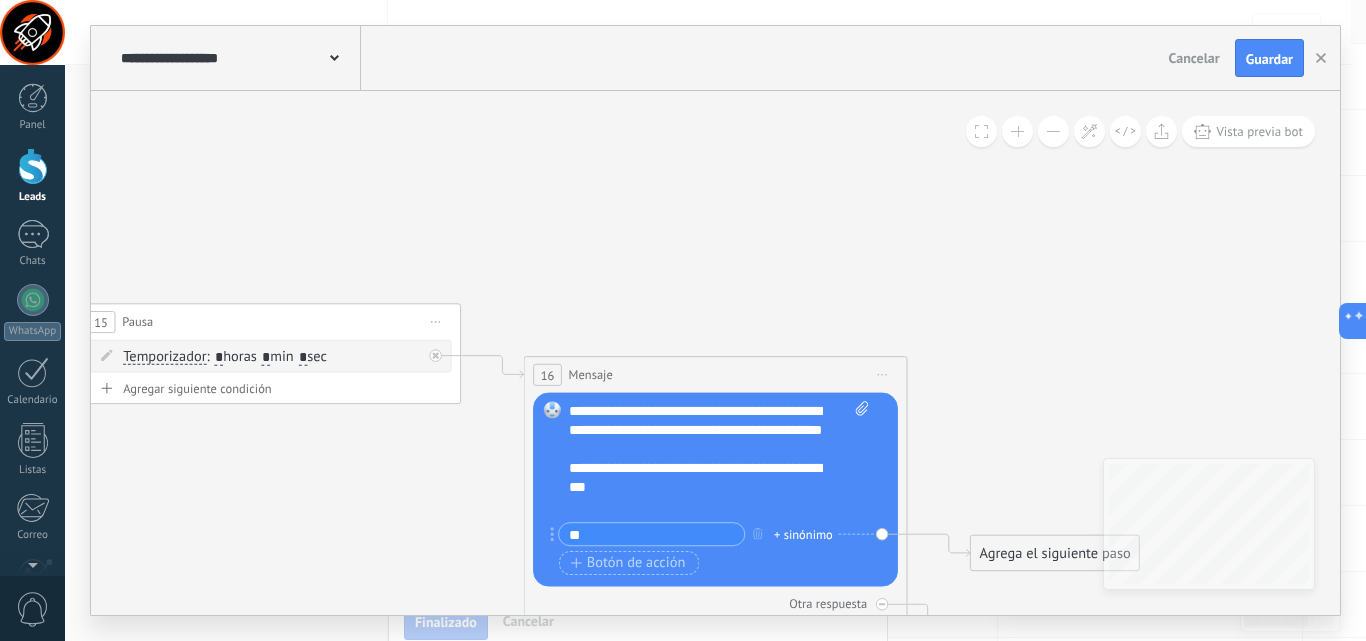 click on "+ sinónimo" at bounding box center (803, 534) 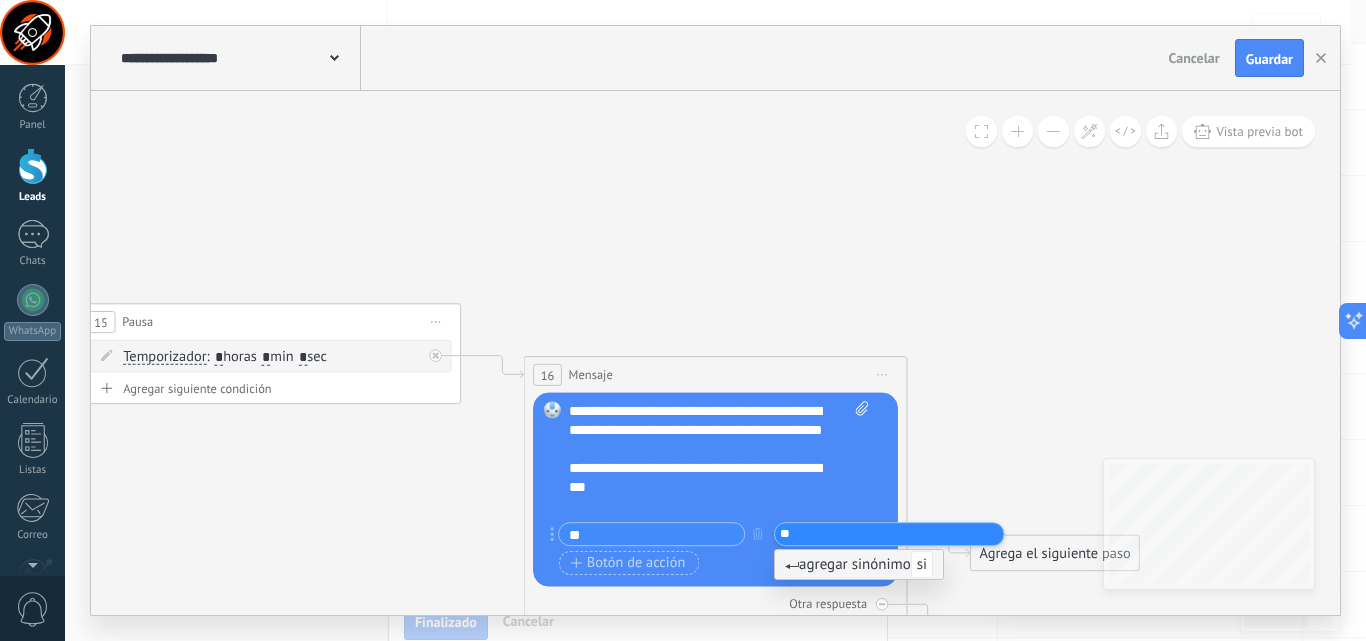 type on "**" 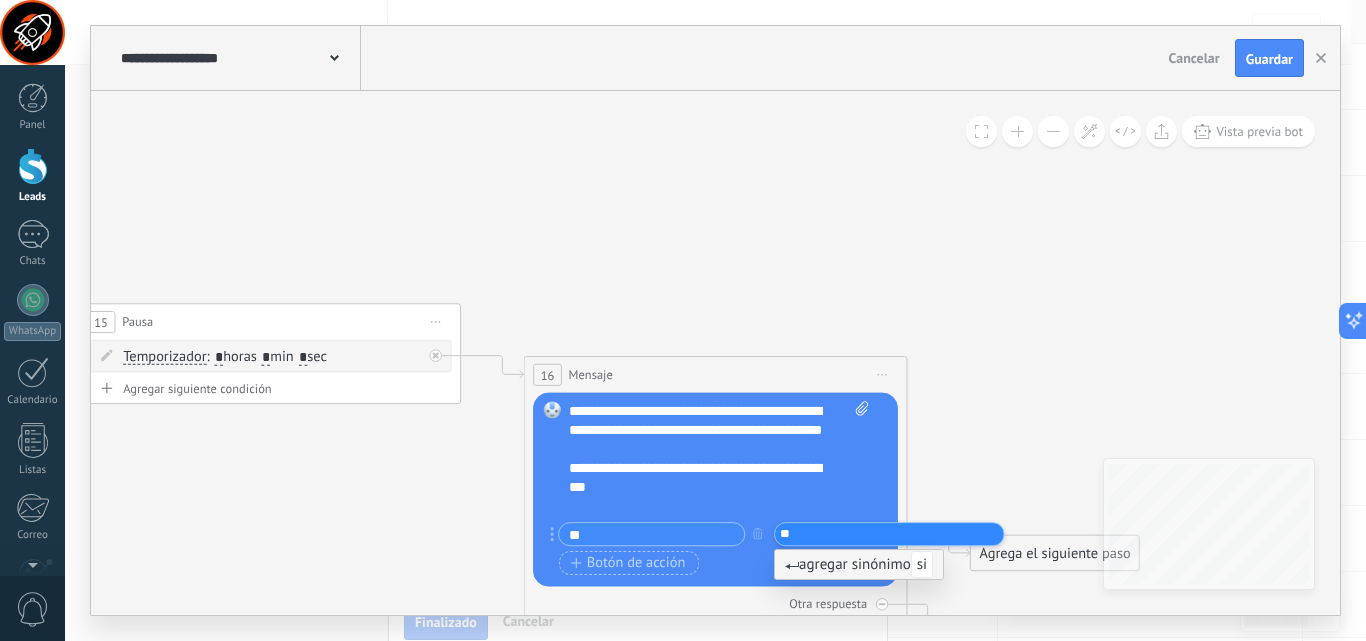 click on "agregar sinónimo  si" at bounding box center [859, 564] 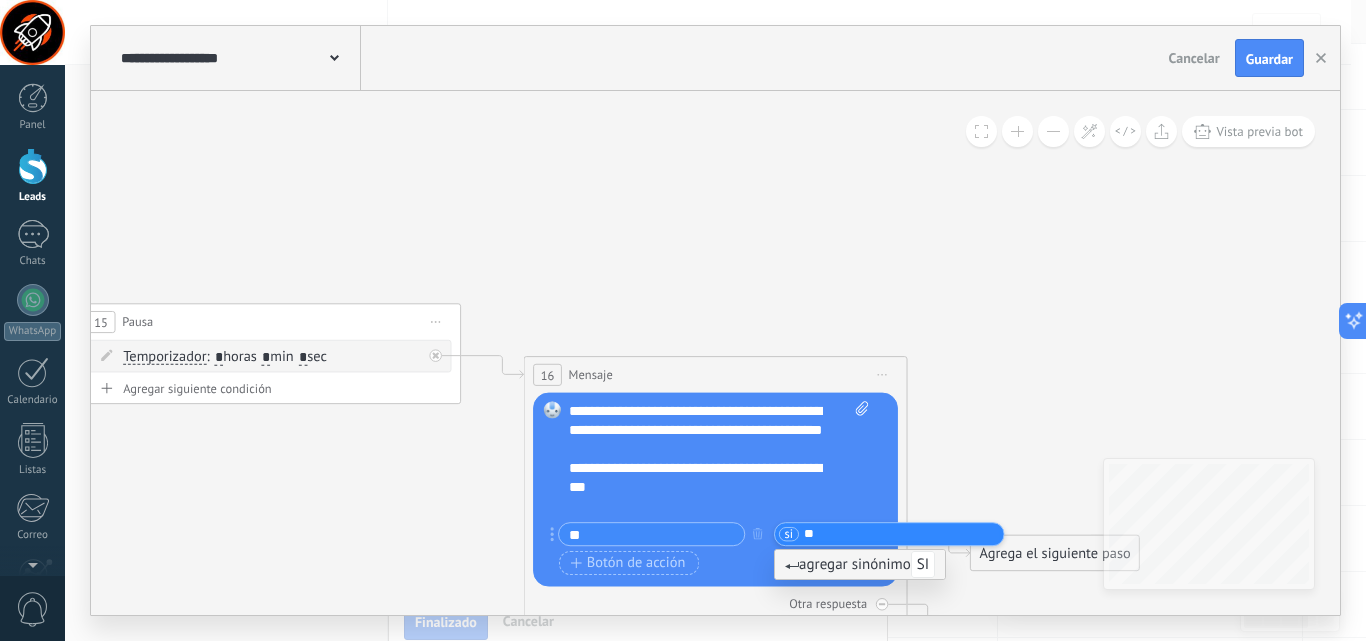 type on "**" 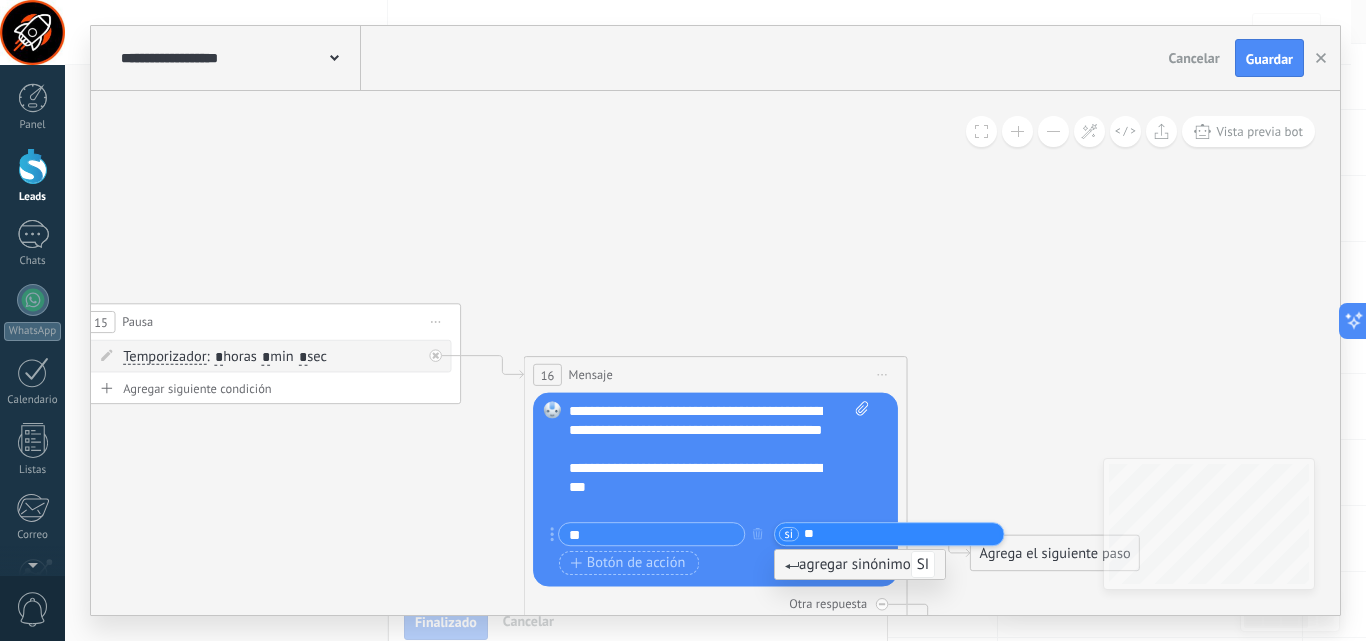click on "agregar sinónimo  SI" at bounding box center (860, 564) 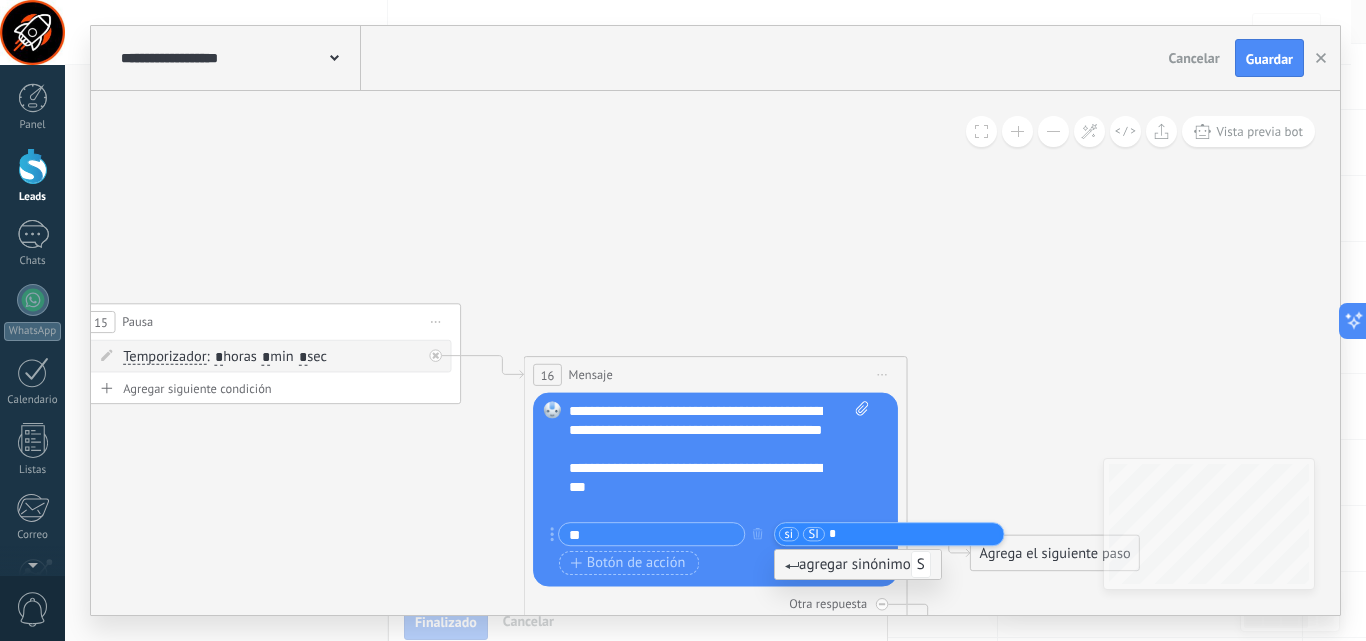 type on "*" 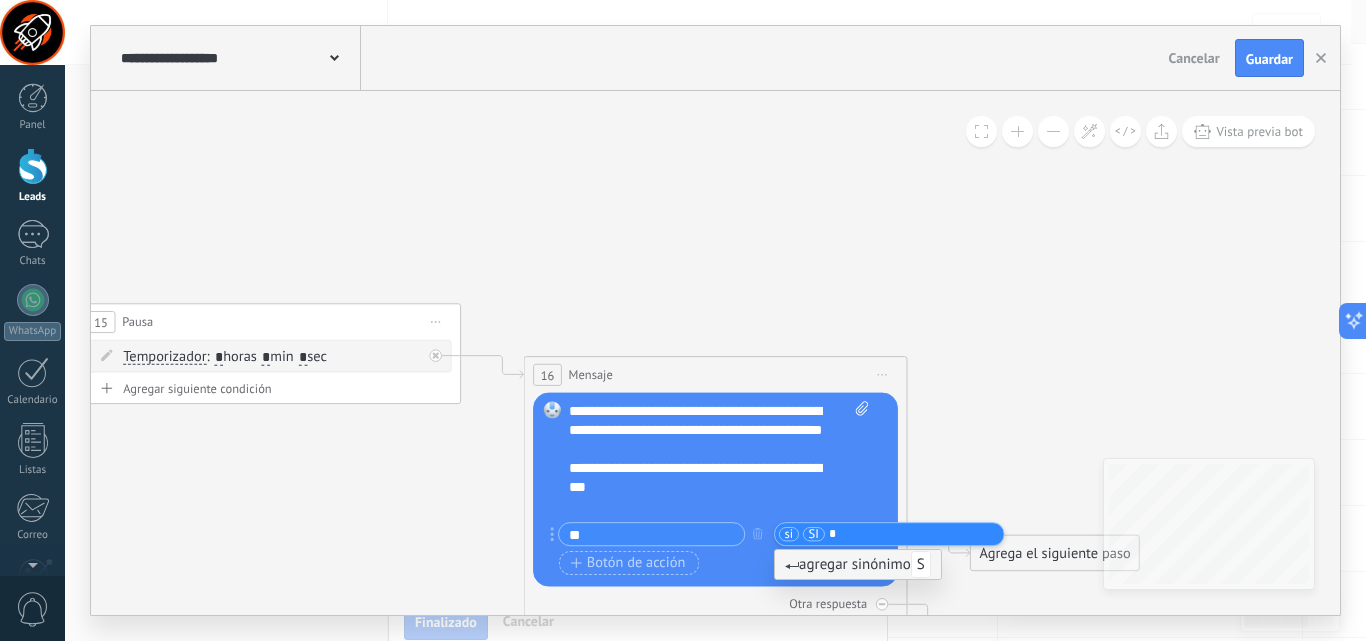 click on "agregar sinónimo  S" at bounding box center (858, 564) 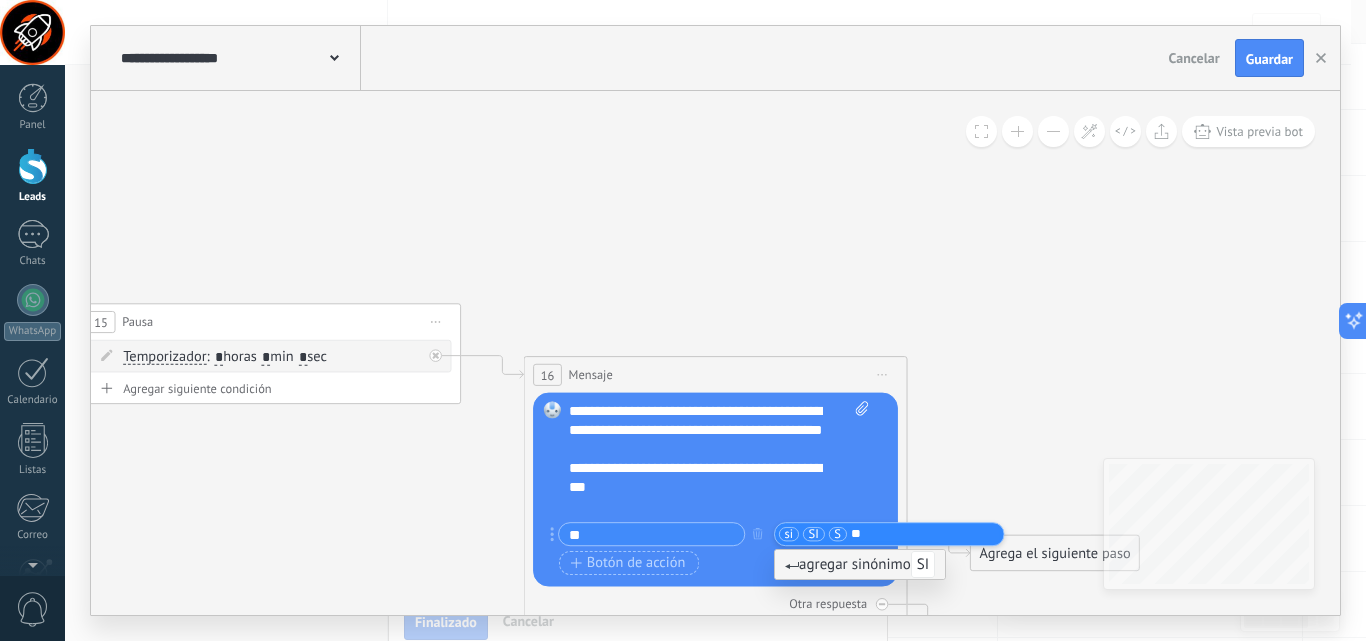 type on "*" 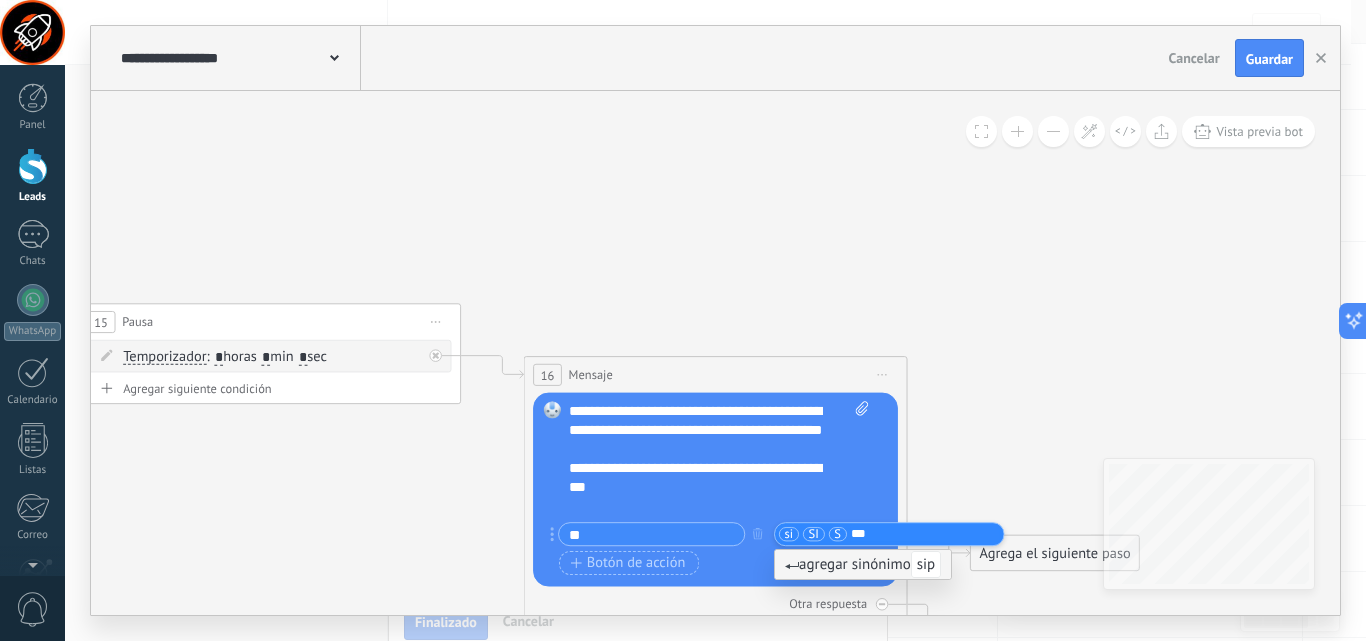 type on "***" 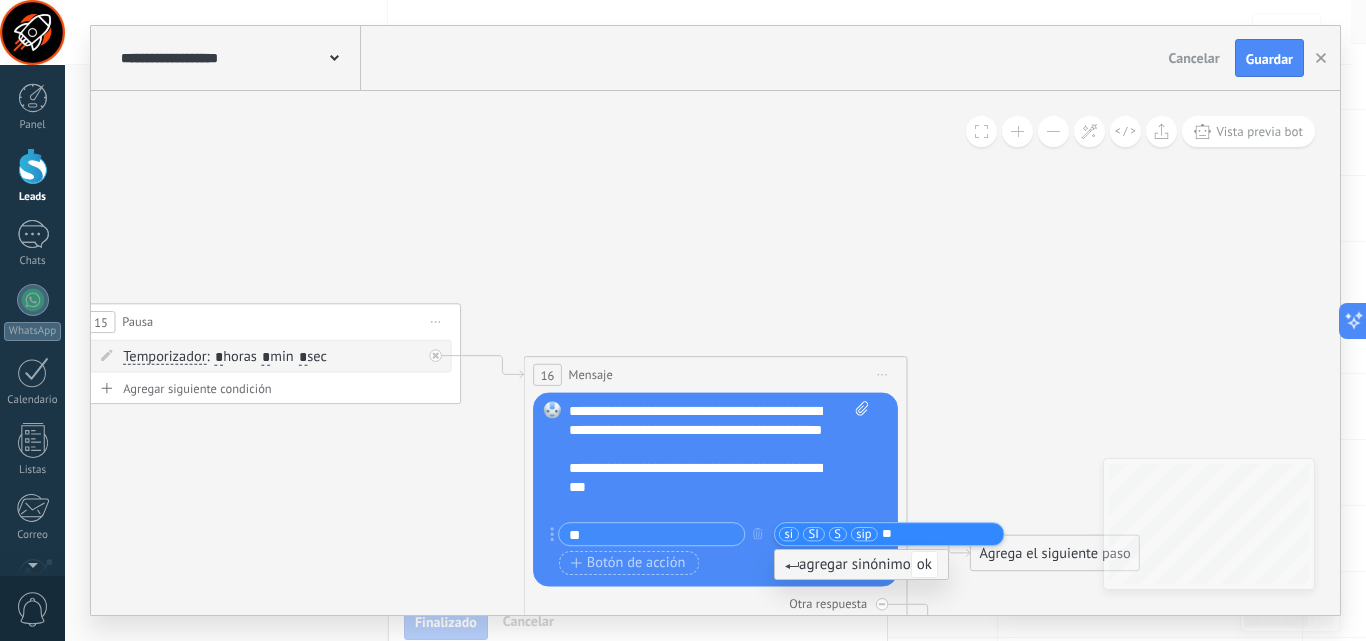 type on "**" 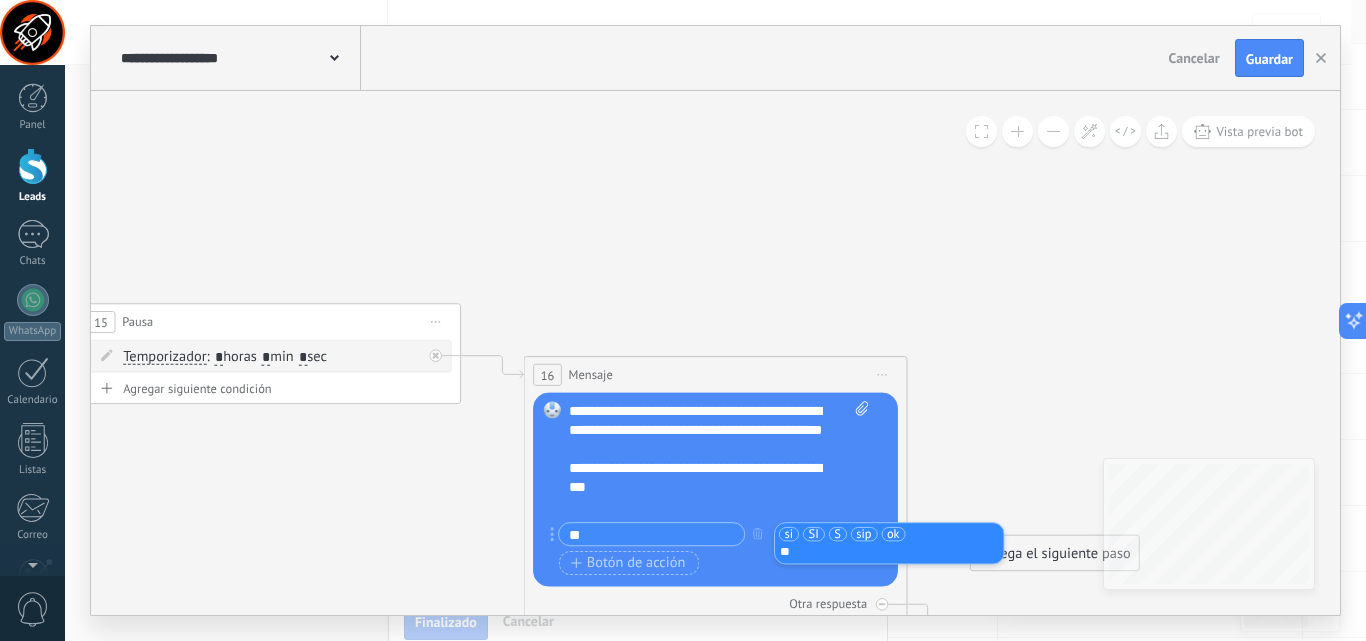 type 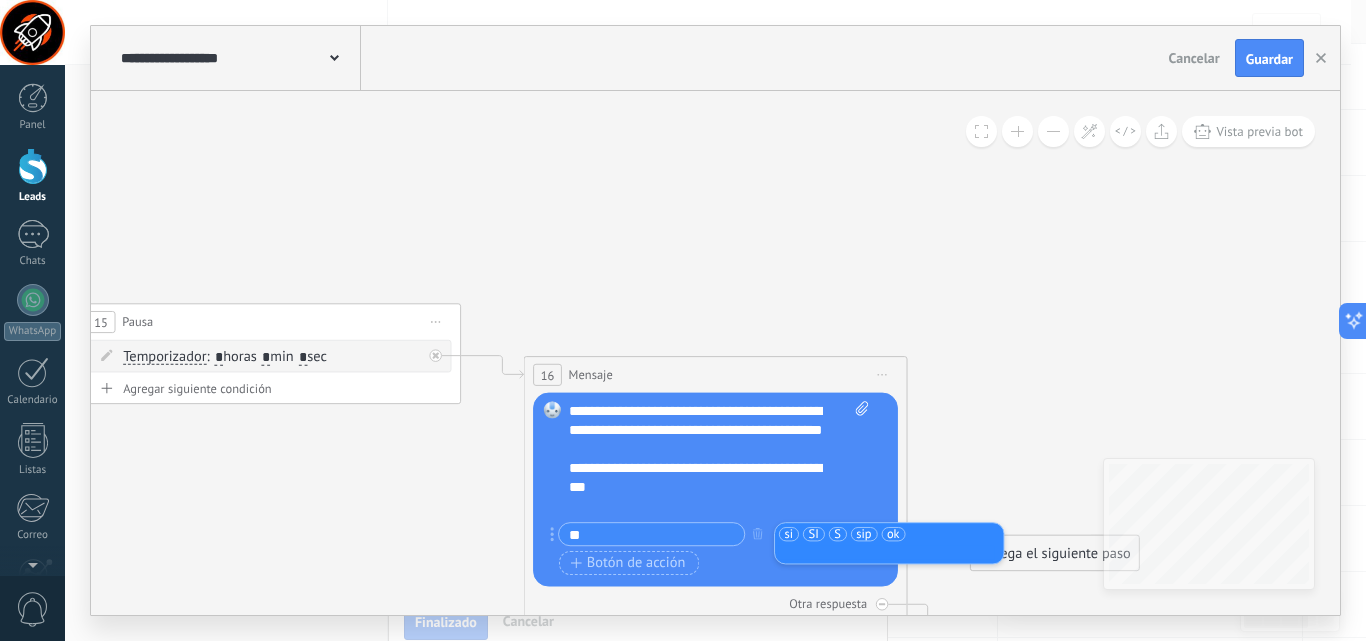 click 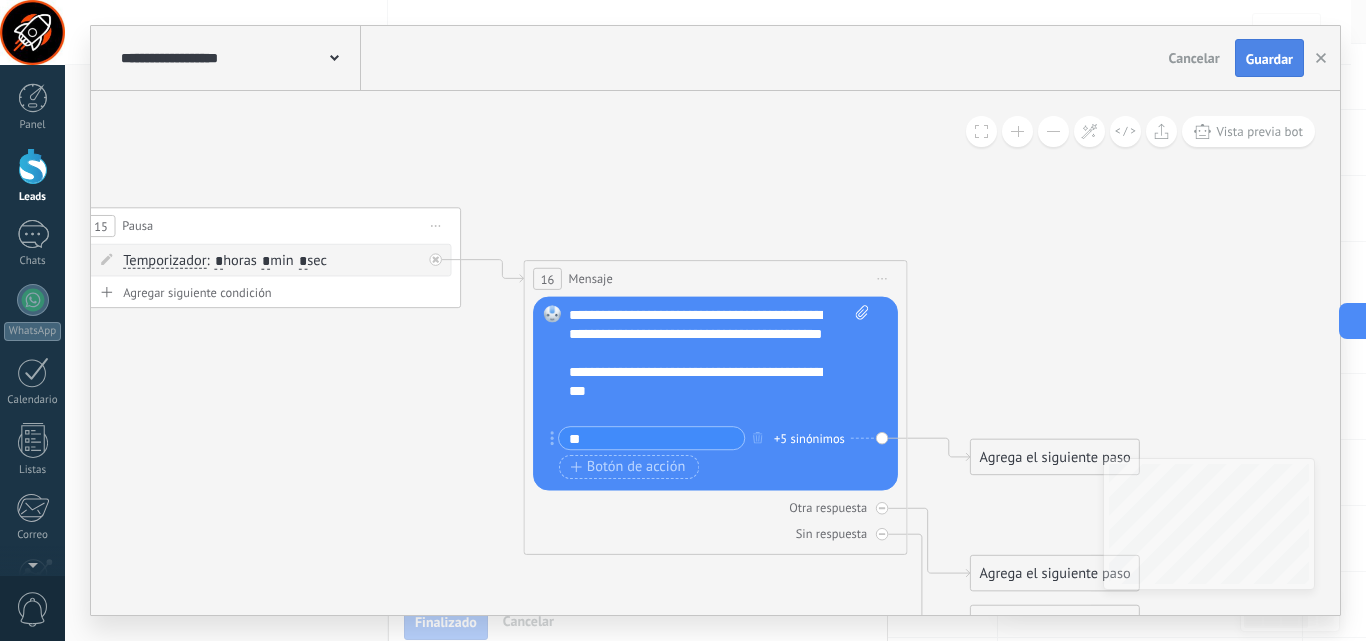 click on "Guardar" at bounding box center [1269, 59] 